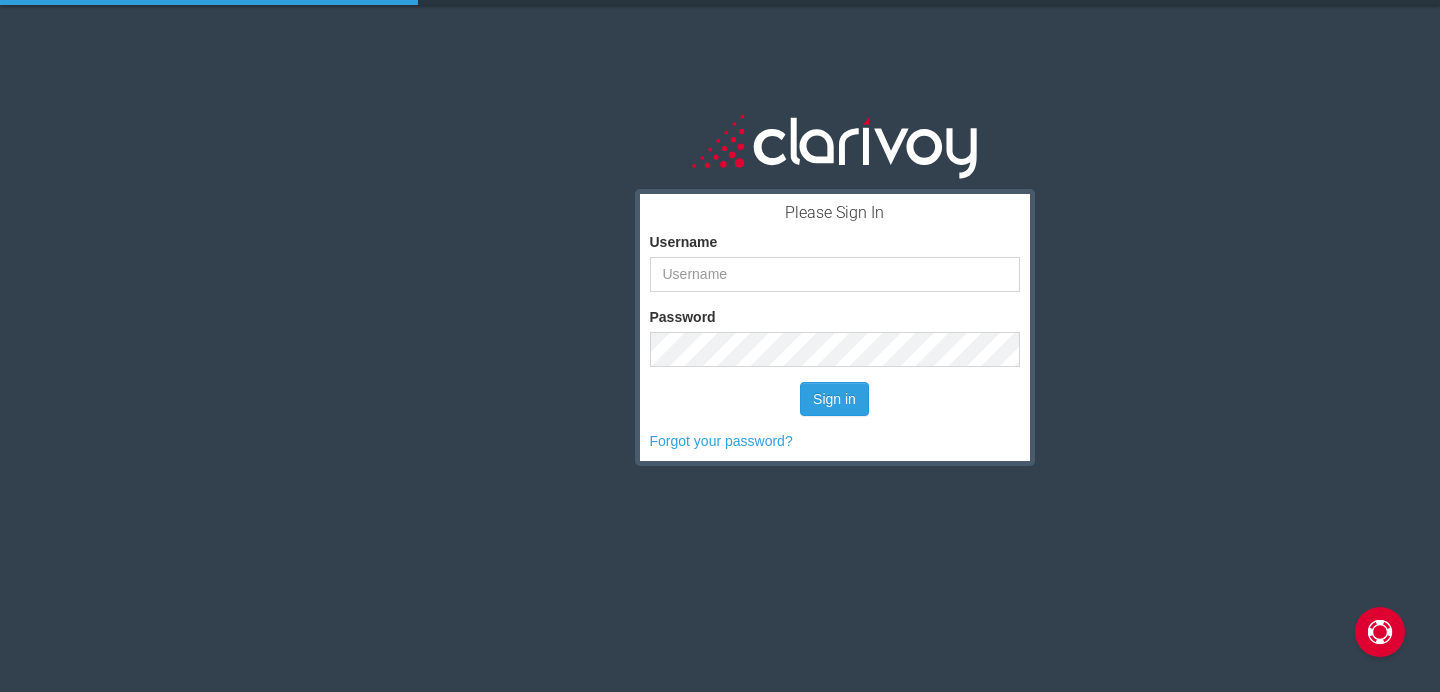 scroll, scrollTop: 0, scrollLeft: 0, axis: both 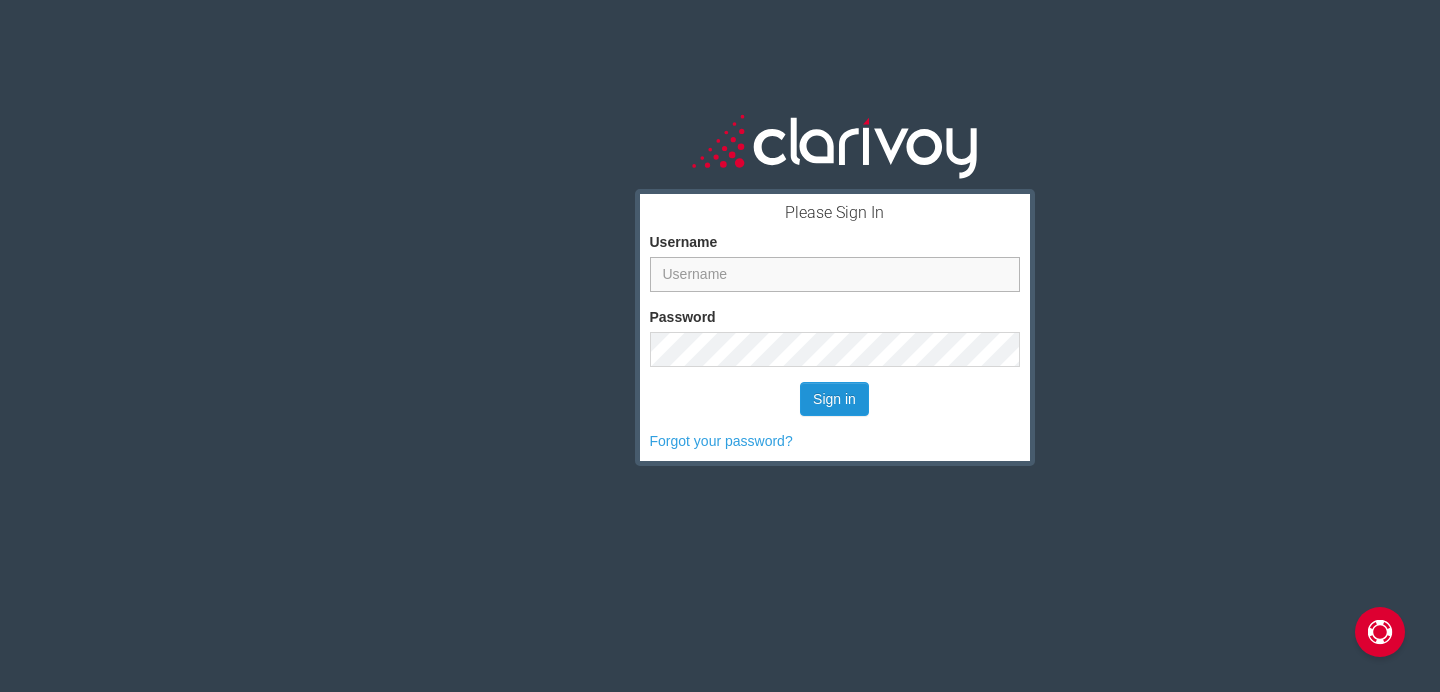 type on "[NAME]" 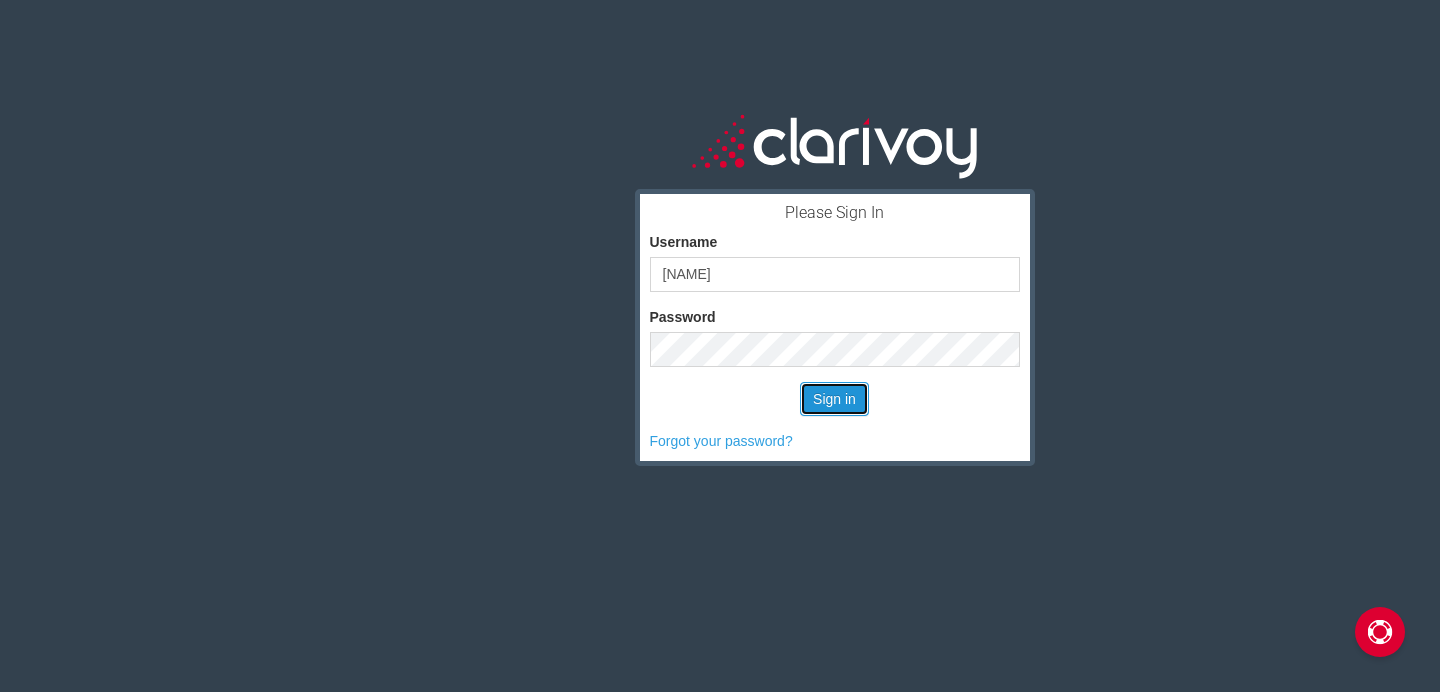 click on "Sign in" at bounding box center [834, 399] 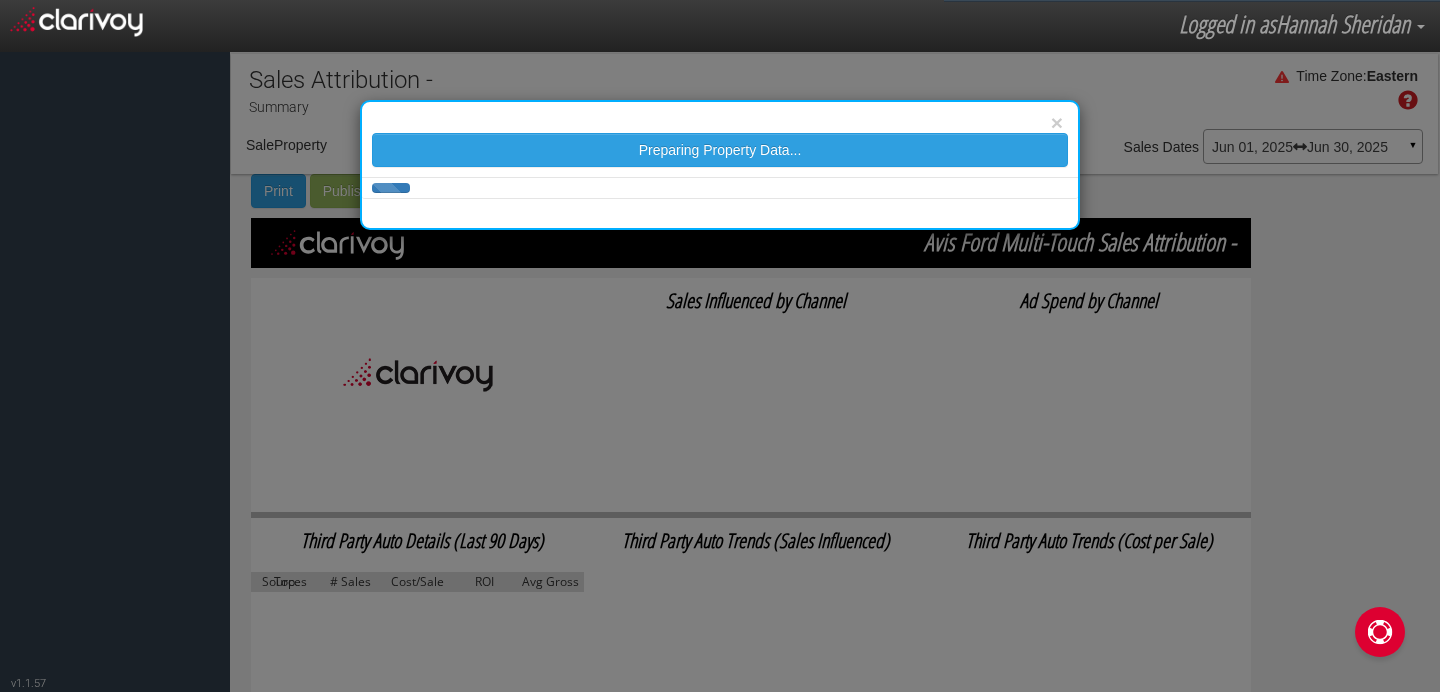 scroll, scrollTop: 0, scrollLeft: 0, axis: both 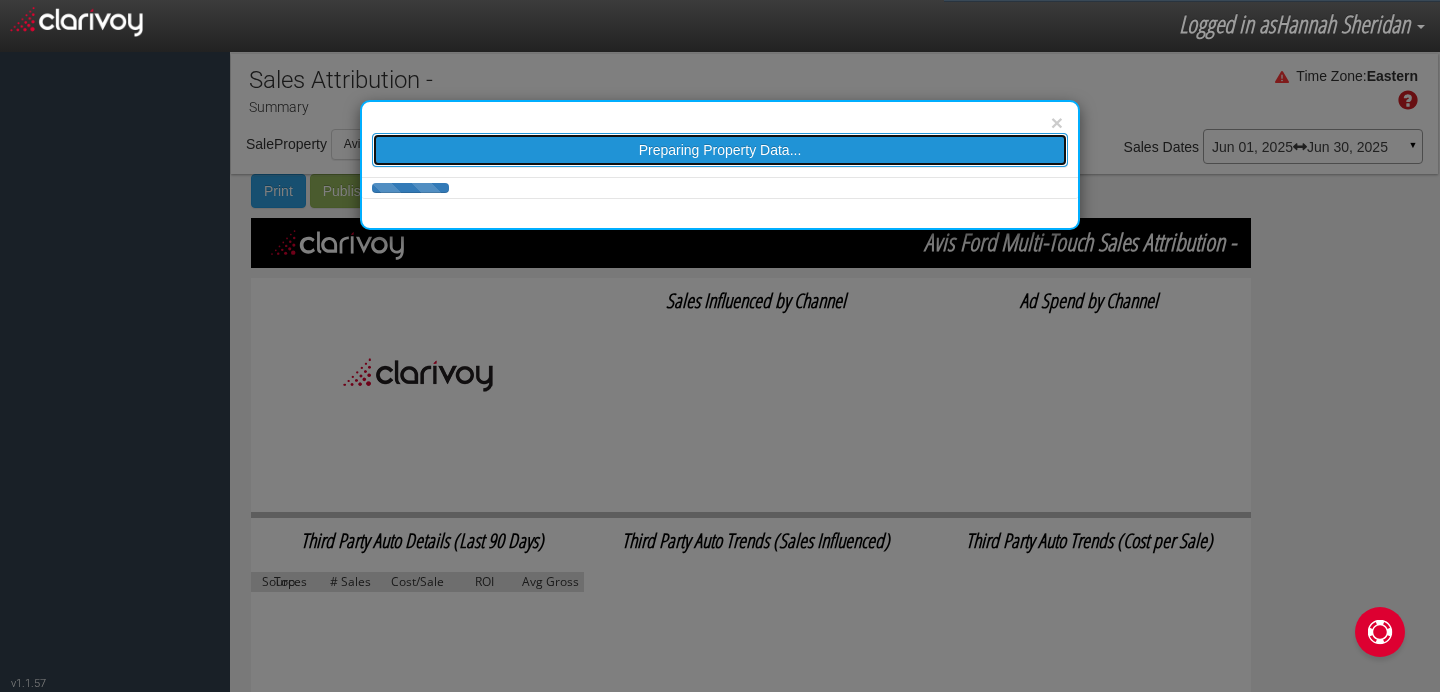 click on "Preparing Property Data..." at bounding box center [720, 150] 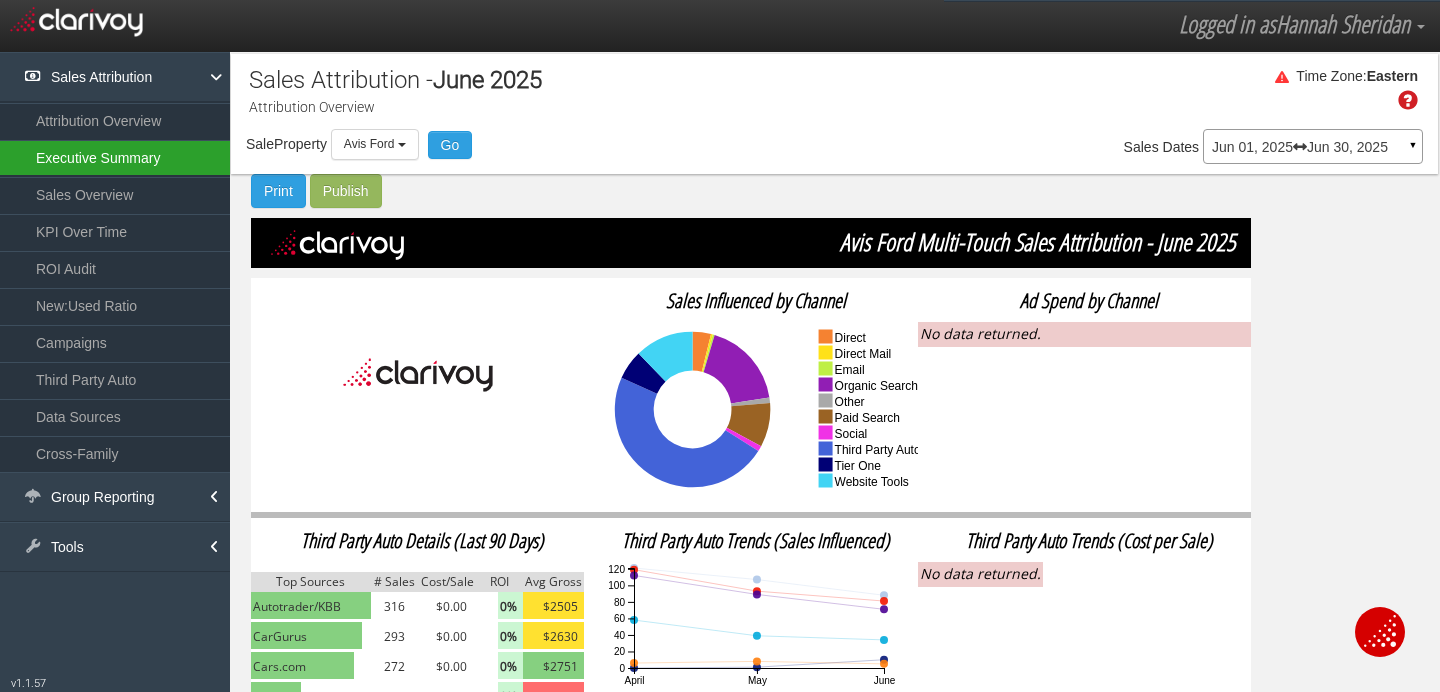 click on "Executive Summary" at bounding box center (115, 158) 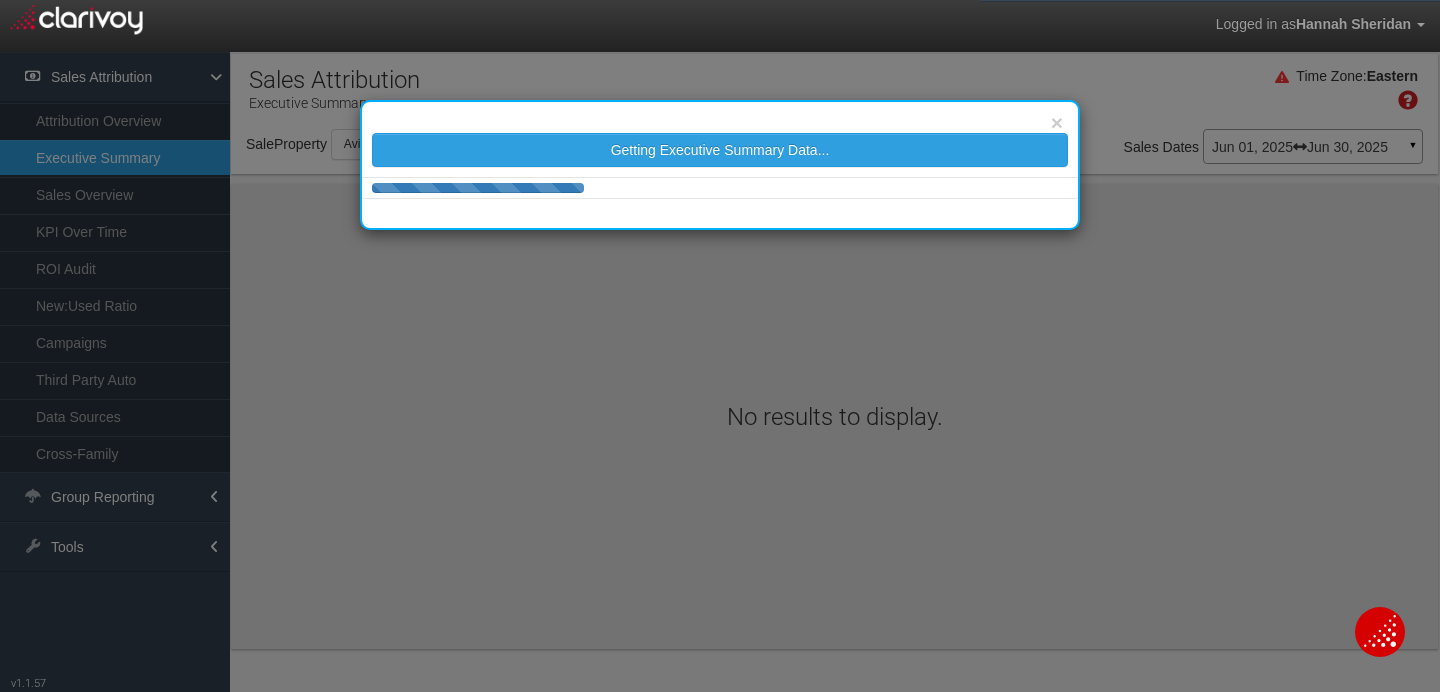 scroll, scrollTop: 0, scrollLeft: 0, axis: both 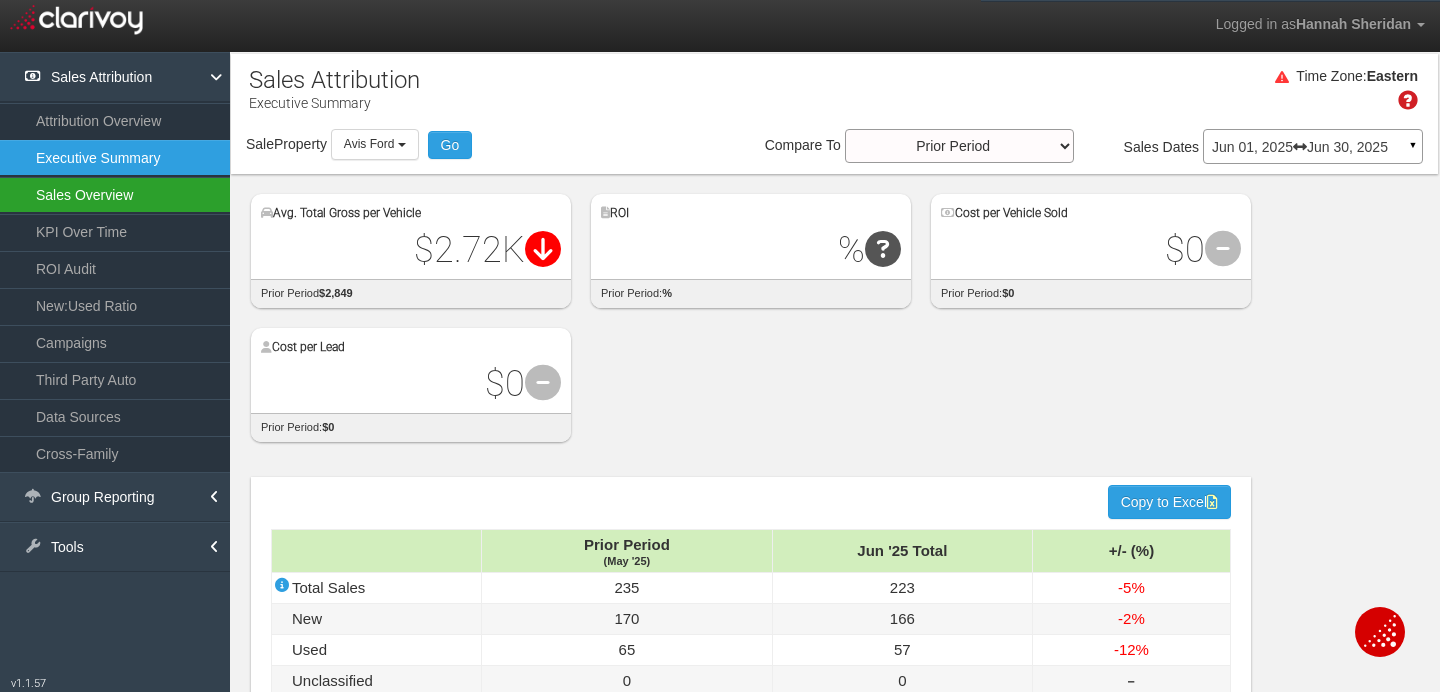 click on "Sales Overview" at bounding box center (115, 195) 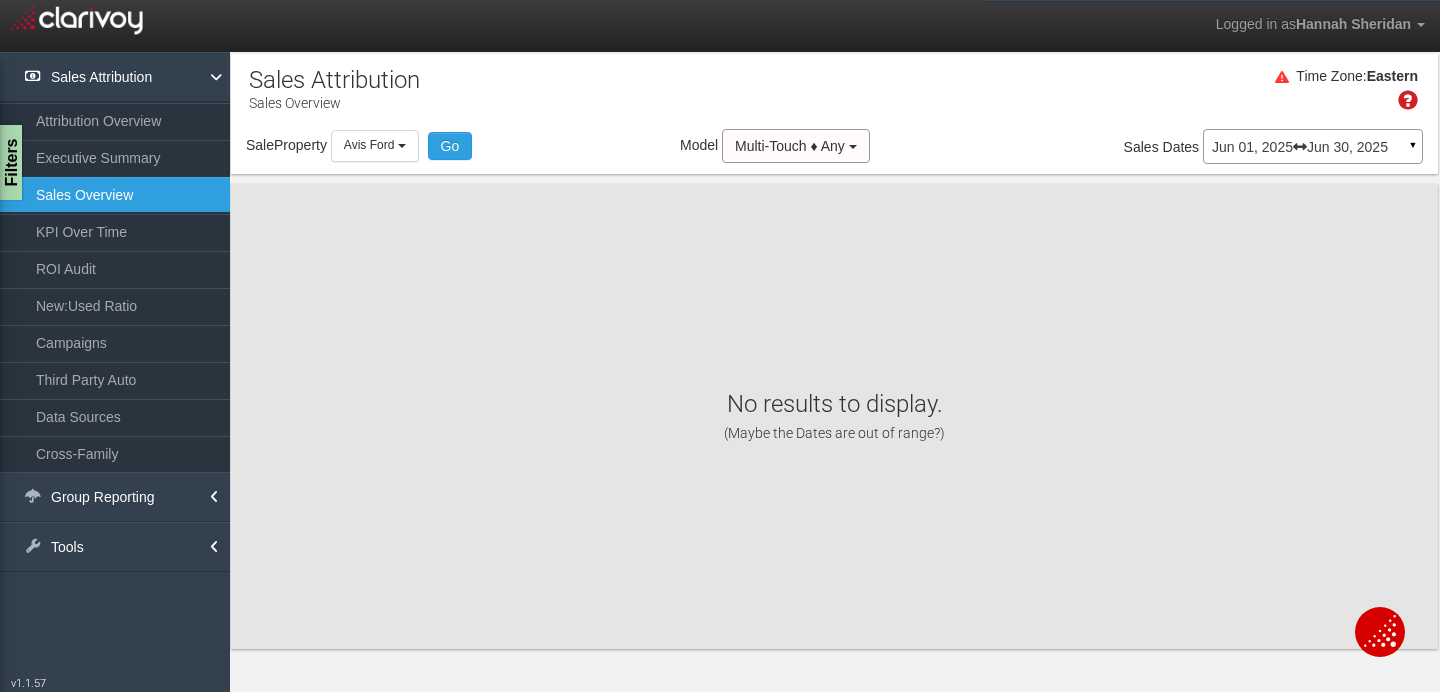 scroll, scrollTop: 0, scrollLeft: 0, axis: both 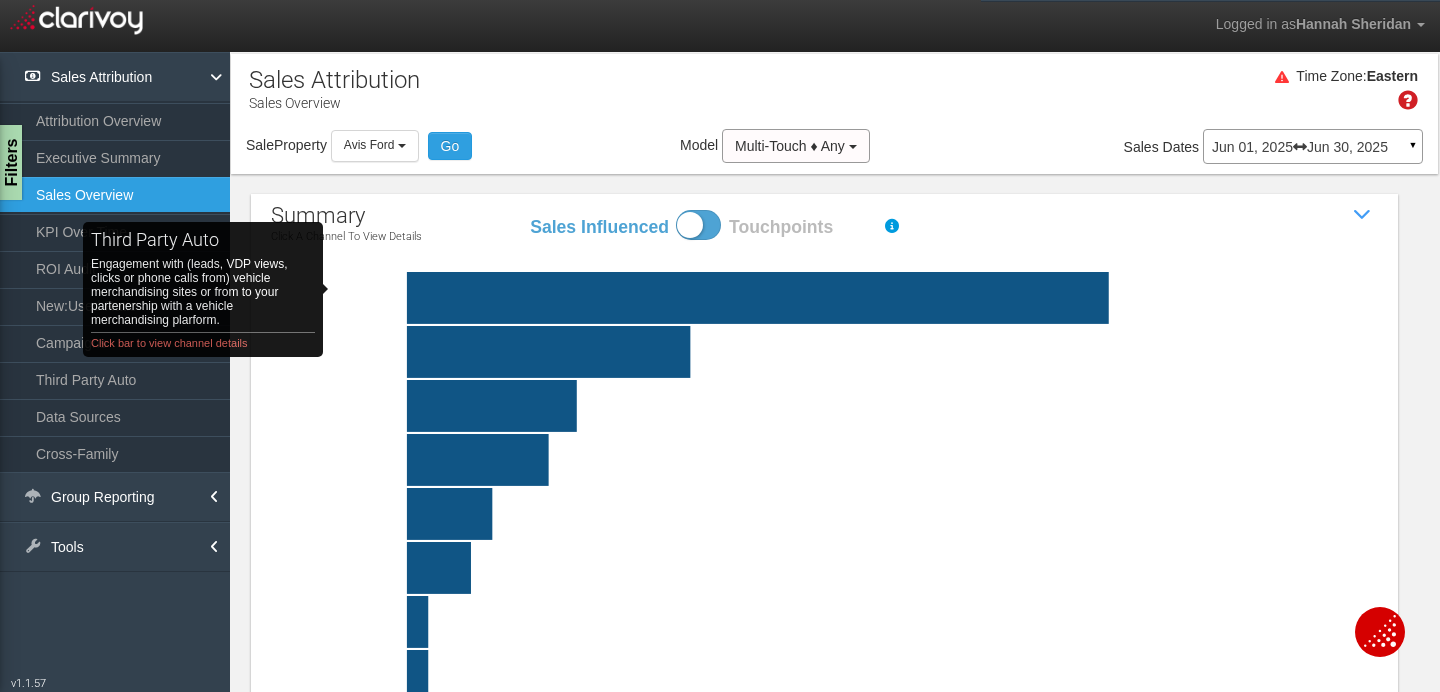click on "third party auto   Engagement with (leads, VDP views, clicks or phone calls from) vehicle merchandising sites or from to your partenership with a vehicle merchandising plarform. Click bar to view channel details" 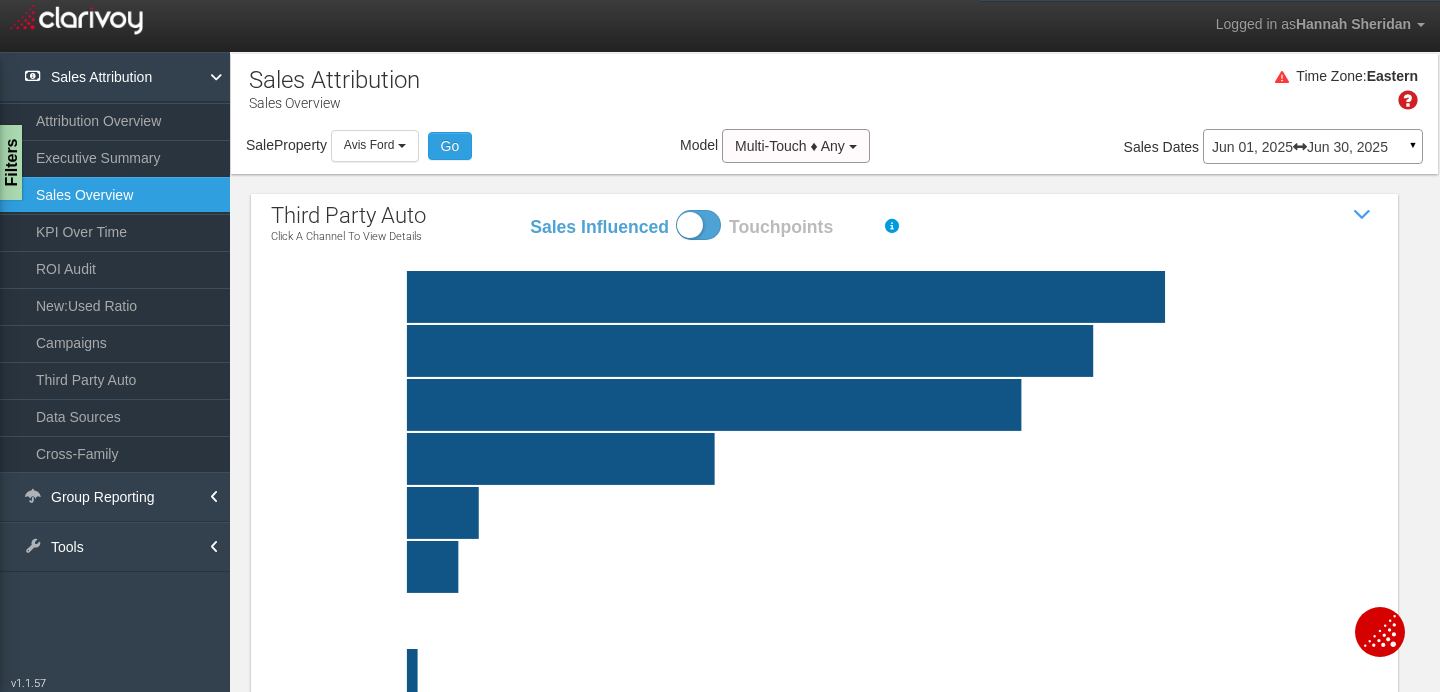 click on "Sales Overview" at bounding box center [115, 195] 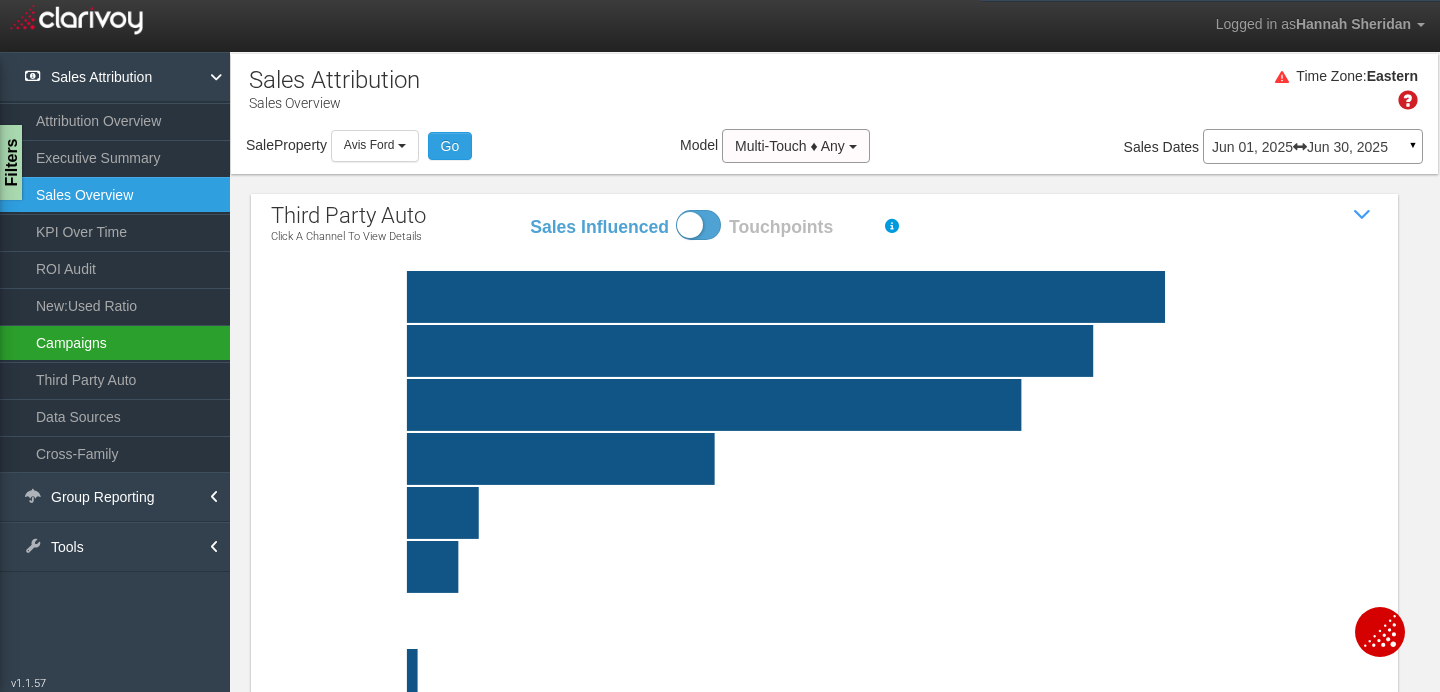 click on "Campaigns" at bounding box center (115, 343) 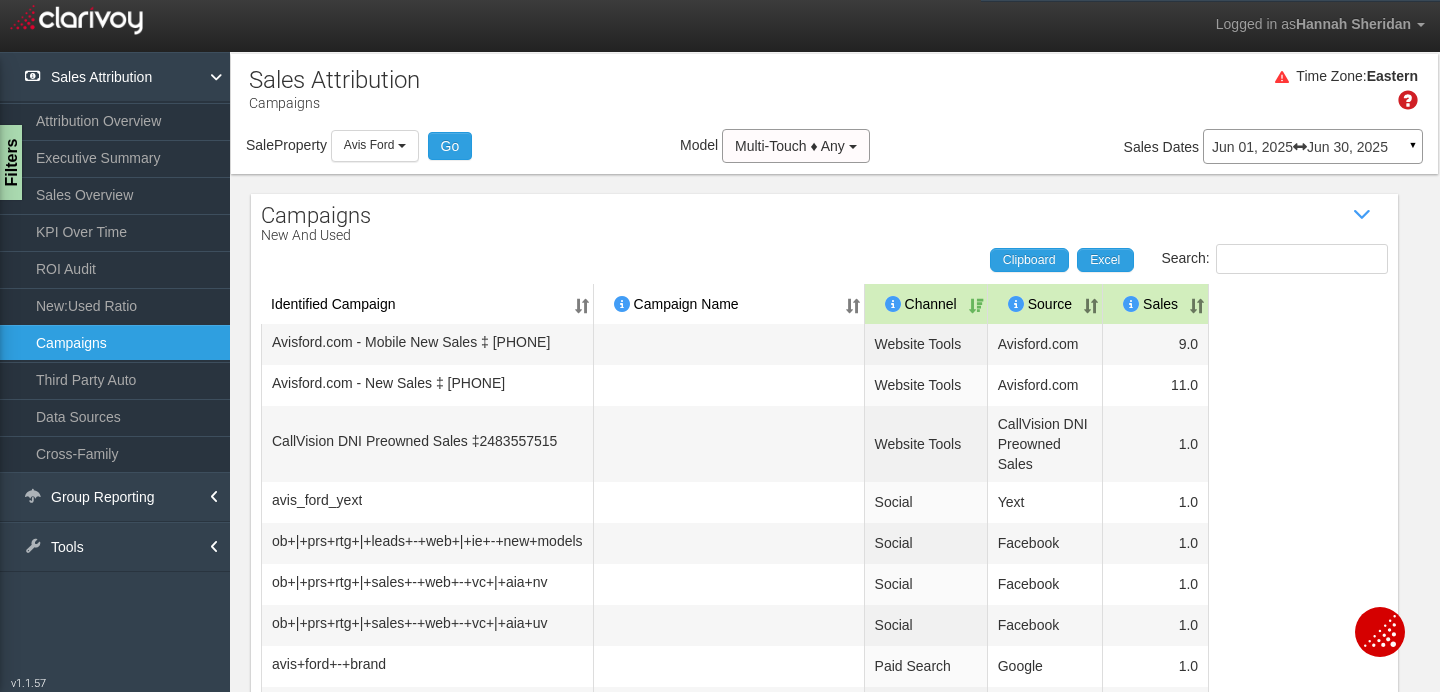click on "Identified Campaign Campaign Name Dealer/Vendor Channel Source Sales
Avisford.com - Mobile New Sales ‡ [PHONE] Website Tools Avisford.com 9.0 Avisford.com - New Sales ‡ [PHONE] Website Tools Avisford.com 11.0 CallVision DNI Preowned Sales ‡
[PHONE]
Website Tools CallVision DNI Preowned Sales 1.0 avis_ford_yext Social Yext 1.0 ob+|+prs+rtg+|+leads+-+web+|+ie+-+new+models Social Facebook 1.0 ob+|+prs+rtg+|+sales+-+web+-+vc+|+aia+nv Social Facebook 1.0 ob+|+prs+rtg+|+sales+-+web+-+vc+|+aia+uv Social Facebook 1.0 avis+ford+-+brand Paid Search Google 1.0 branded_dealership Paid Search Google 10.0 dealership_make Paid Search Google 2.0
Overall Totals 96.0" at bounding box center (824, 550) 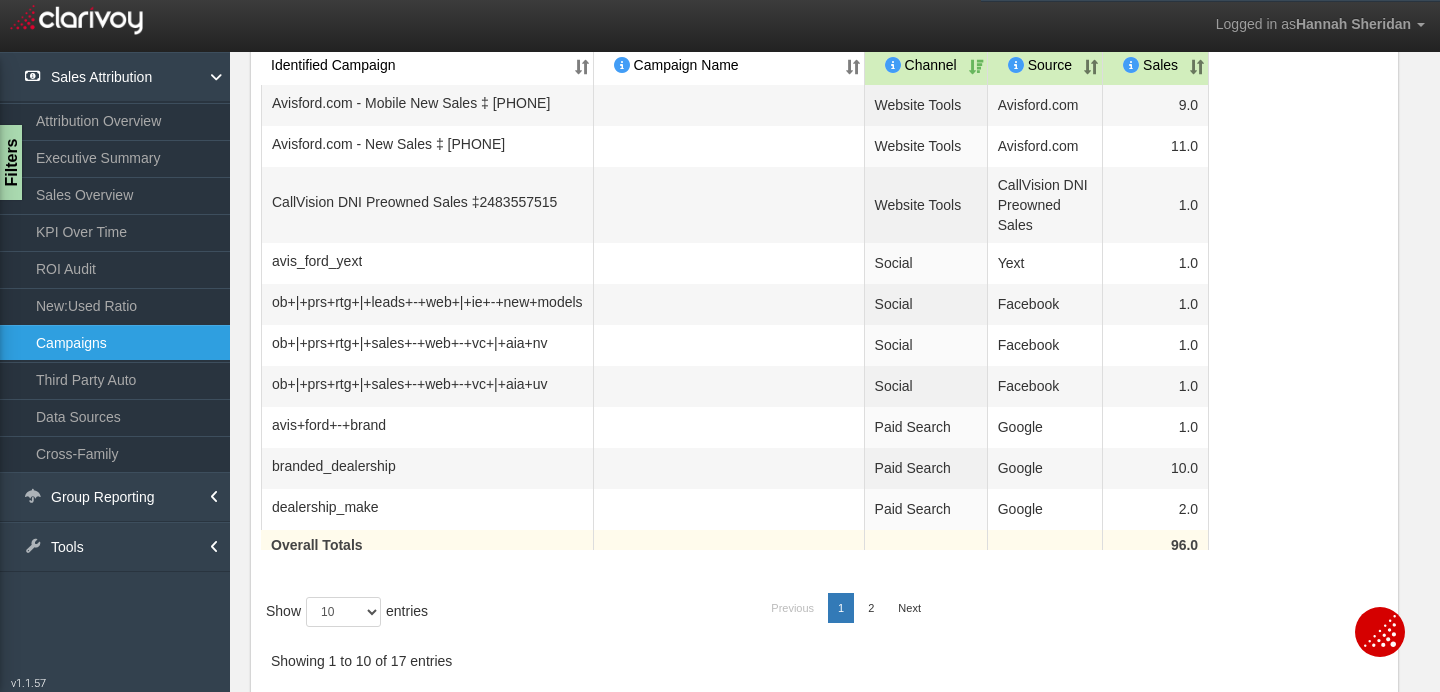 scroll, scrollTop: 259, scrollLeft: 0, axis: vertical 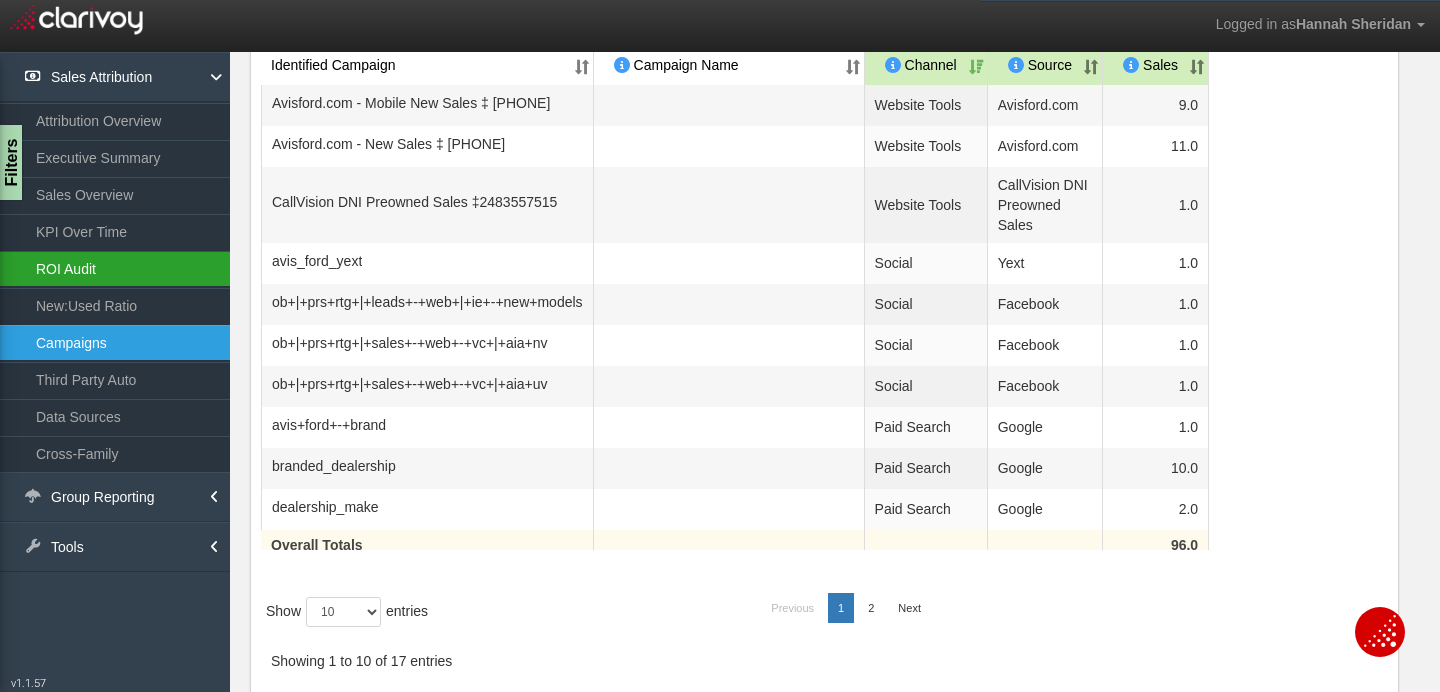 click on "ROI Audit" at bounding box center (115, 269) 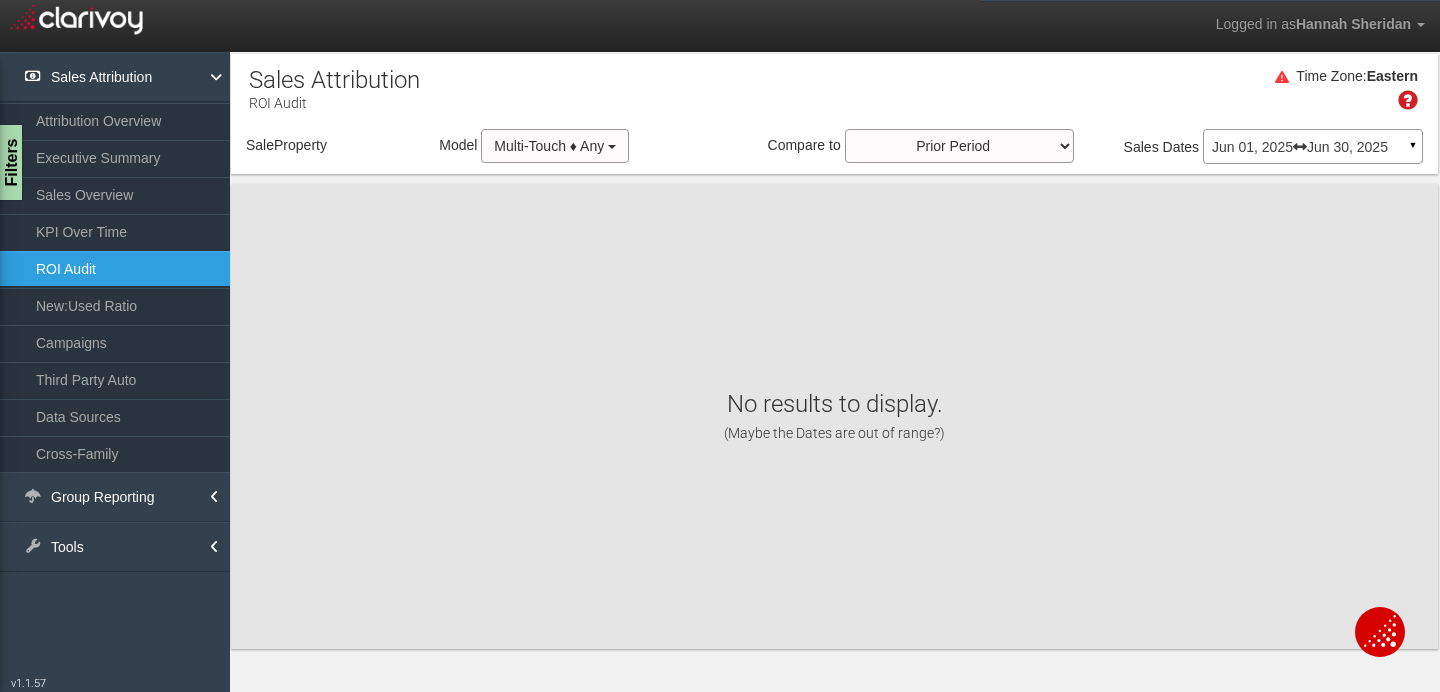 scroll, scrollTop: 0, scrollLeft: 0, axis: both 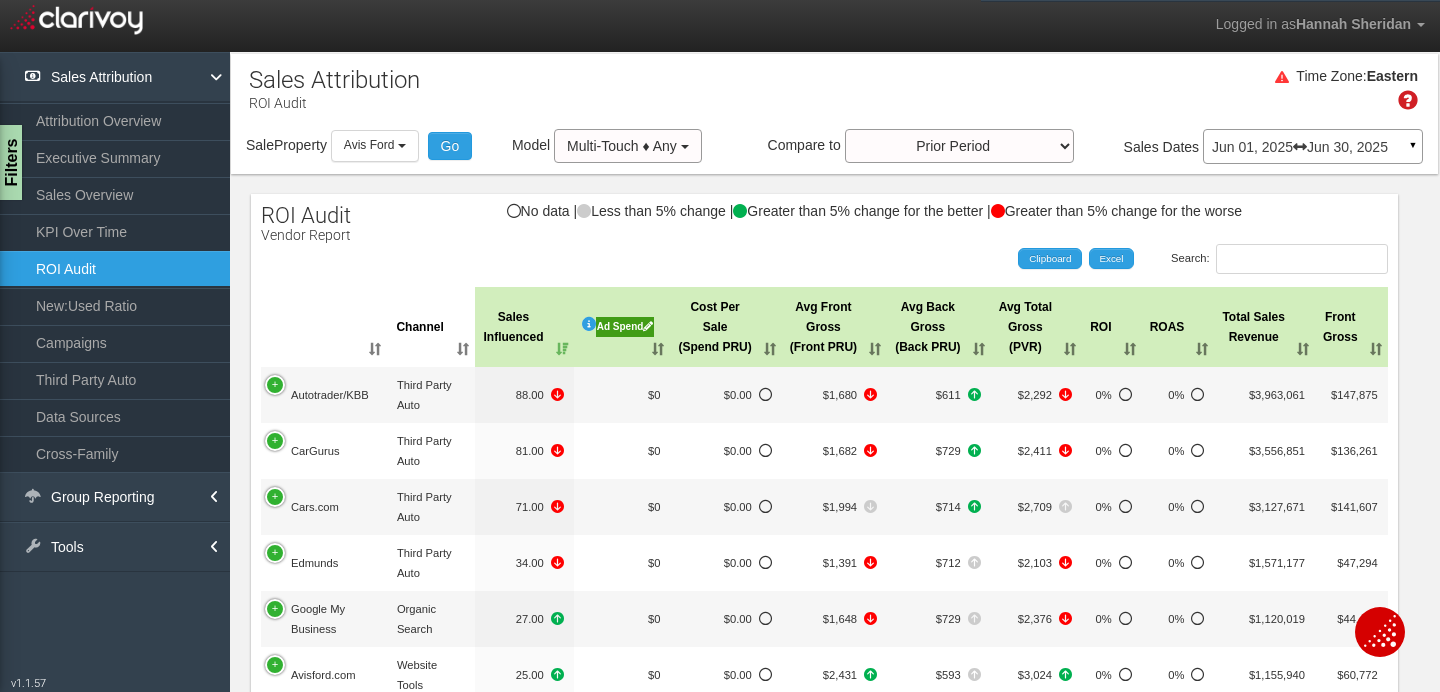 click on "Autotrader/KBB Third Party Auto 88.00  $0 $0.00  $1,680  $611  $2,292  0%  0%  $3,963,061 $147,875 $53,792 $201,666 CarGurus Third Party Auto 81.00  $0 $0.00  $1,682  $729  $2,411  0%  0%  $3,556,851 $136,261 $59,055 $195,317 Cars.com Third Party Auto 71.00  $0 $0.00  $1,994  $714  $2,709  0%  0%  $3,127,671 $141,607 $50,713 $192,320 Edmunds Third Party Auto 34.00  $0 $0.00  $1,391  $712  $2,103  0%  0%  $1,571,177 $47,294 $24,213 $71,507 Google My Business Organic Search 27.00  $0 $0.00  $1,648  $729  $2,376  0%  0%  $1,120,019 $44,487 $19,678 $64,165 Avisford.com Website Tools 25.00  $0 $0.00  $2,431  $593  $3,024  0%  0%  $1,155,940 $60,772 $14,828 $75,600" at bounding box center [824, 806] 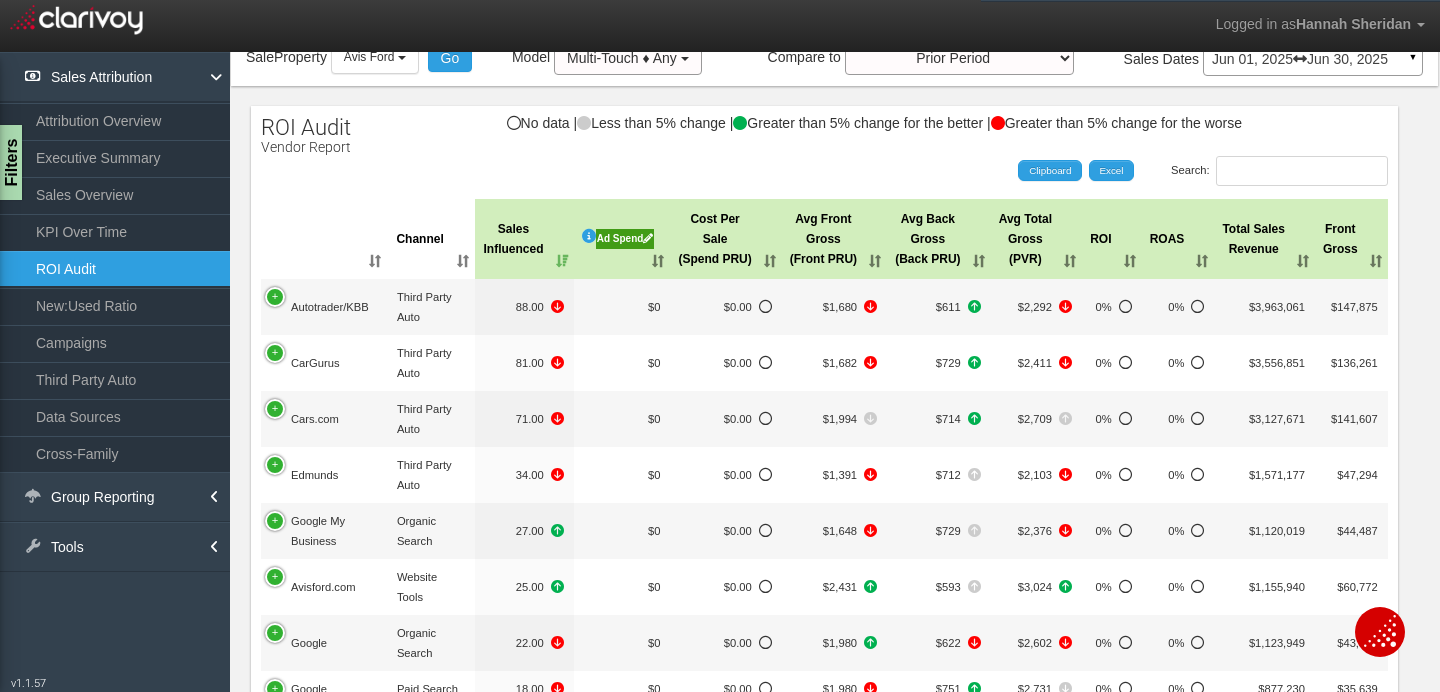 scroll, scrollTop: 83, scrollLeft: 0, axis: vertical 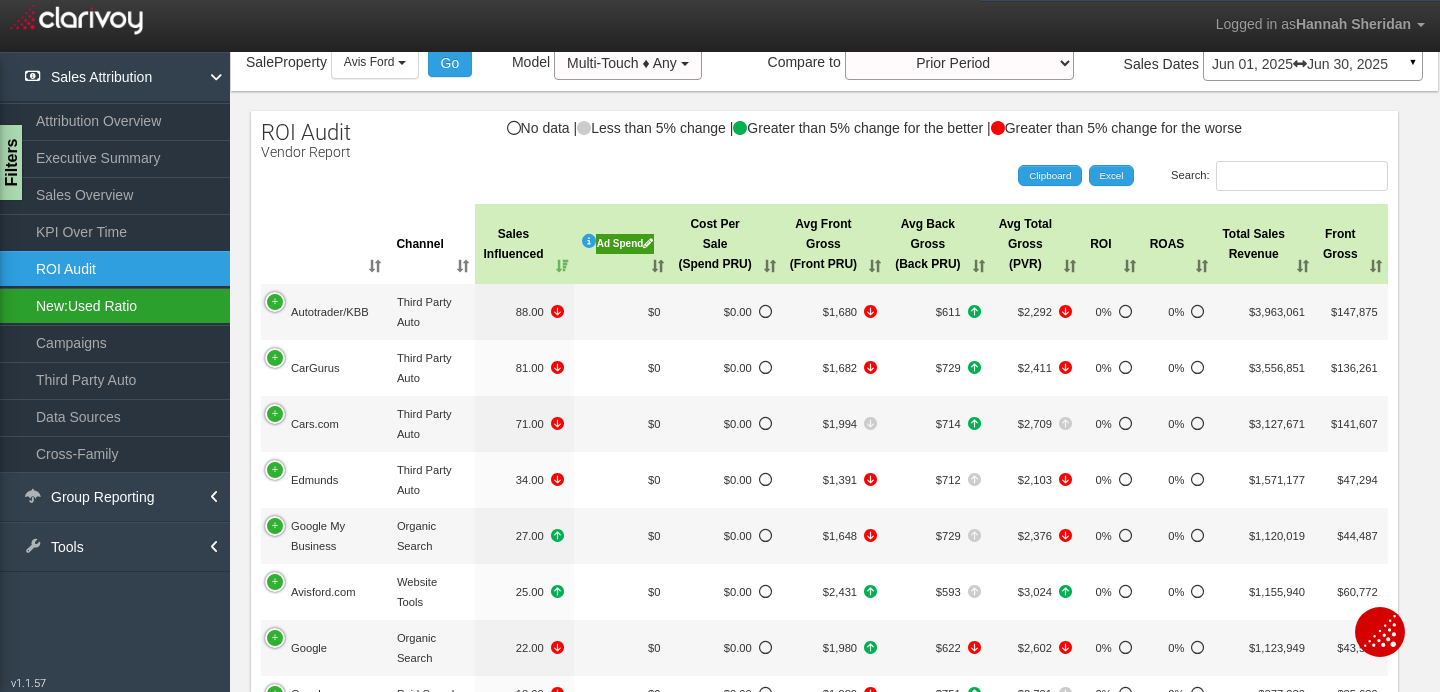 click on "New:Used Ratio" at bounding box center [115, 306] 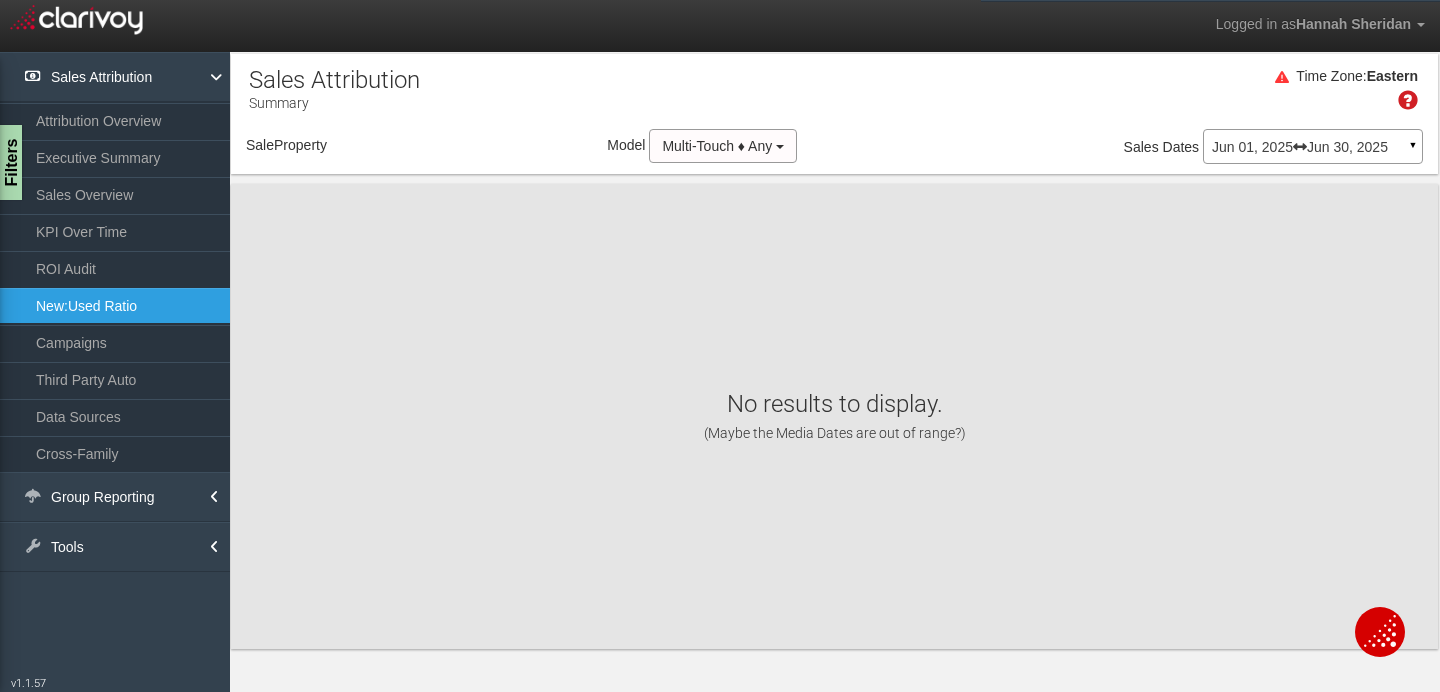 scroll, scrollTop: 0, scrollLeft: 0, axis: both 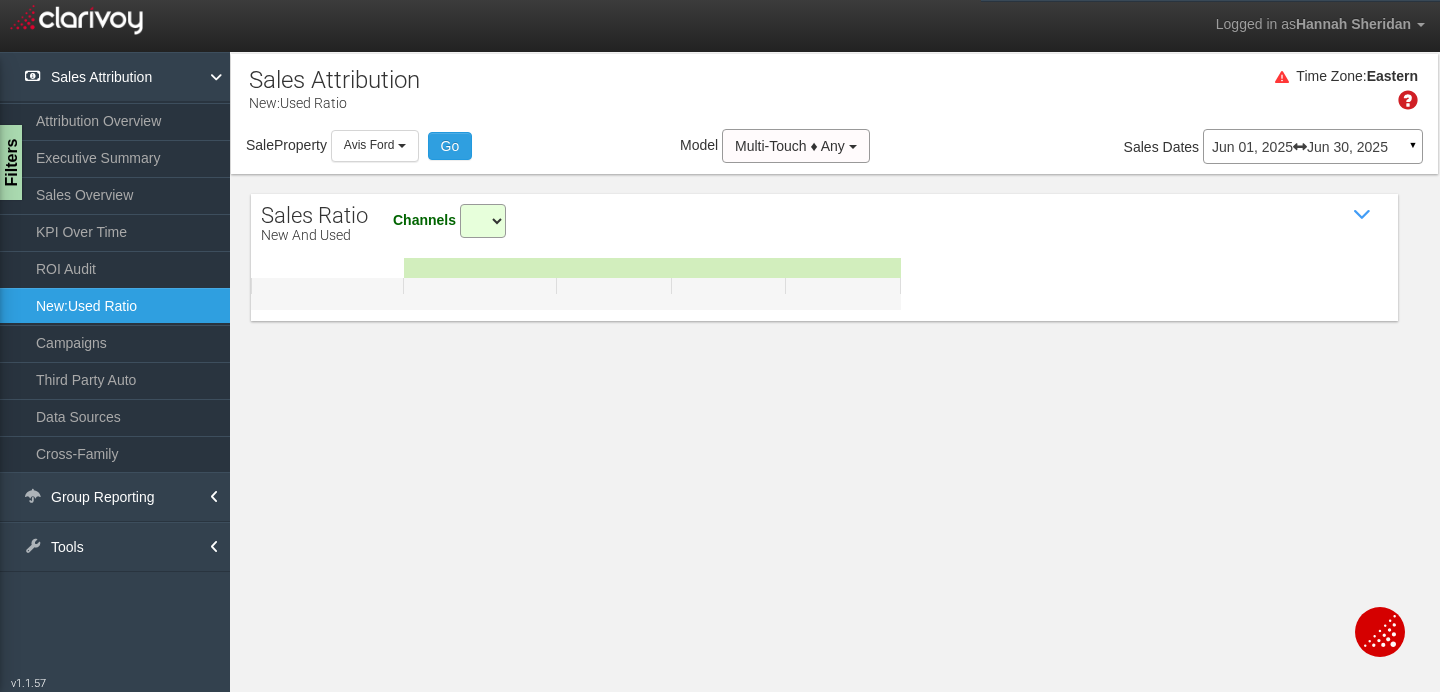 select on "all" 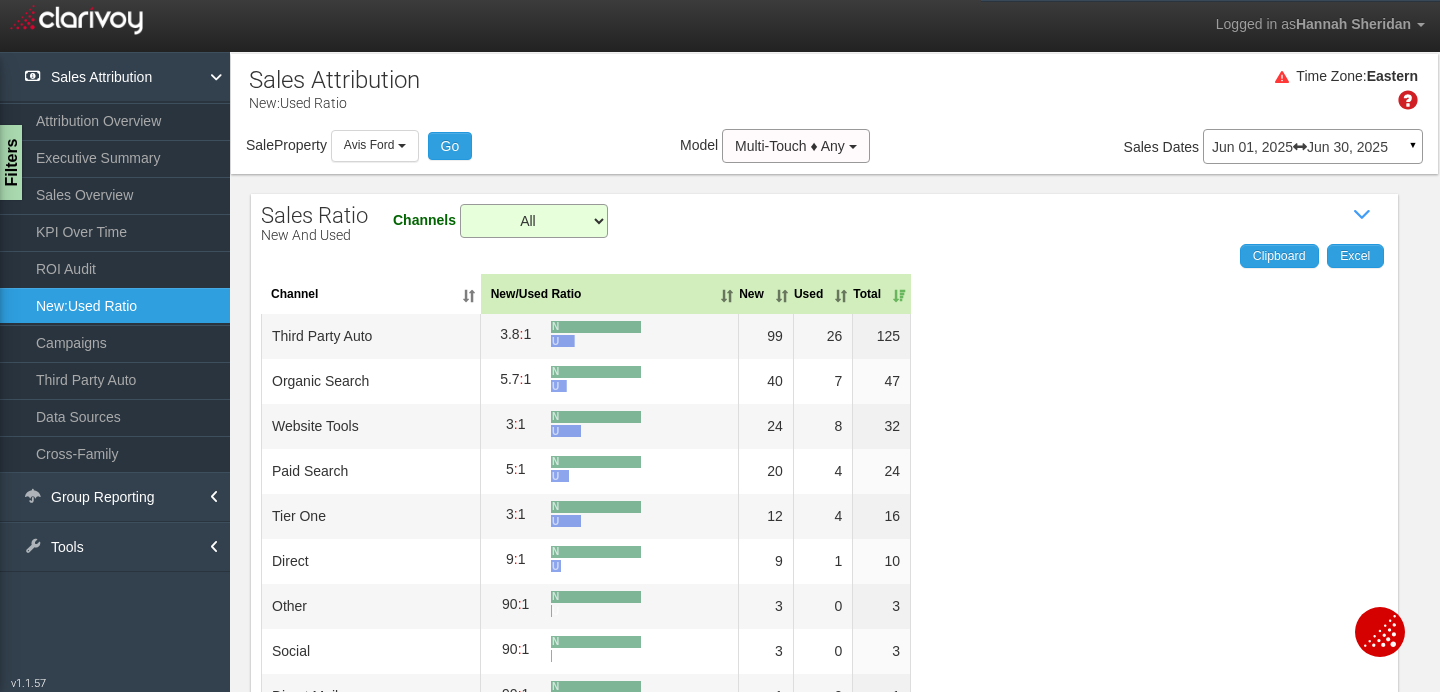 click on "Clipboard   Excel
Channel New/Used Ratio New Used Total
third party auto 3.8 : 1 N U 99 26 125 organic search 5.7 : 1 N U 40 7 47 website tools 3 : 1 N U 24 8 32 paid search 5 : 1 N U 20 4 24 tier one 3 : 1 N U 12 4 16 direct 9 : 1 N U 9 1 10 other 90 : 1 N U 3 0 3 social 90 : 1 N U 3 0 3 direct mail 90 : 1 N U 1 0 1 email 1 : 90 N U 0 1 1
211.00 51.00 262.00
Show  10 25 50 100  entries Previous 1 Next Showing 1 to 10 of 10 entries" at bounding box center [824, 590] 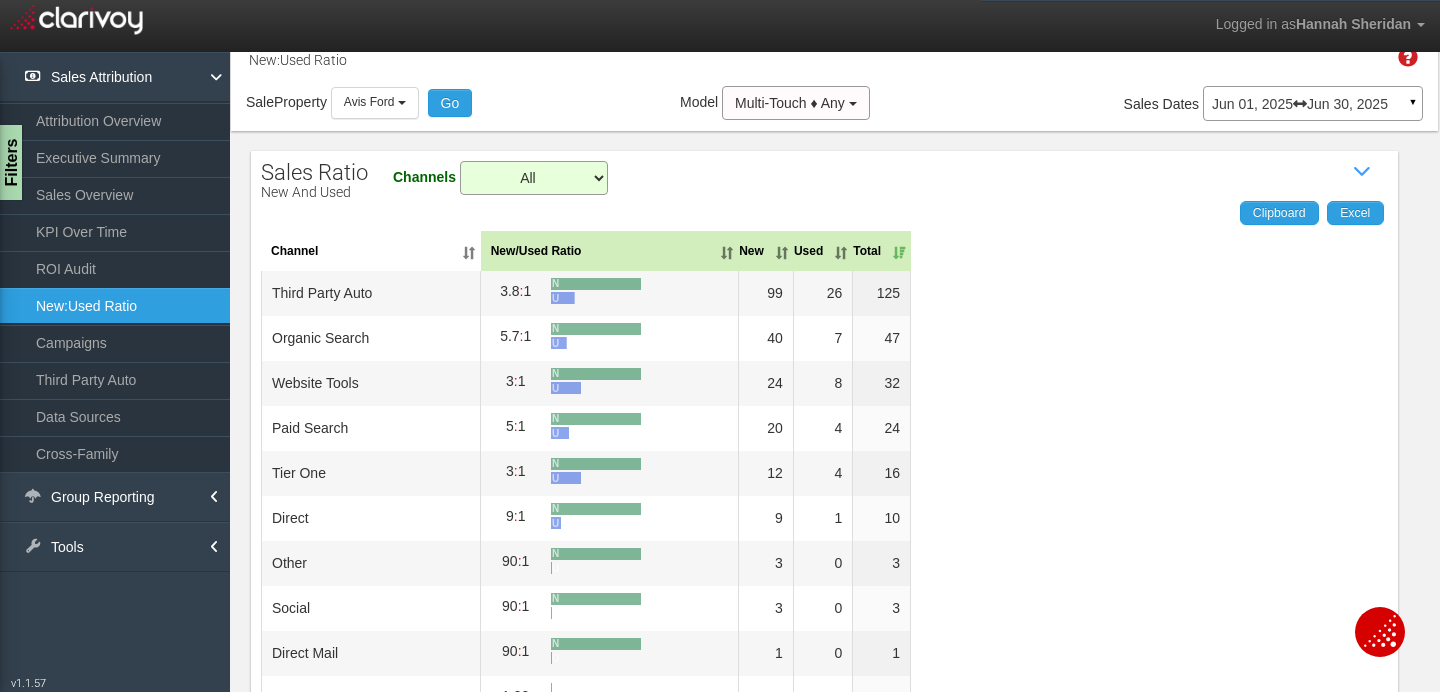 scroll, scrollTop: 0, scrollLeft: 0, axis: both 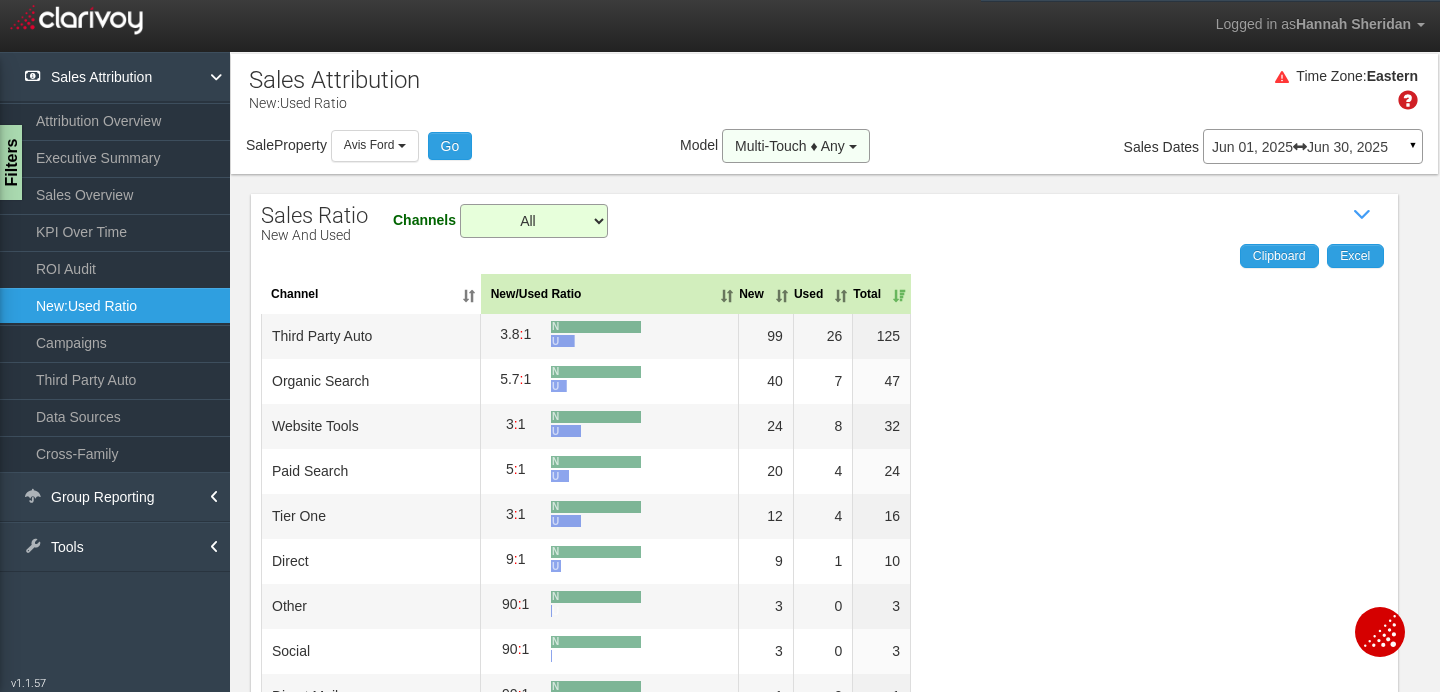 click on "Multi-Touch ♦ Any" at bounding box center [796, 146] 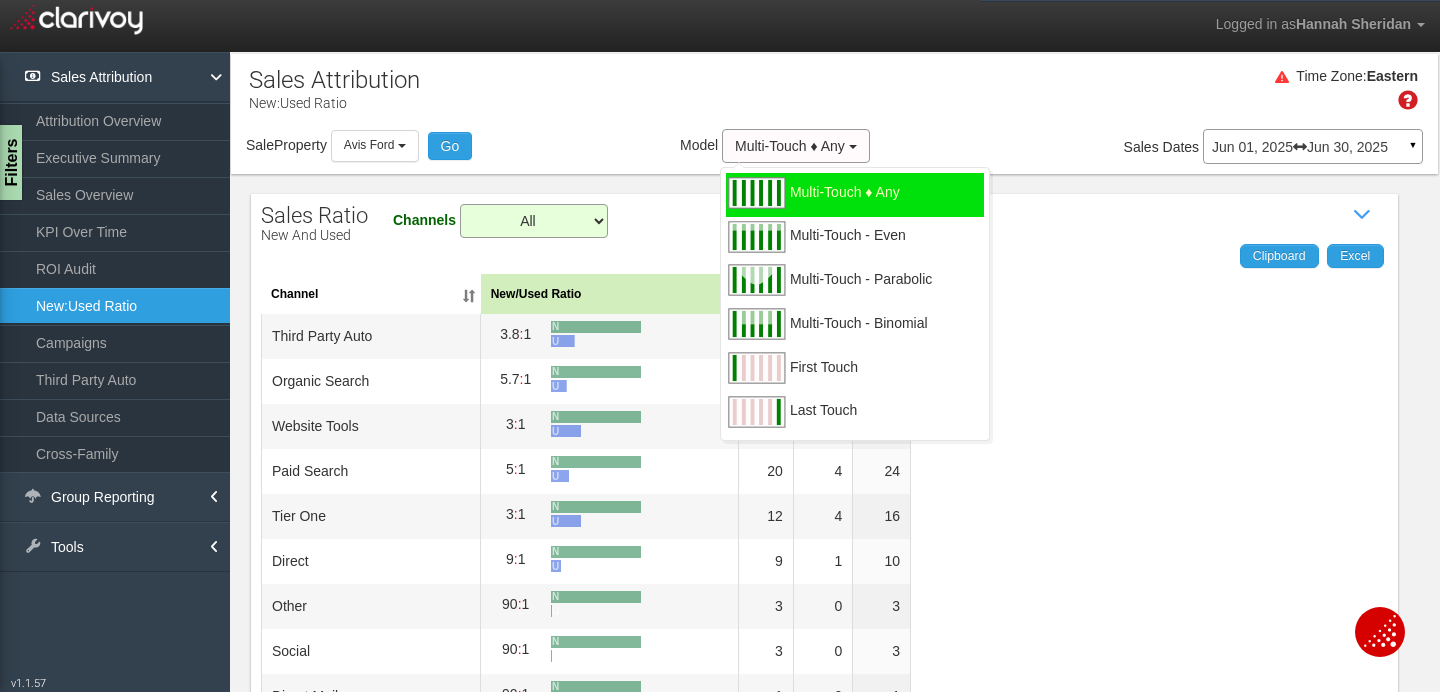 click on "Clipboard   Excel
Channel New/Used Ratio New Used Total
third party auto 3.8 : 1 N U 99 26 125 organic search 5.7 : 1 N U 40 7 47 website tools 3 : 1 N U 24 8 32 paid search 5 : 1 N U 20 4 24 tier one 3 : 1 N U 12 4 16 direct 9 : 1 N U 9 1 10 other 90 : 1 N U 3 0 3 social 90 : 1 N U 3 0 3 direct mail 90 : 1 N U 1 0 1 email 1 : 90 N U 0 1 1
211.00 51.00 262.00
Show  10 25 50 100  entries Previous 1 Next Showing 1 to 10 of 10 entries" at bounding box center (824, 590) 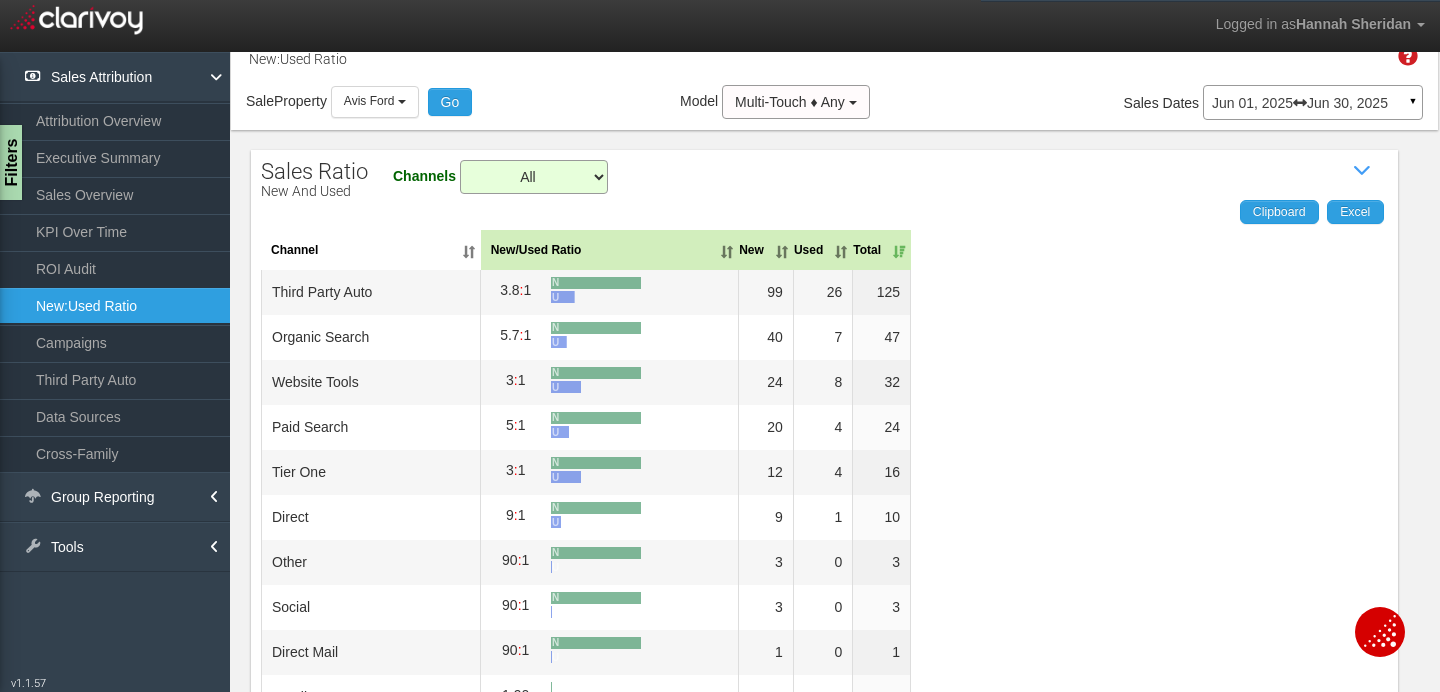 scroll, scrollTop: 40, scrollLeft: 0, axis: vertical 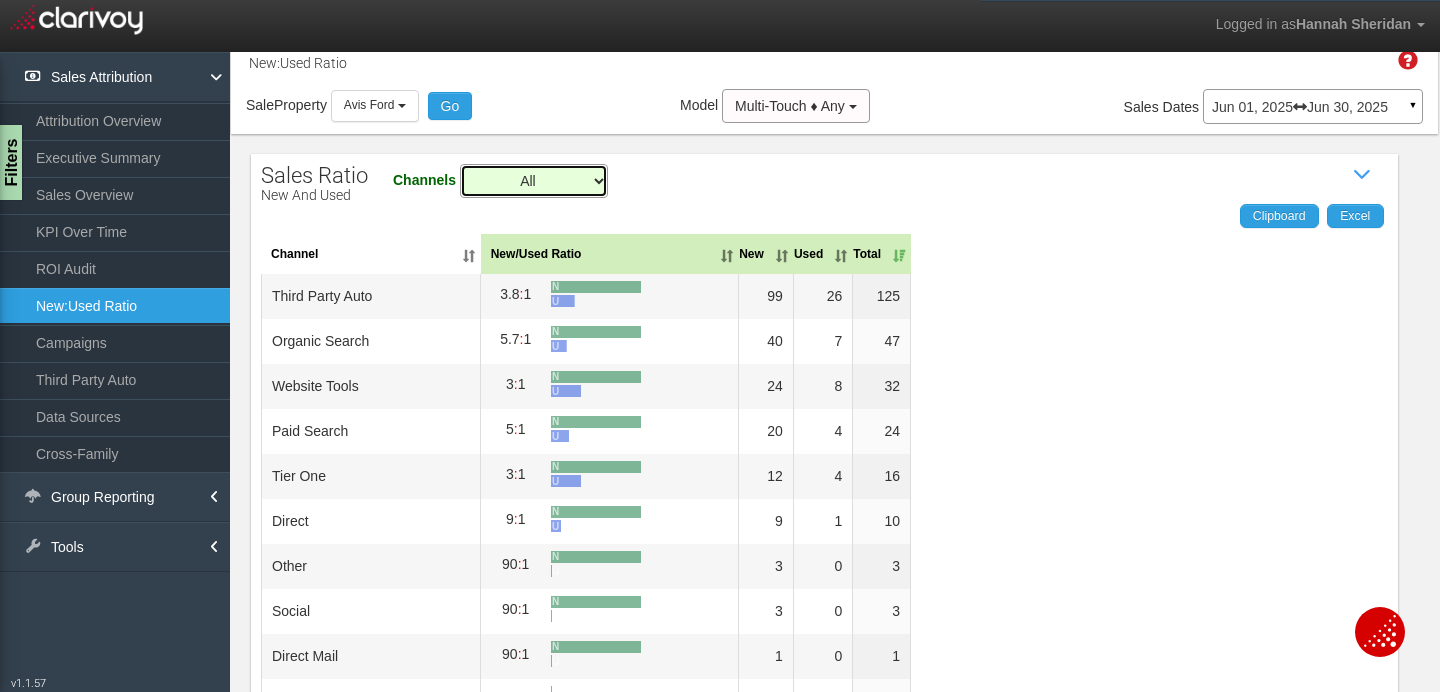 click on "All Direct Mail Email Organic Search Other Paid Search Social Third Party Auto Tier One Website Tools" at bounding box center (534, 181) 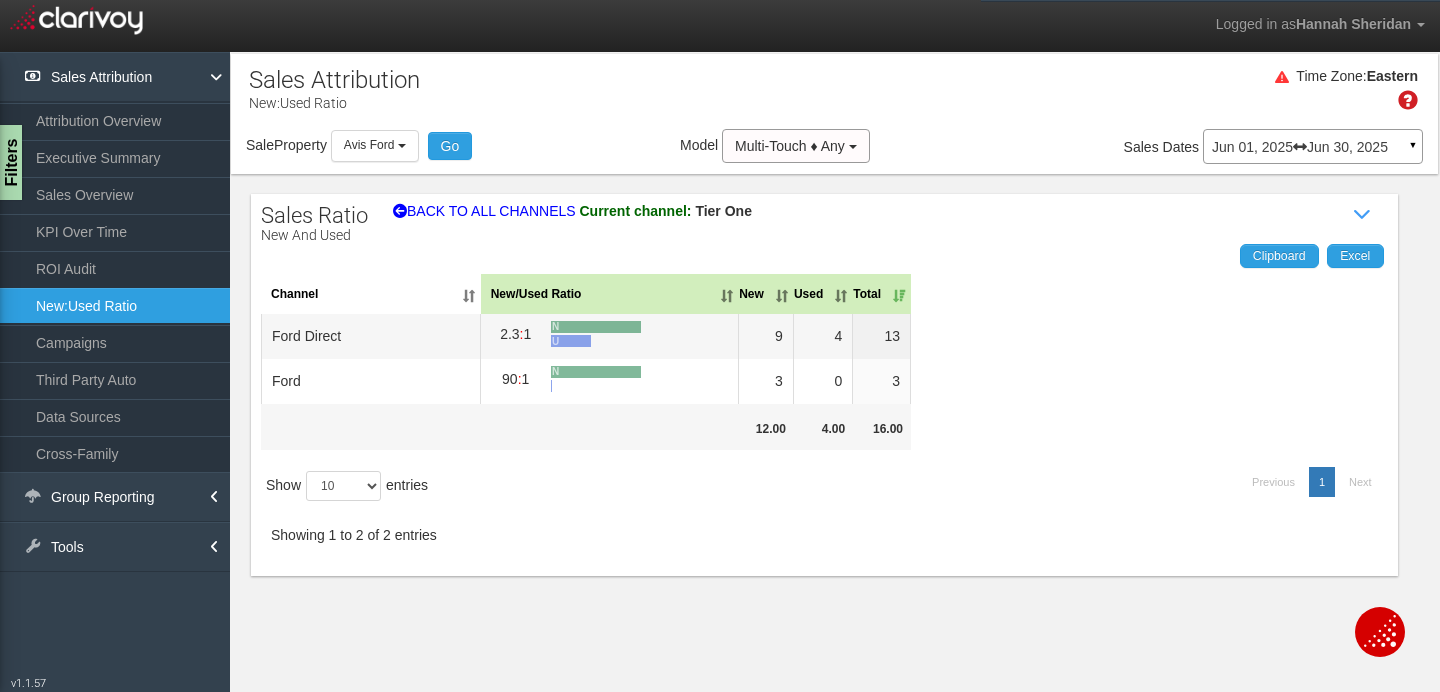 scroll, scrollTop: 0, scrollLeft: 0, axis: both 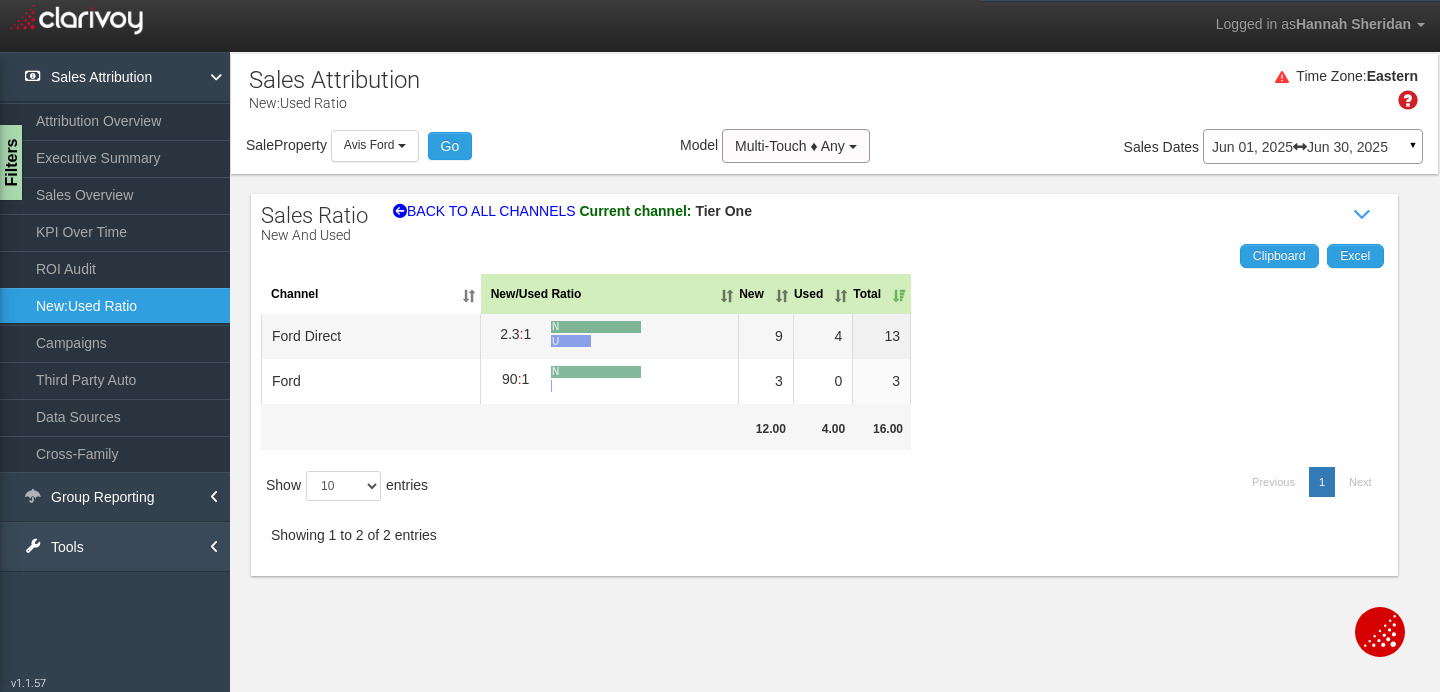 click on "Tools" at bounding box center (115, 547) 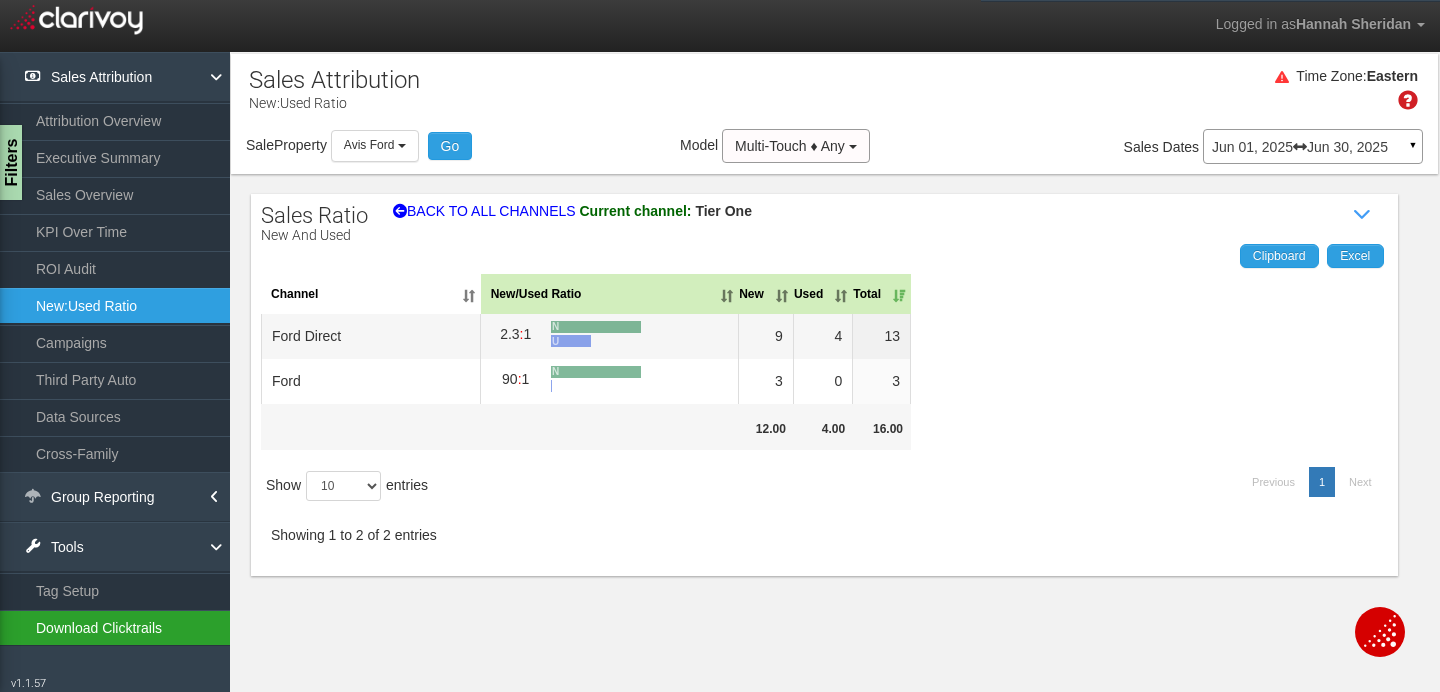 click on "Download Clicktrails" at bounding box center (115, 628) 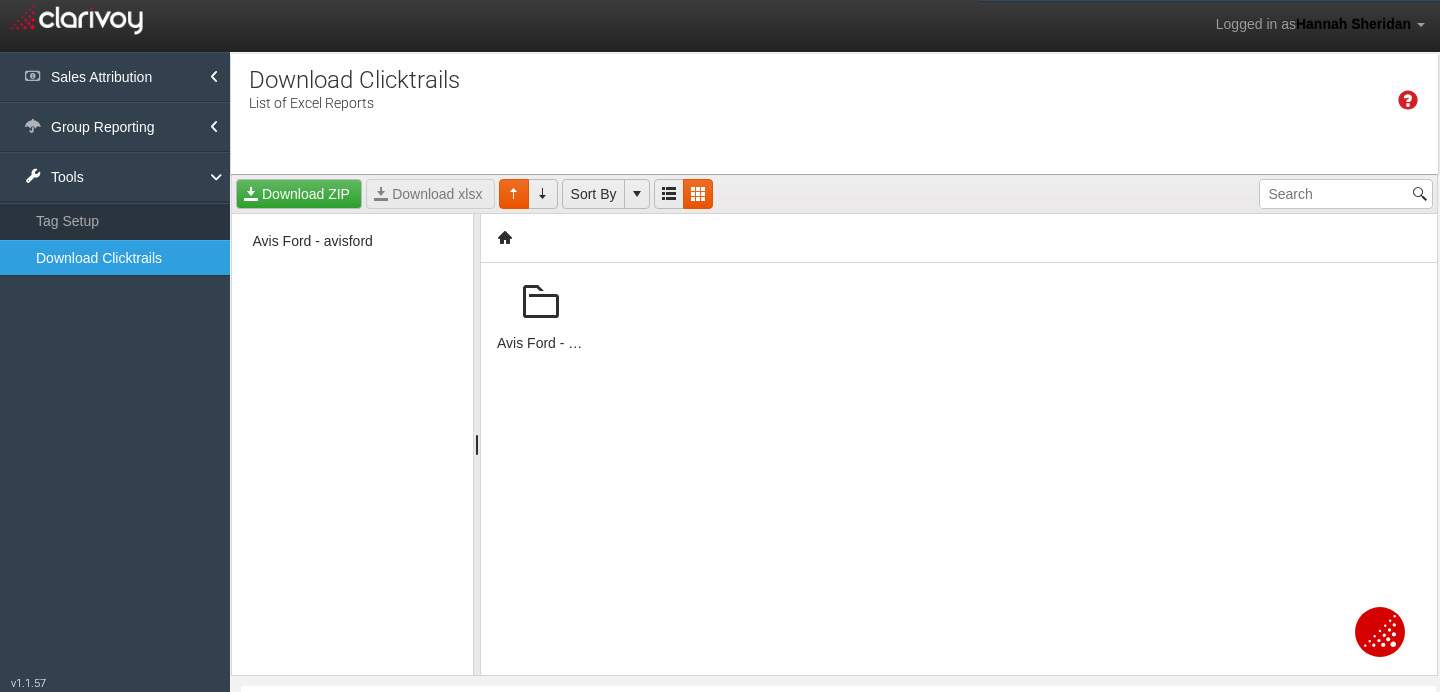click at bounding box center (541, 303) 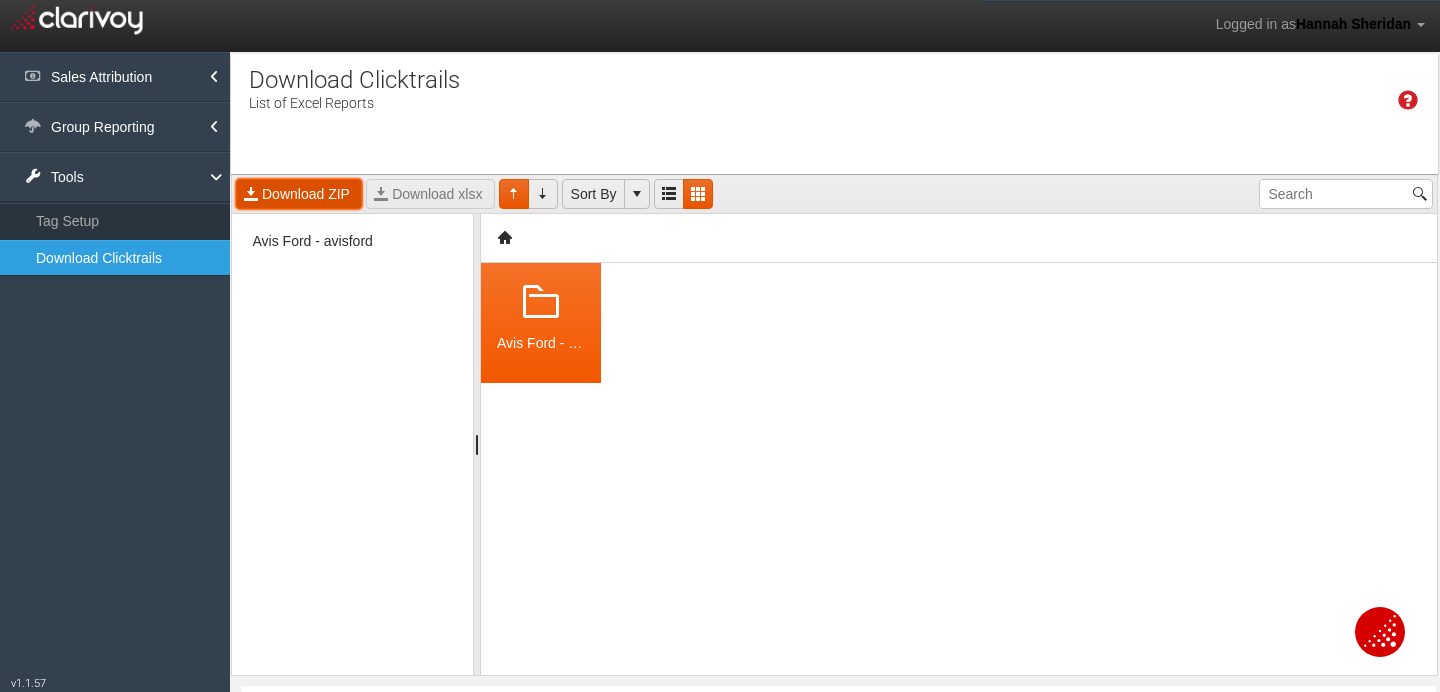 click on "Download ZIP" at bounding box center [299, 194] 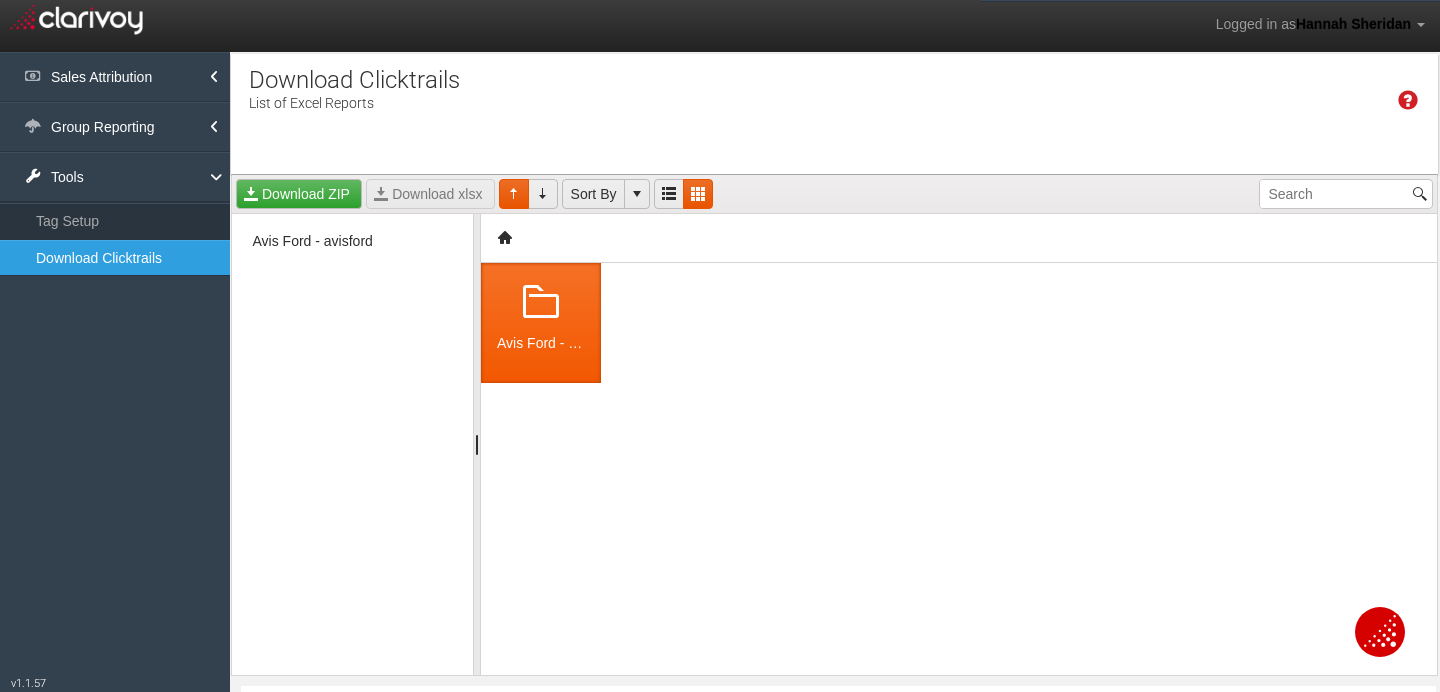 click at bounding box center [541, 303] 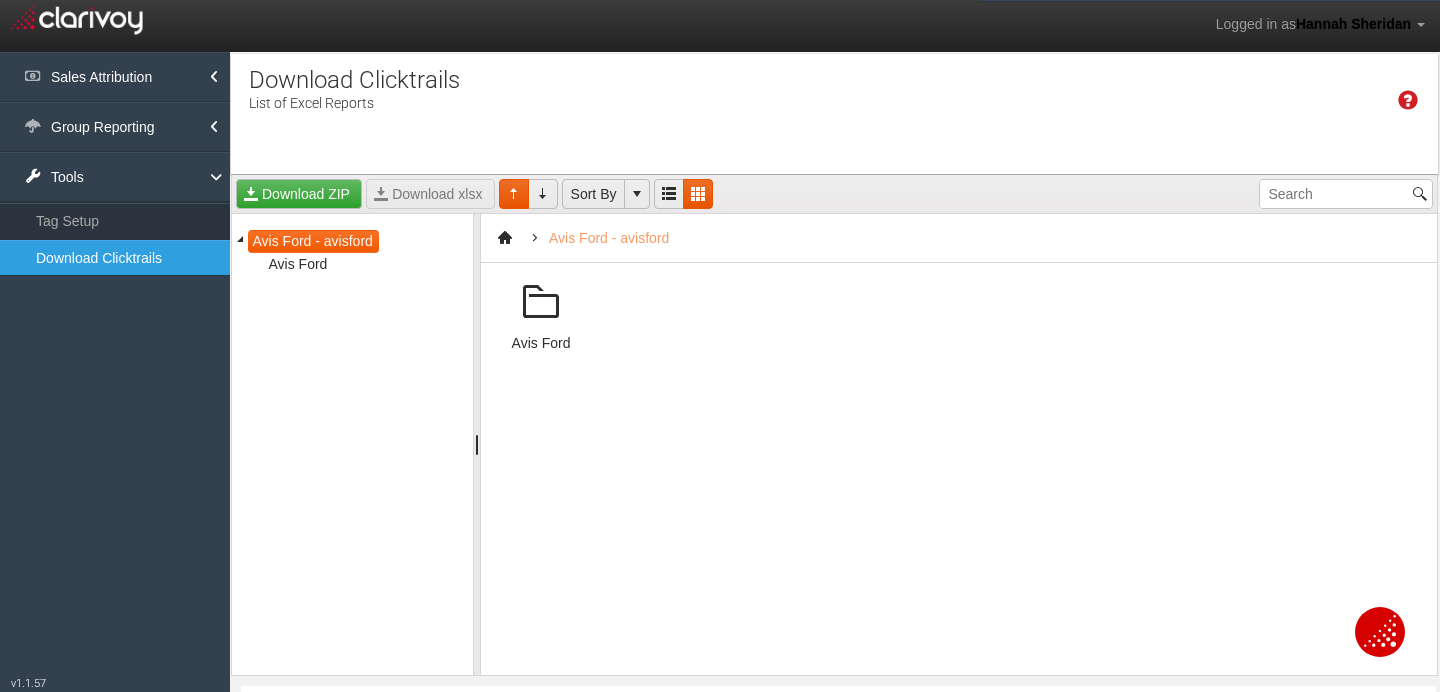 click at bounding box center [541, 303] 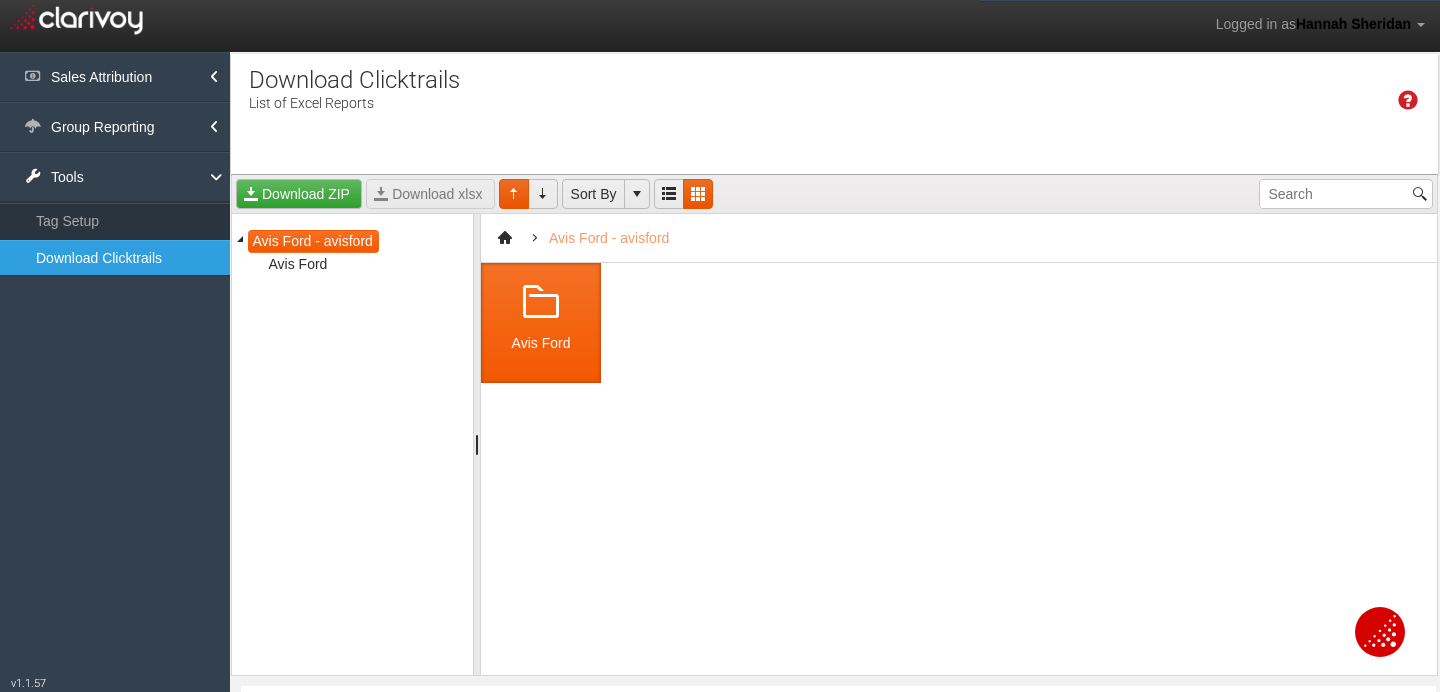 click at bounding box center [541, 303] 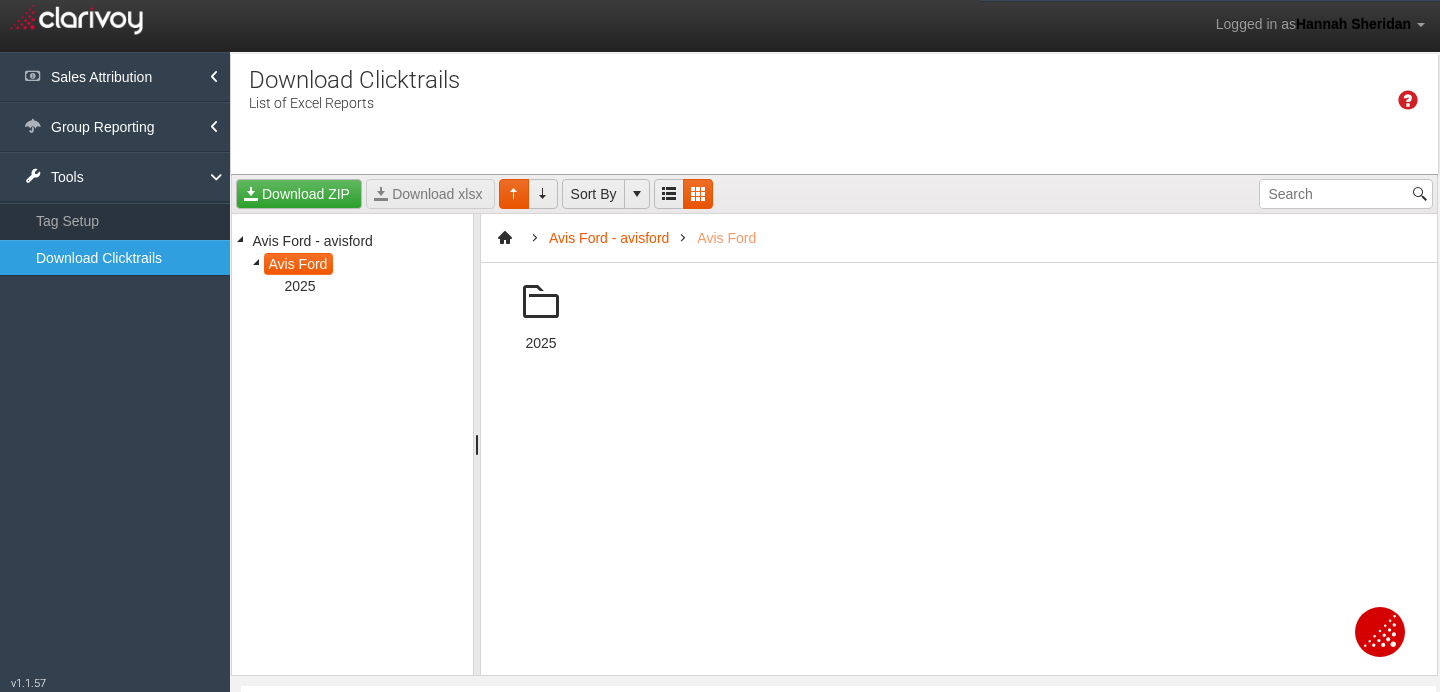click at bounding box center [541, 303] 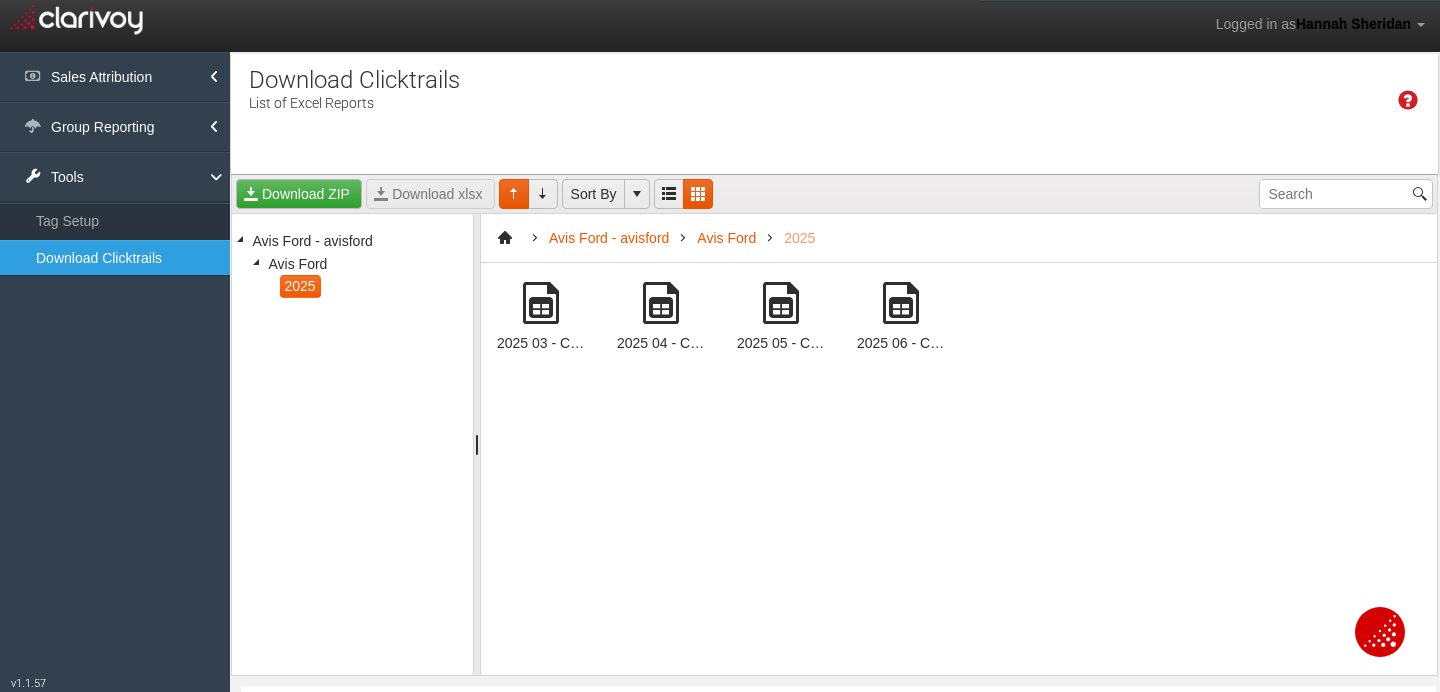 click at bounding box center (901, 303) 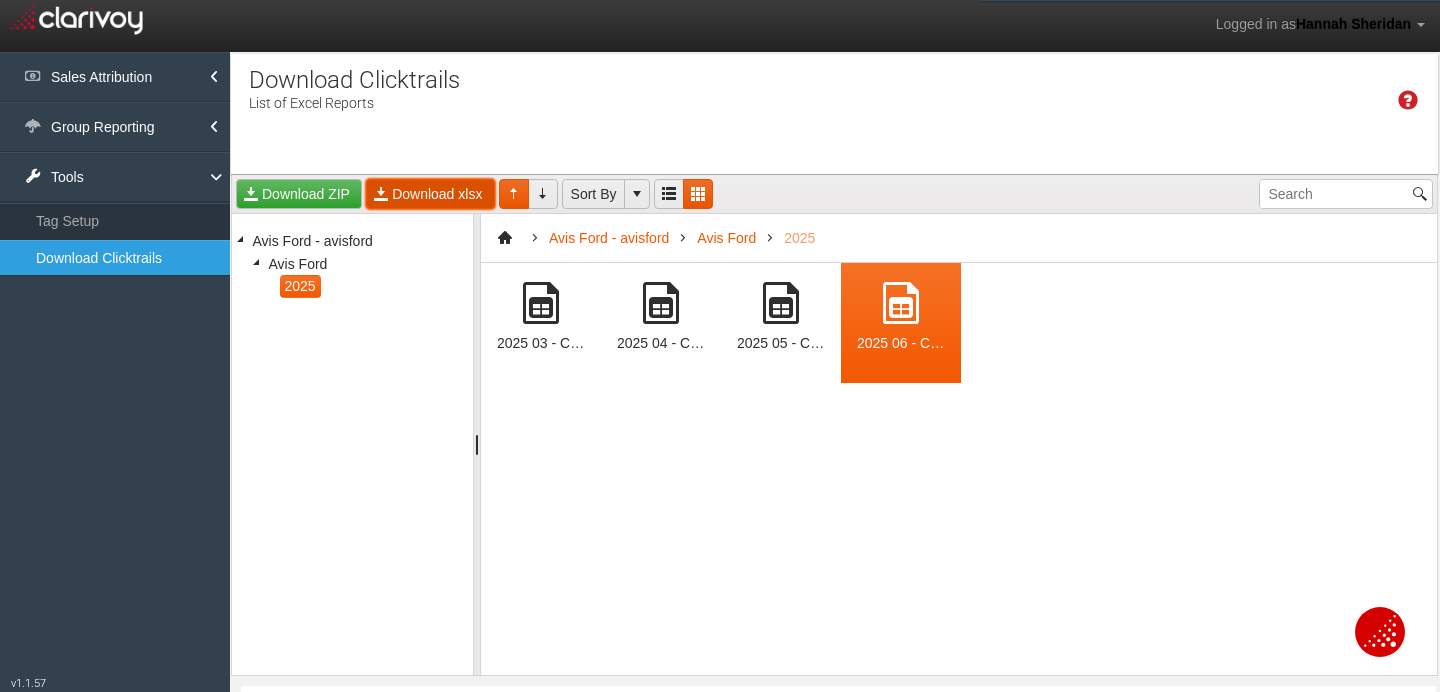 click on "Download xlsx" at bounding box center [430, 194] 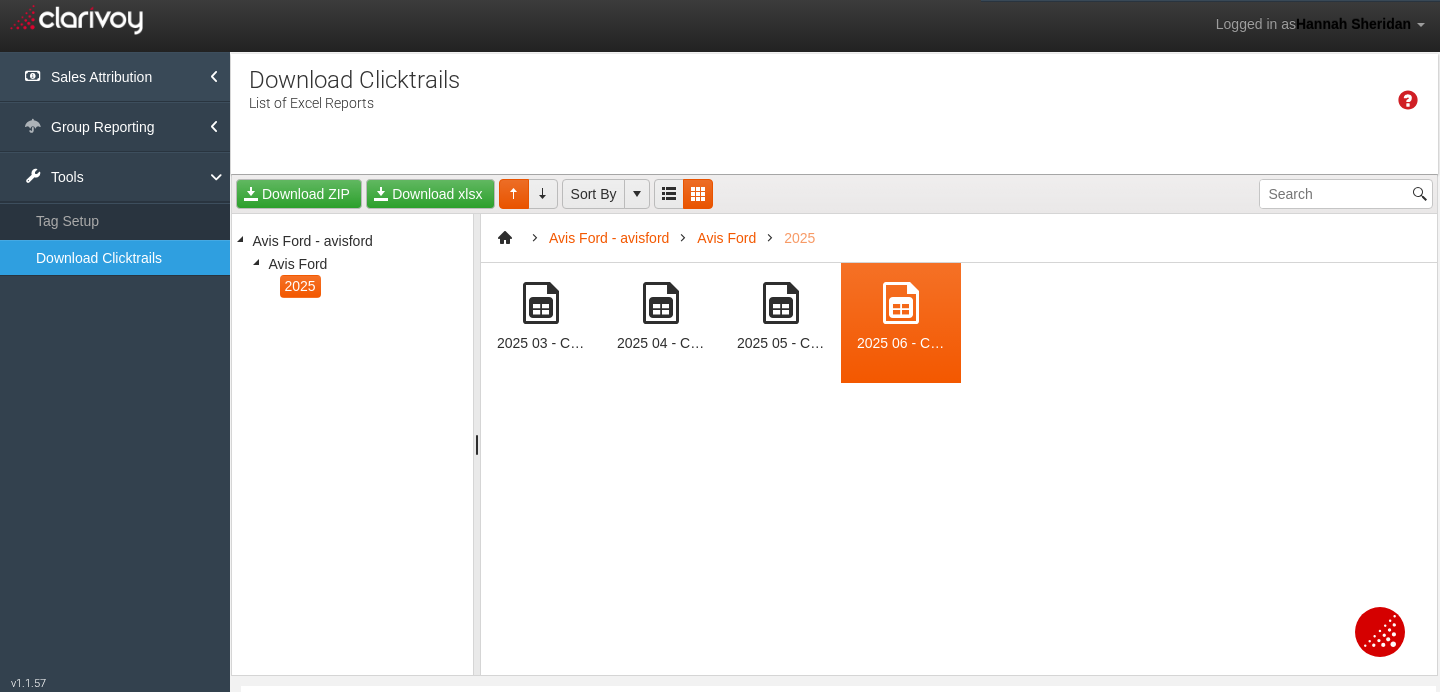 click on "Sales Attribution" at bounding box center (115, 77) 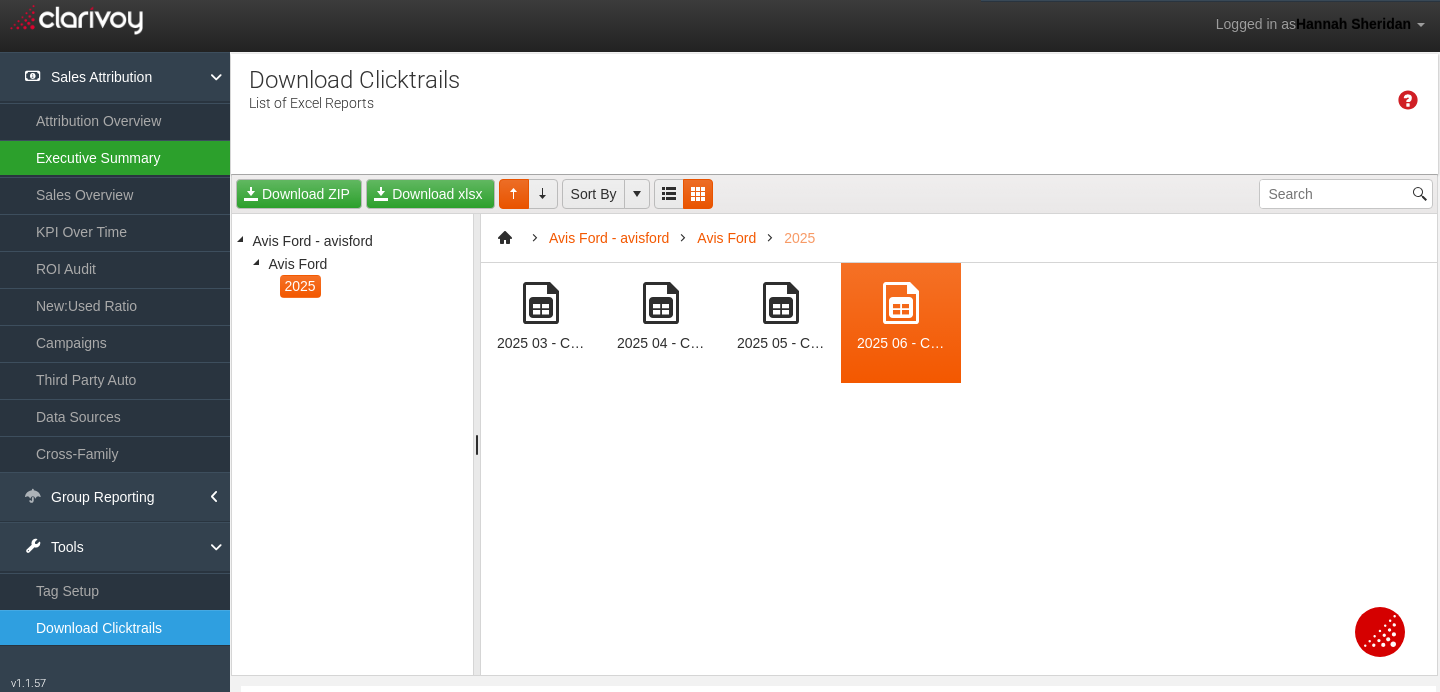 click on "Executive Summary" at bounding box center [115, 158] 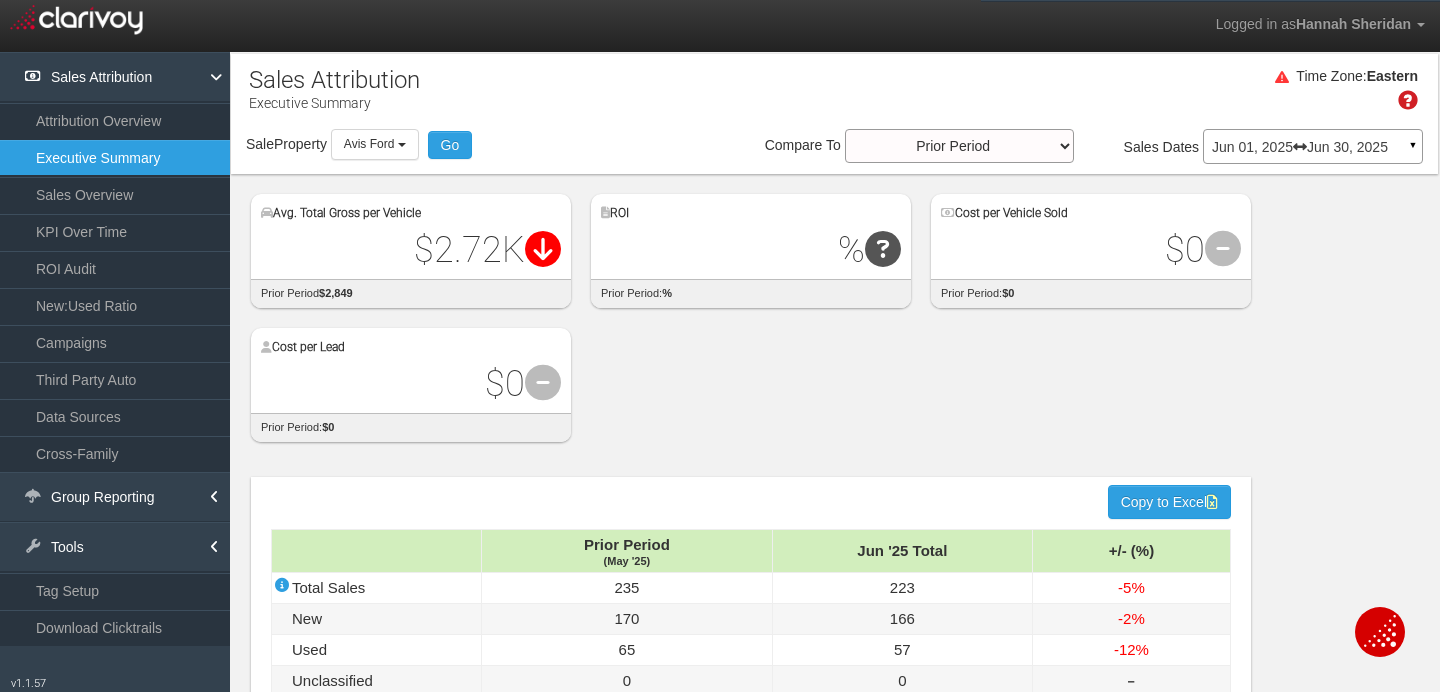 click on "Sale  Property
Loading
Avis Ford Avis Ford     Select all  Avis Ford - avisford  Avis Ford
Go
Model 			 				  Multi-Touch ◆ Any 			 			 				 				 				 				 				  Multi-Touch ◆ Any 				 				 				 				 				 				  Multi-Touch - Even 				 				 				 				 				 				  Multi-Touch - Parabolic 				 				 				 				 				 				  Multi-Touch - Binomial 				 				 				 				 				 				  First Touch 				 				 				 				 				 				  Last Touch
Sales
Dates
Jun 01, 2025   Jun 30, 2025
▼
Comparing to: mm/dd/yyyy - mm/dd/yyyy
Date Range: Custom Yesterday to S" at bounding box center (834, 150) 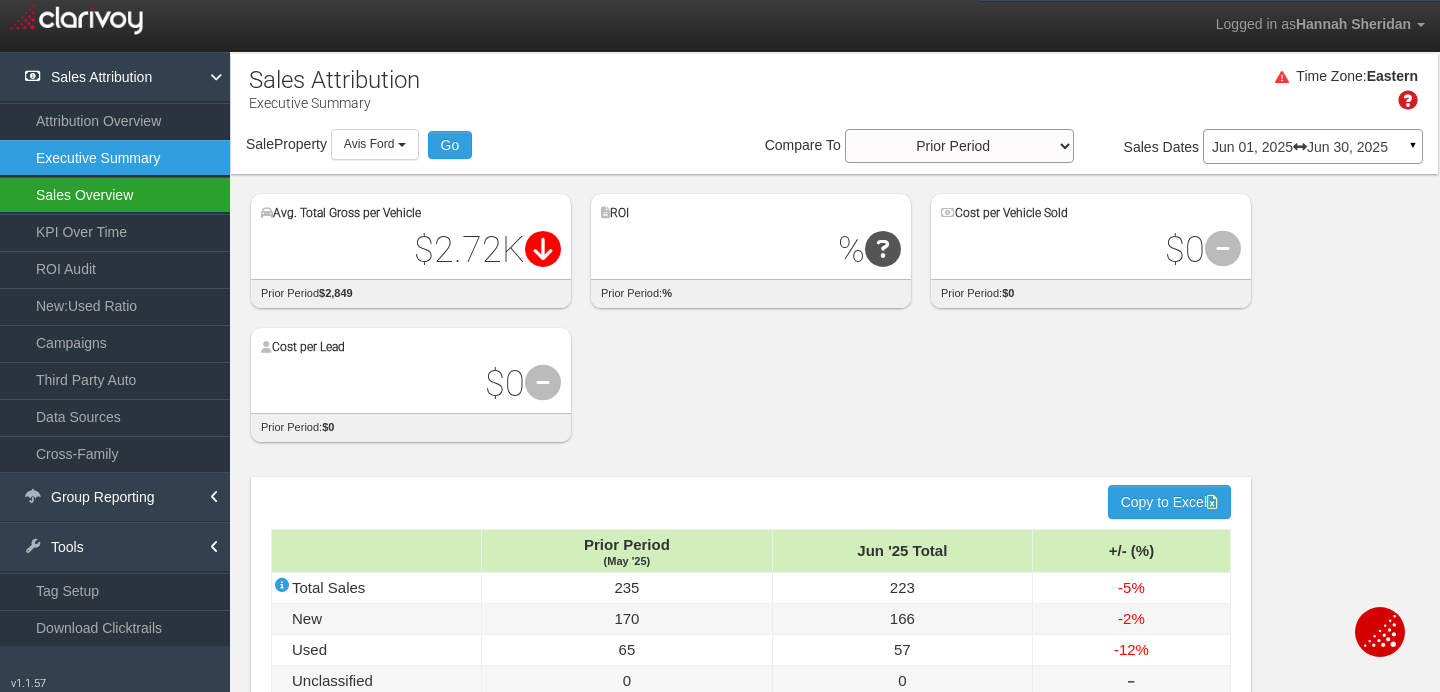 click on "Sales Overview" at bounding box center [115, 195] 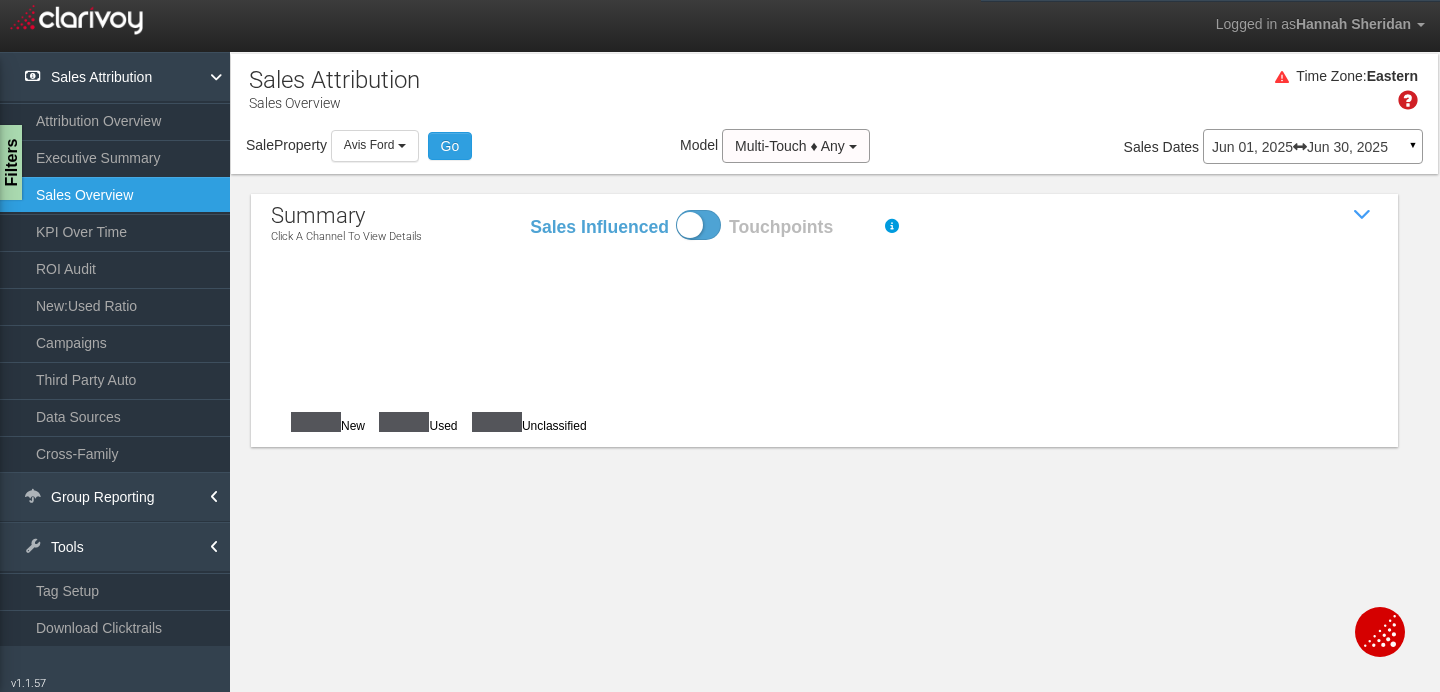 scroll, scrollTop: 0, scrollLeft: 0, axis: both 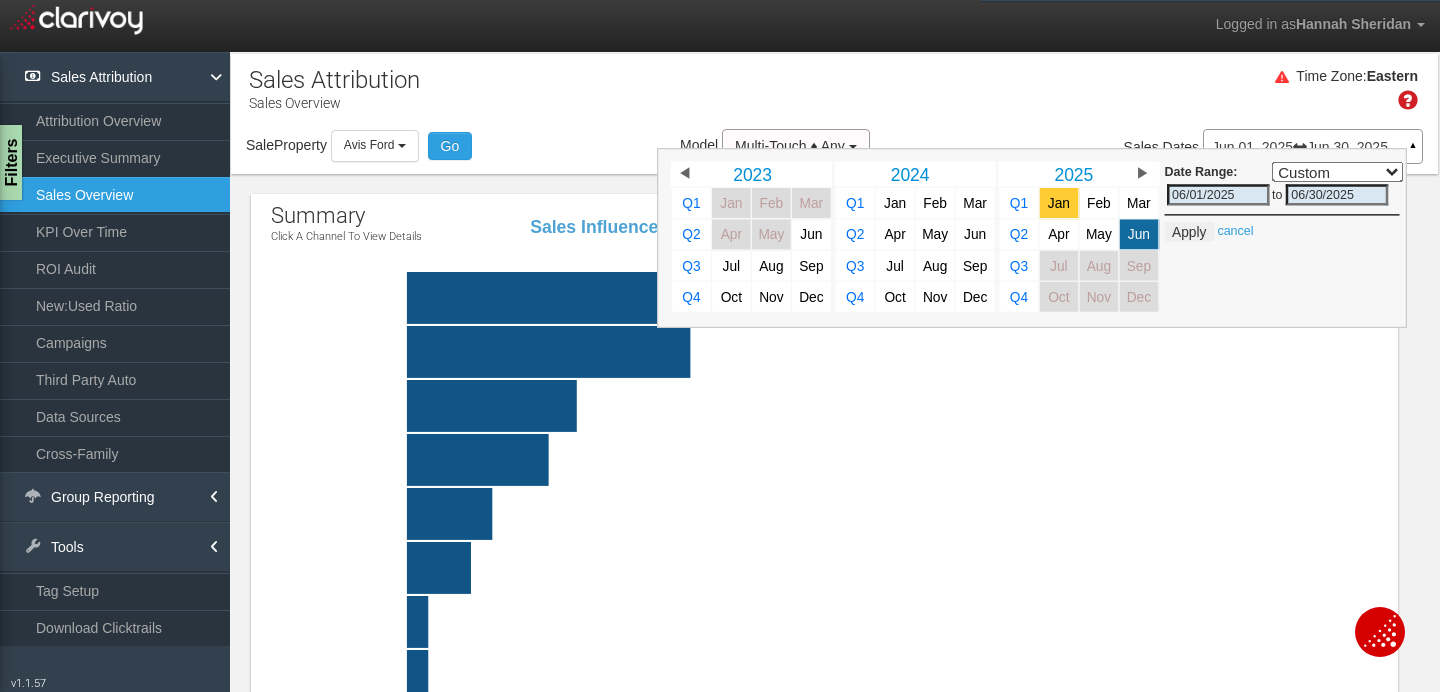 click on "Jan" at bounding box center [1059, 203] 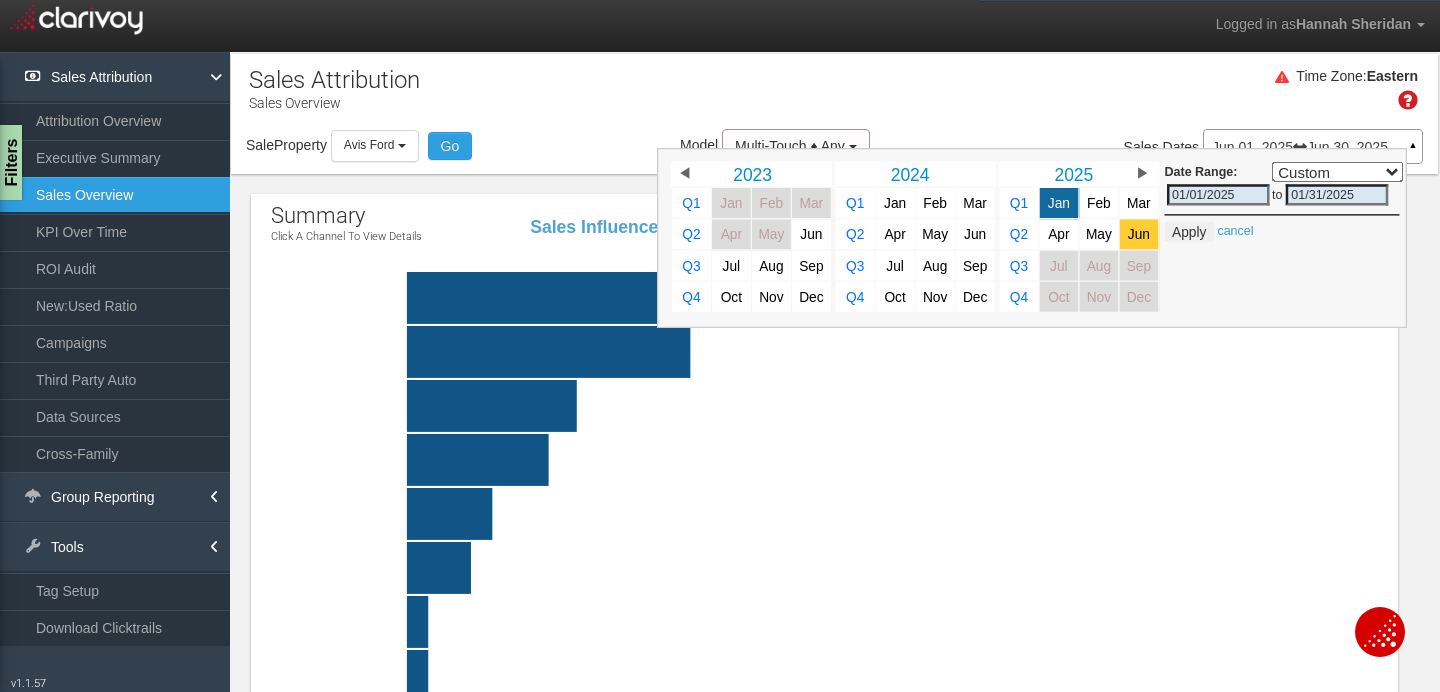 click on "Jun" at bounding box center [1139, 234] 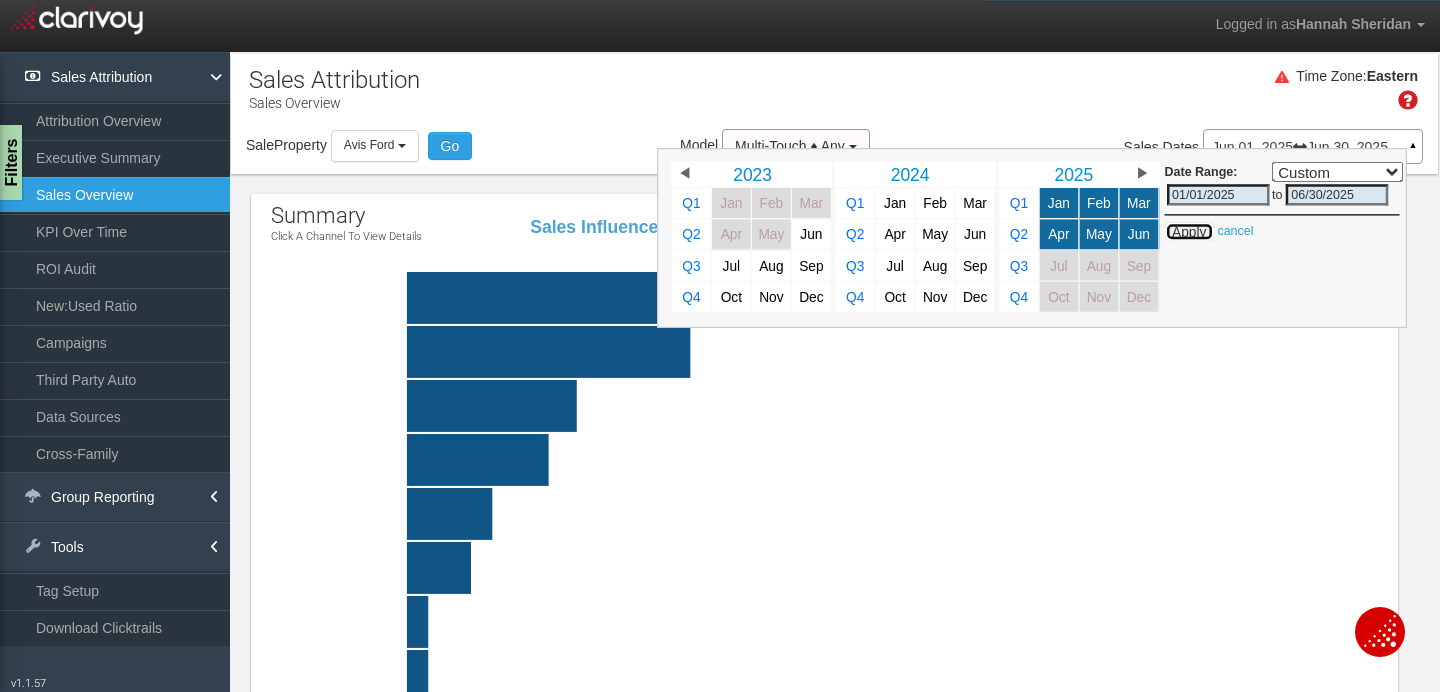 click on "Apply" at bounding box center [1189, 232] 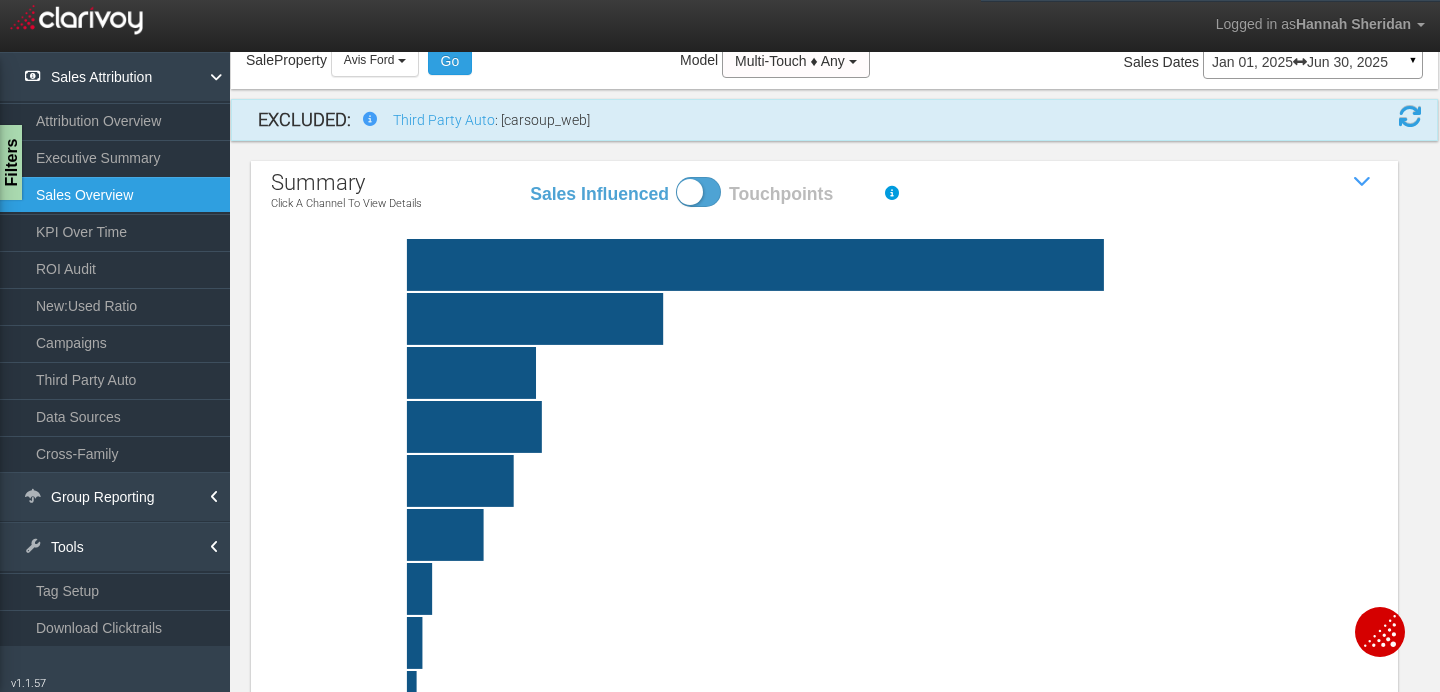 scroll, scrollTop: 120, scrollLeft: 0, axis: vertical 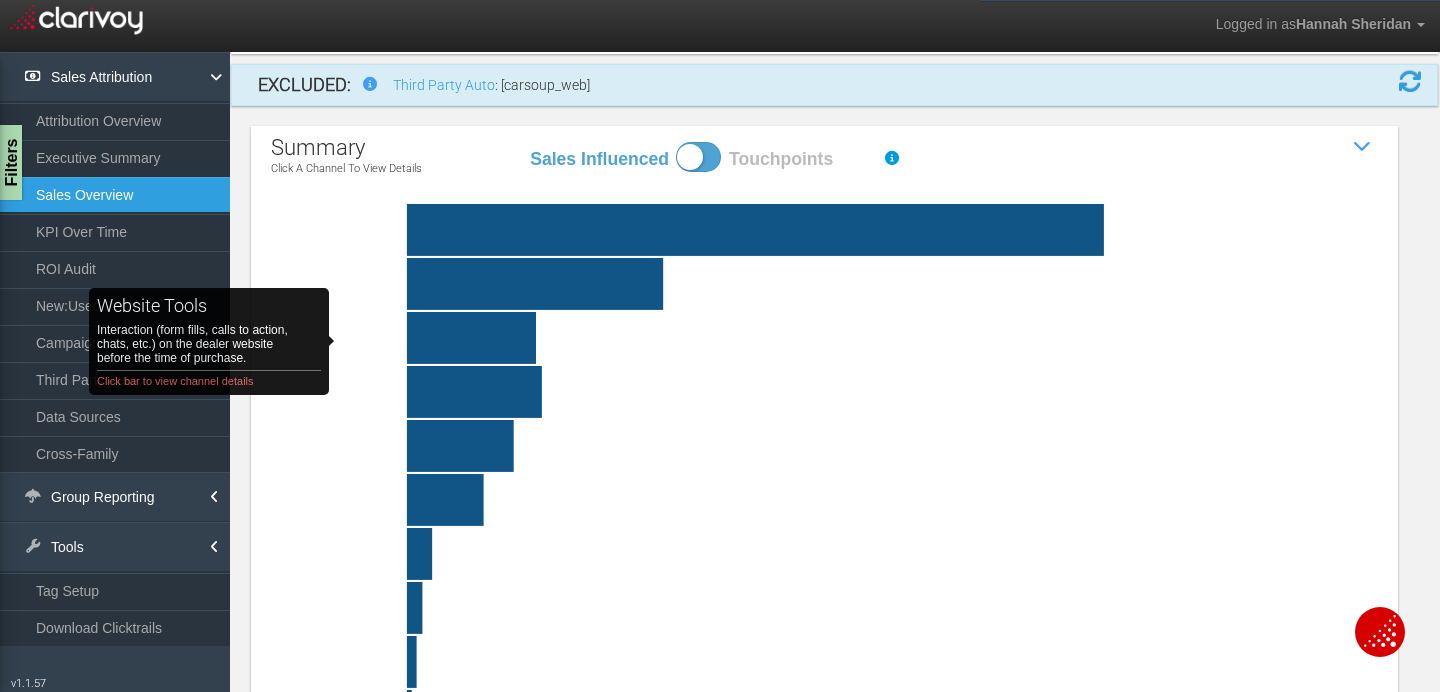 click on "website tools   Interaction (form fills, calls to action, chats, etc.) on the dealer website before the time of purchase. Click bar to view channel details" 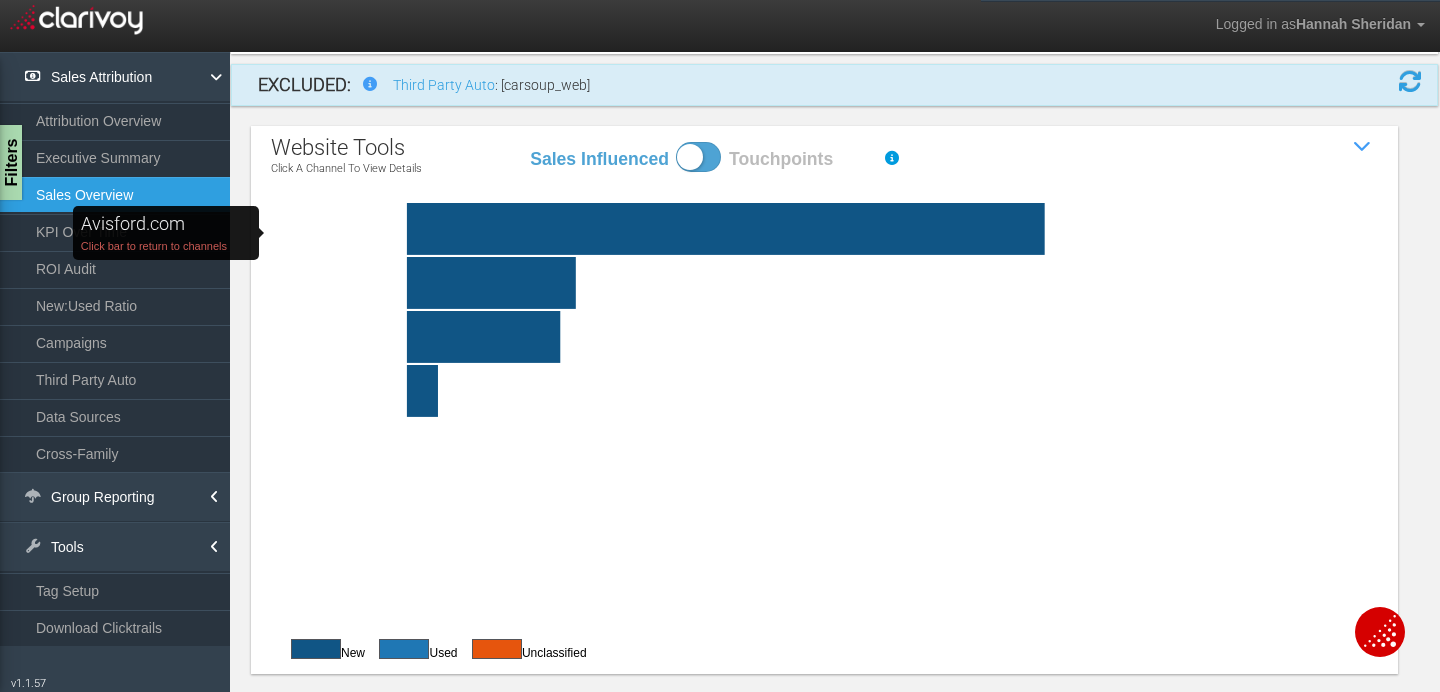 click on "Avisford.com   Click bar to return to channels" 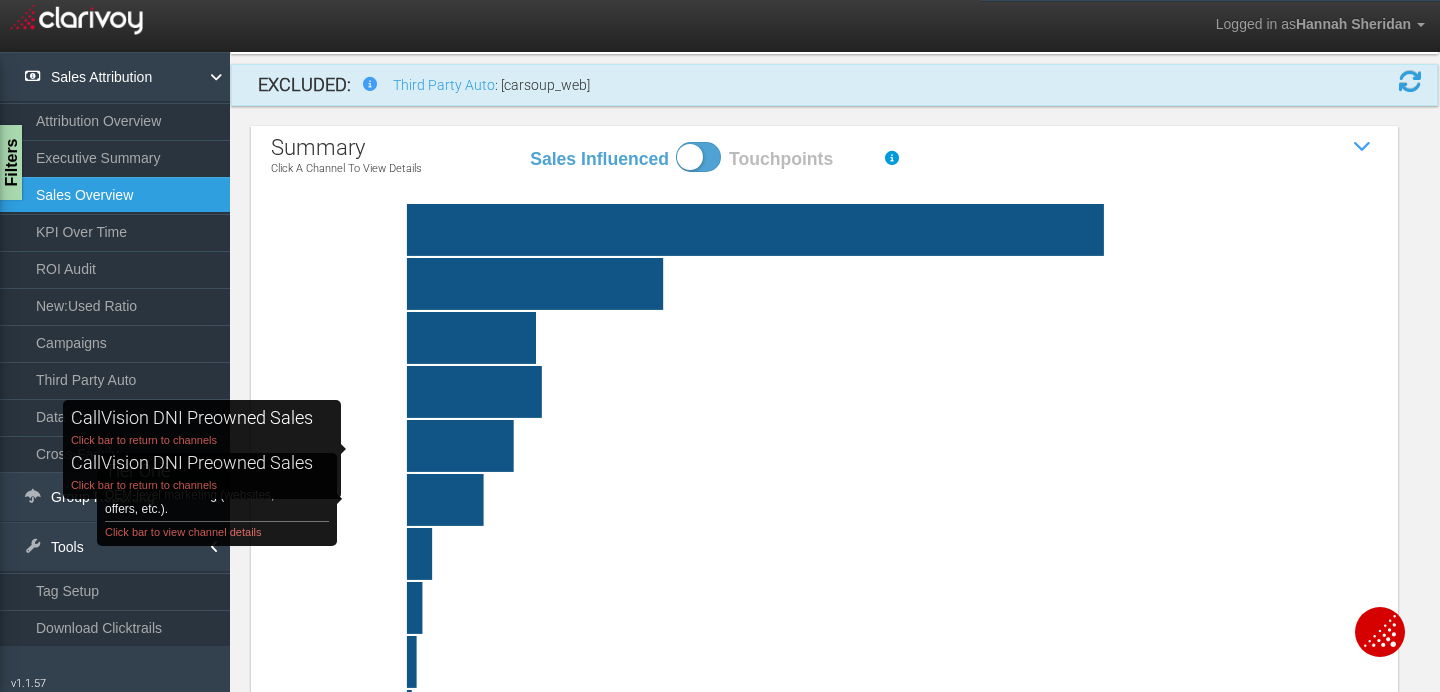 click on "tier one   OEM-level marketing (websites, offers, etc.). Click bar to view channel details" 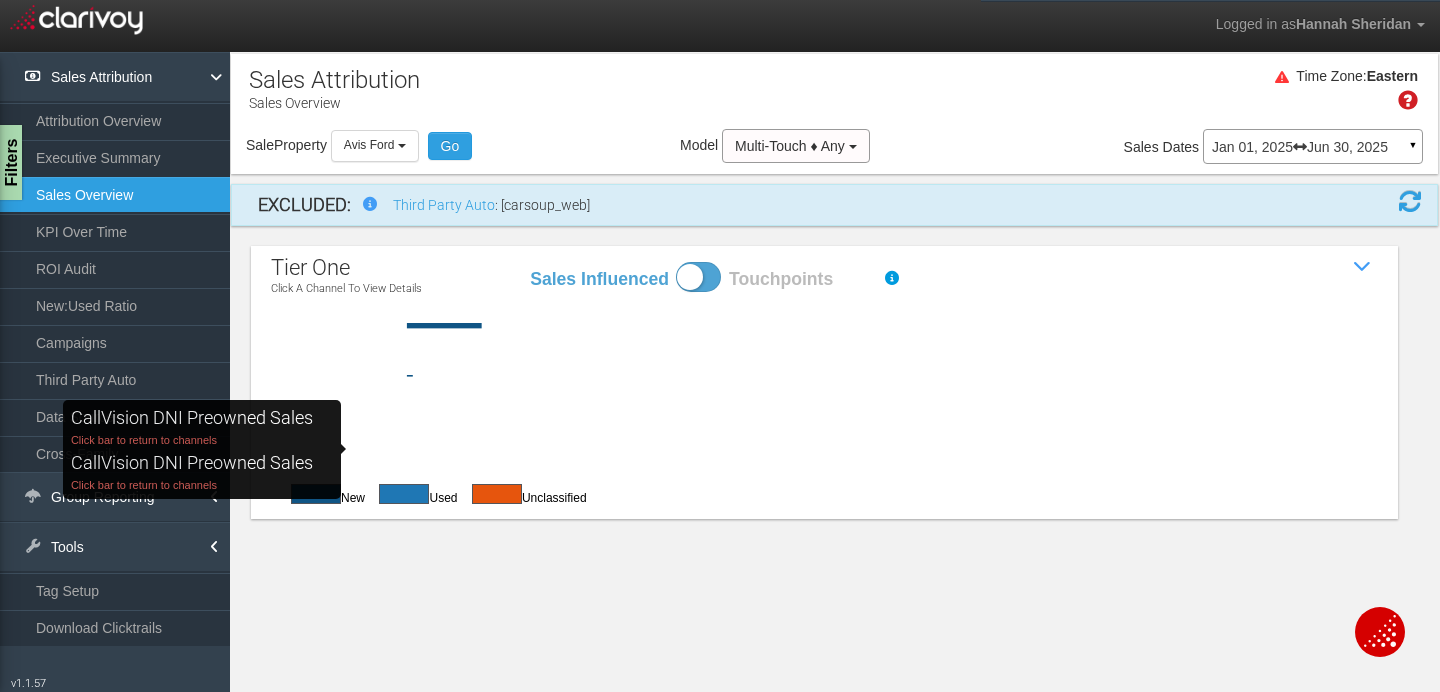 scroll, scrollTop: 0, scrollLeft: 0, axis: both 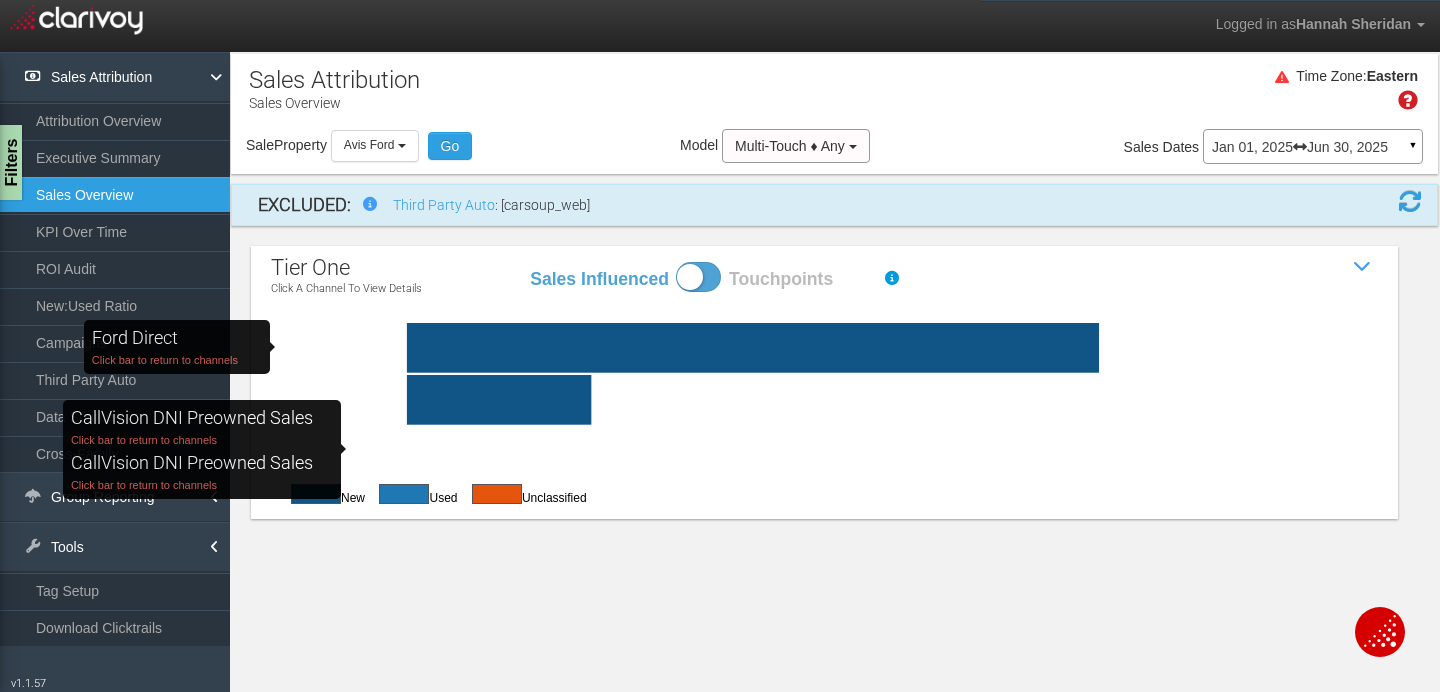 click on "Ford Direct   Click bar to return to channels" 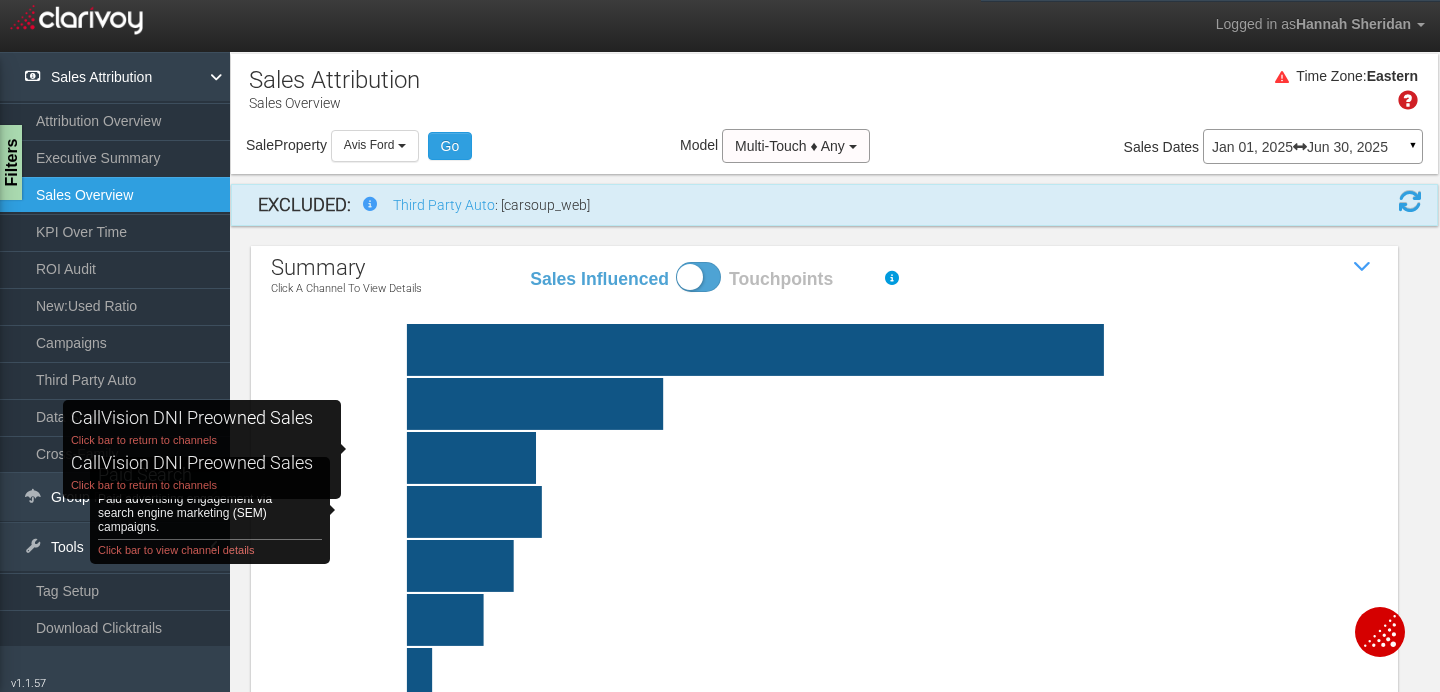 click on "paid search   Paid advertising engagement via search engine marketing (SEM) campaigns. Click bar to view channel details" 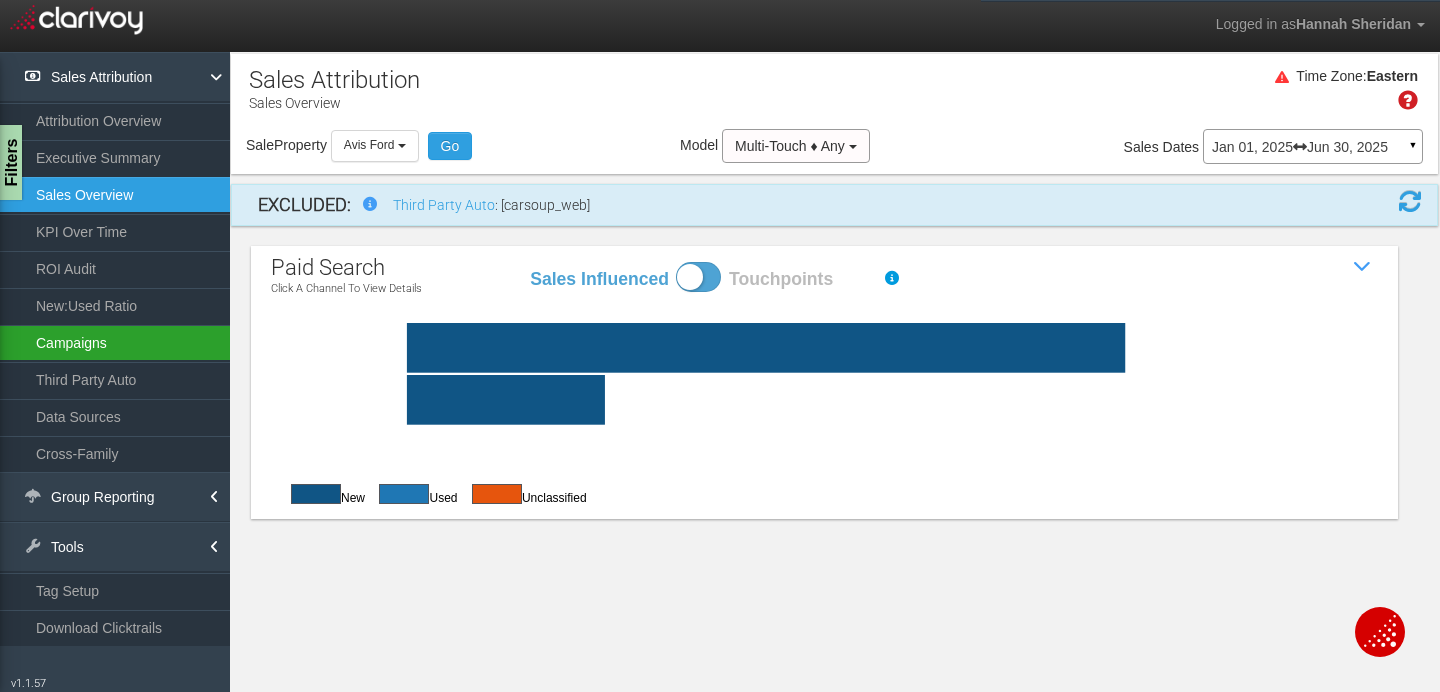 click on "Campaigns" at bounding box center [115, 343] 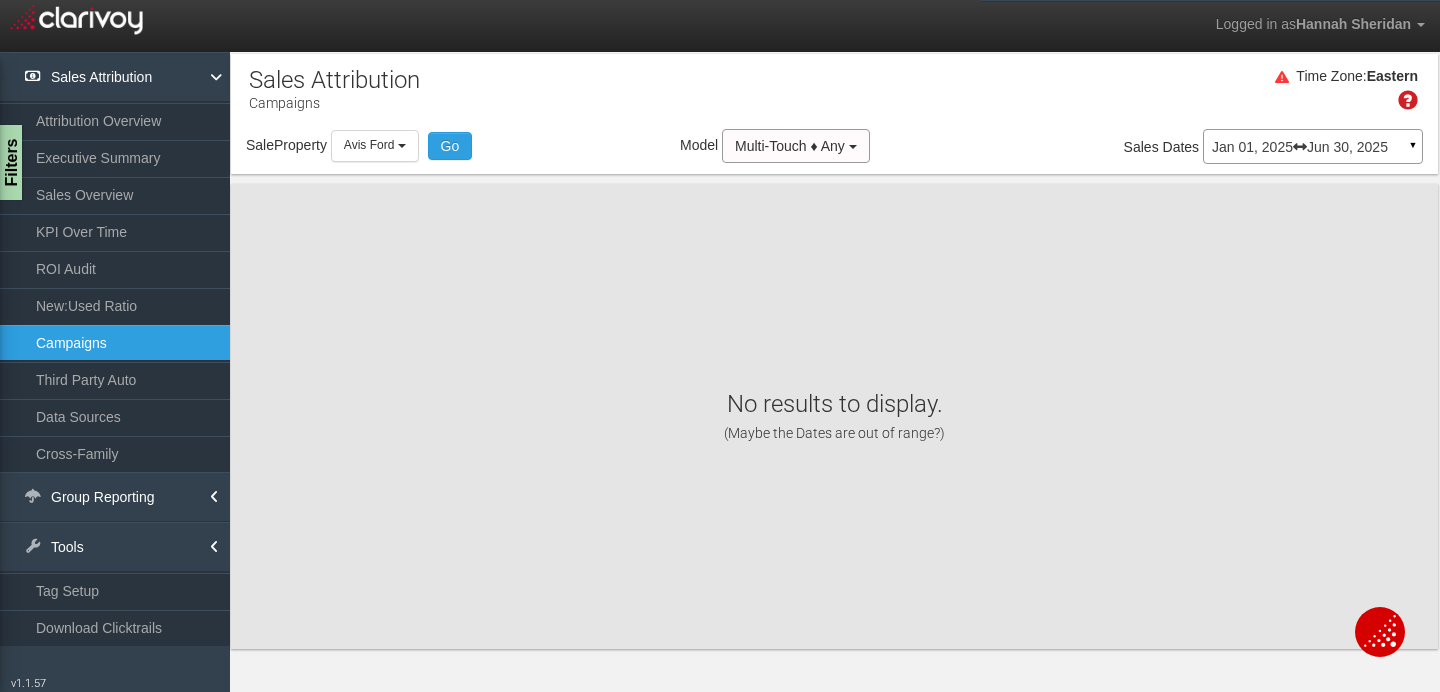 scroll, scrollTop: 0, scrollLeft: 0, axis: both 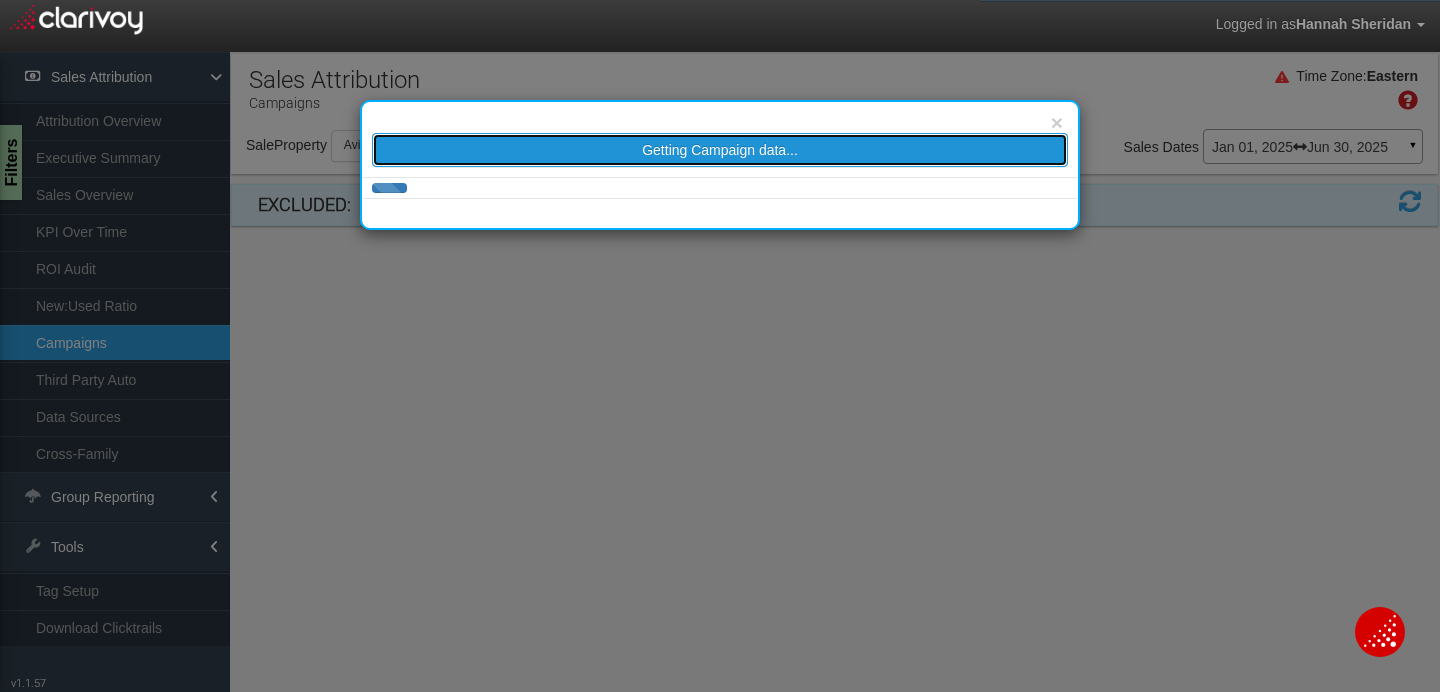click on "Getting Campaign data..." at bounding box center [720, 150] 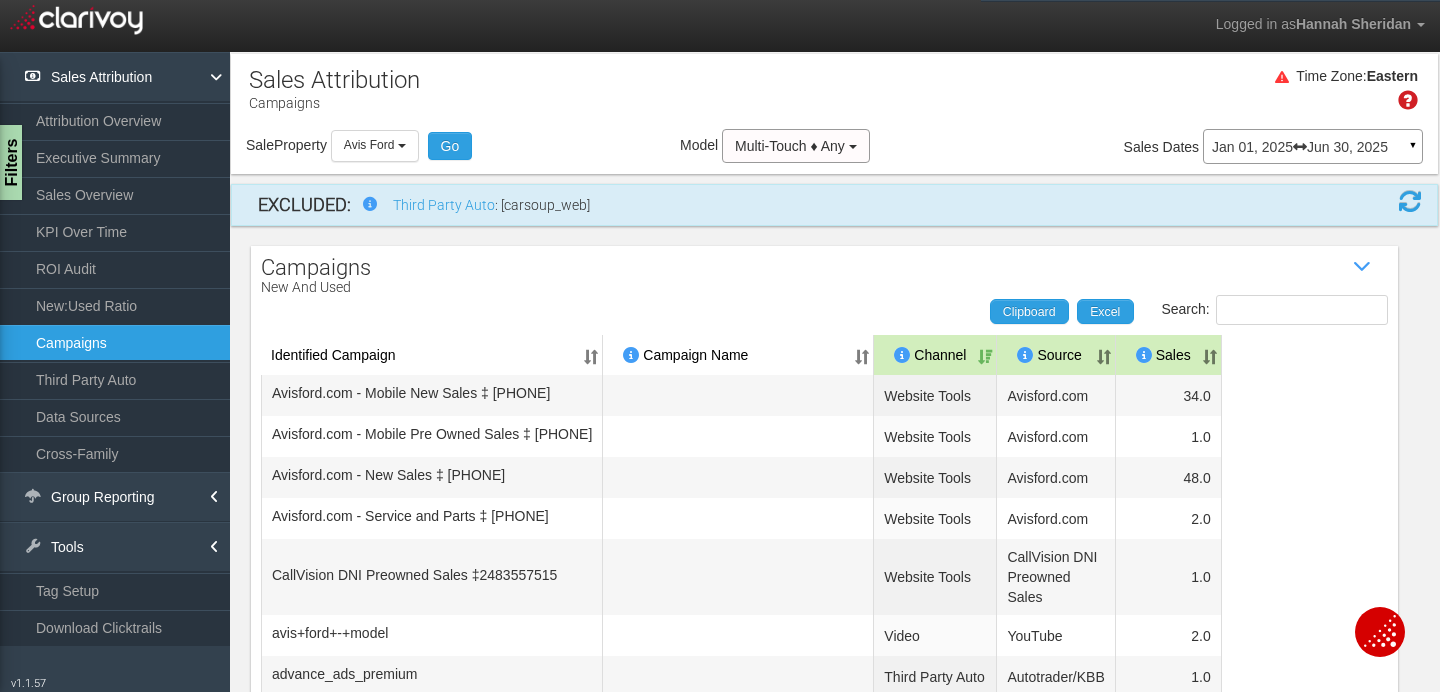 click on "Identified Campaign Campaign Name Dealer/Vendor Channel Source Sales
Avisford.com - Mobile New Sales ‡ [PHONE] Website Tools Avisford.com 34.0 Avisford.com - Mobile Pre Owned Sales ‡ [PHONE] Website Tools Avisford.com 1.0 Avisford.com - New Sales ‡ [PHONE] Website Tools Avisford.com 48.0 Avisford.com - Service and Parts ‡ [PHONE] Website Tools Avisford.com 2.0 CallVision DNI Preowned Sales ‡
[PHONE]
Website Tools CallVision DNI Preowned Sales 1.0 avis+ford+-+model Video YouTube 2.0 advance_ads_premium Third Party Auto Autotrader/KBB 1.0 autotrader_listings Third Party Auto Autotrader/KBB 2.0 CarGurus 1" at bounding box center [824, 619] 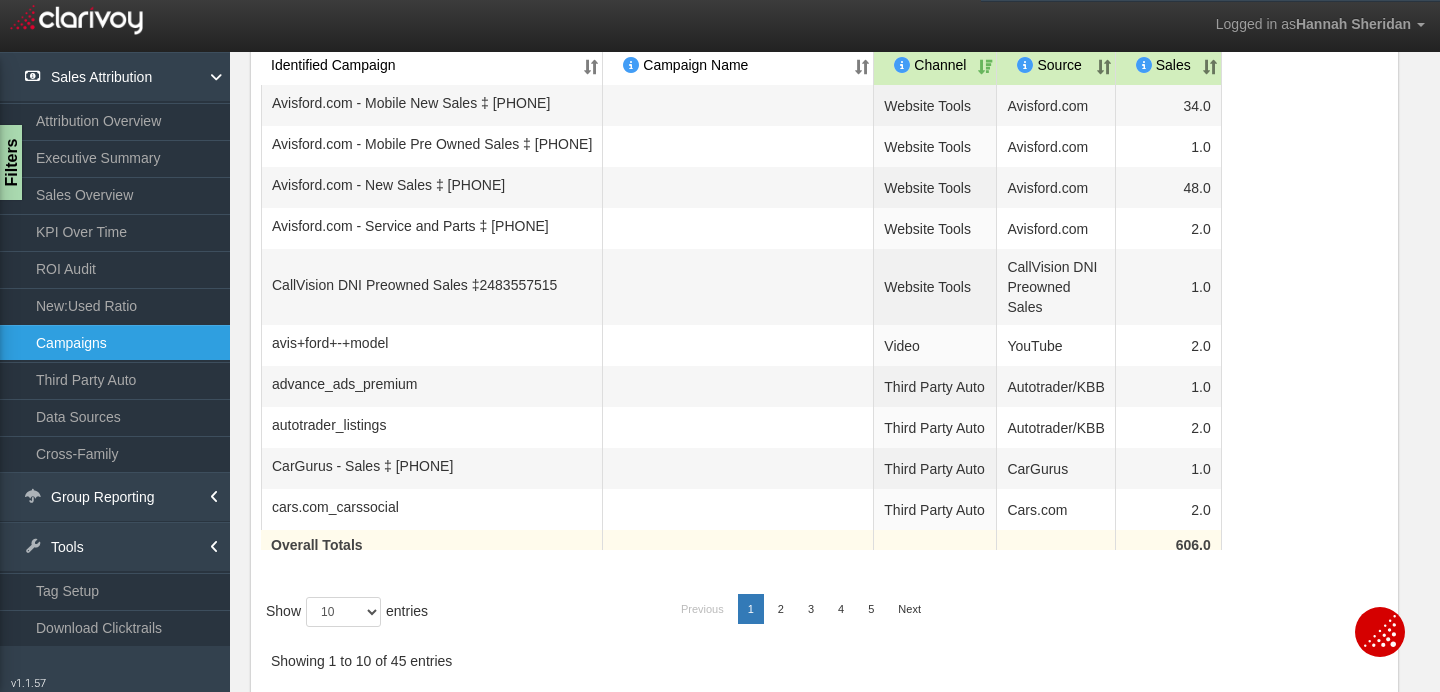 scroll, scrollTop: 350, scrollLeft: 0, axis: vertical 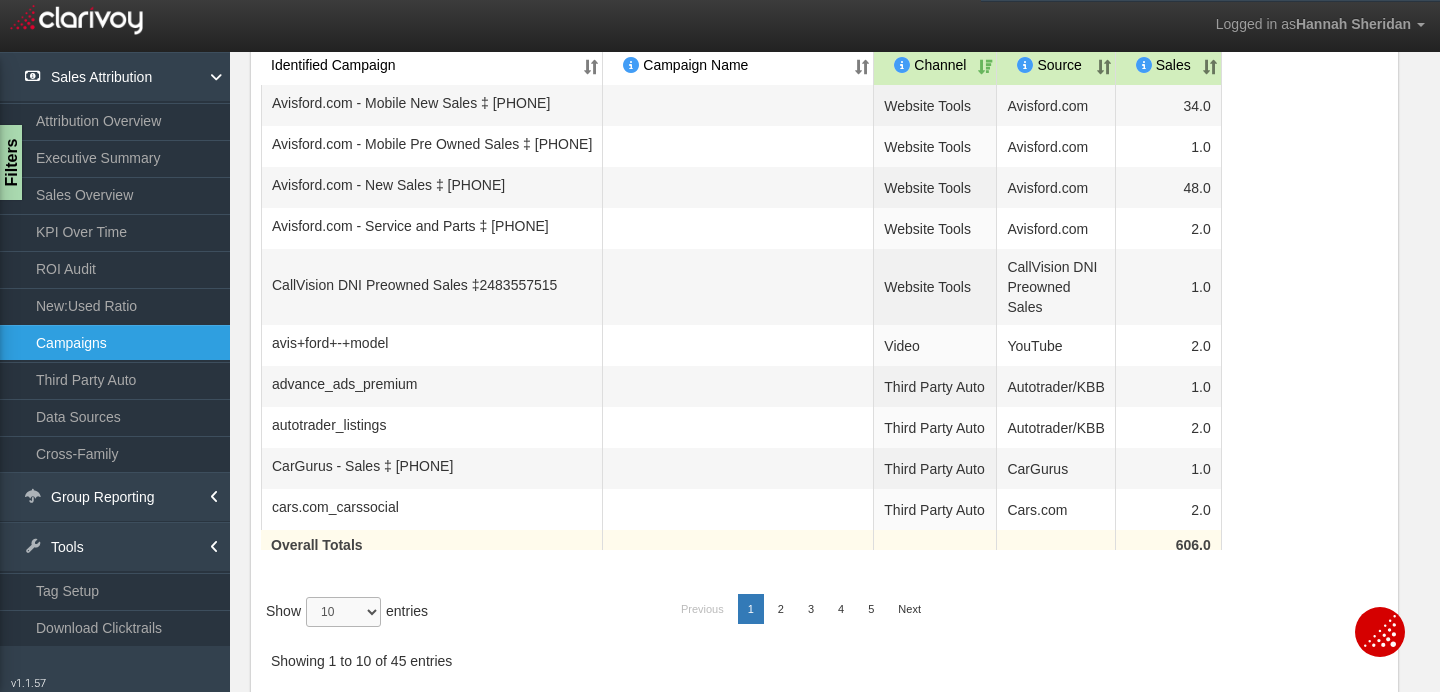 click on "10 25 50 100" at bounding box center (343, 612) 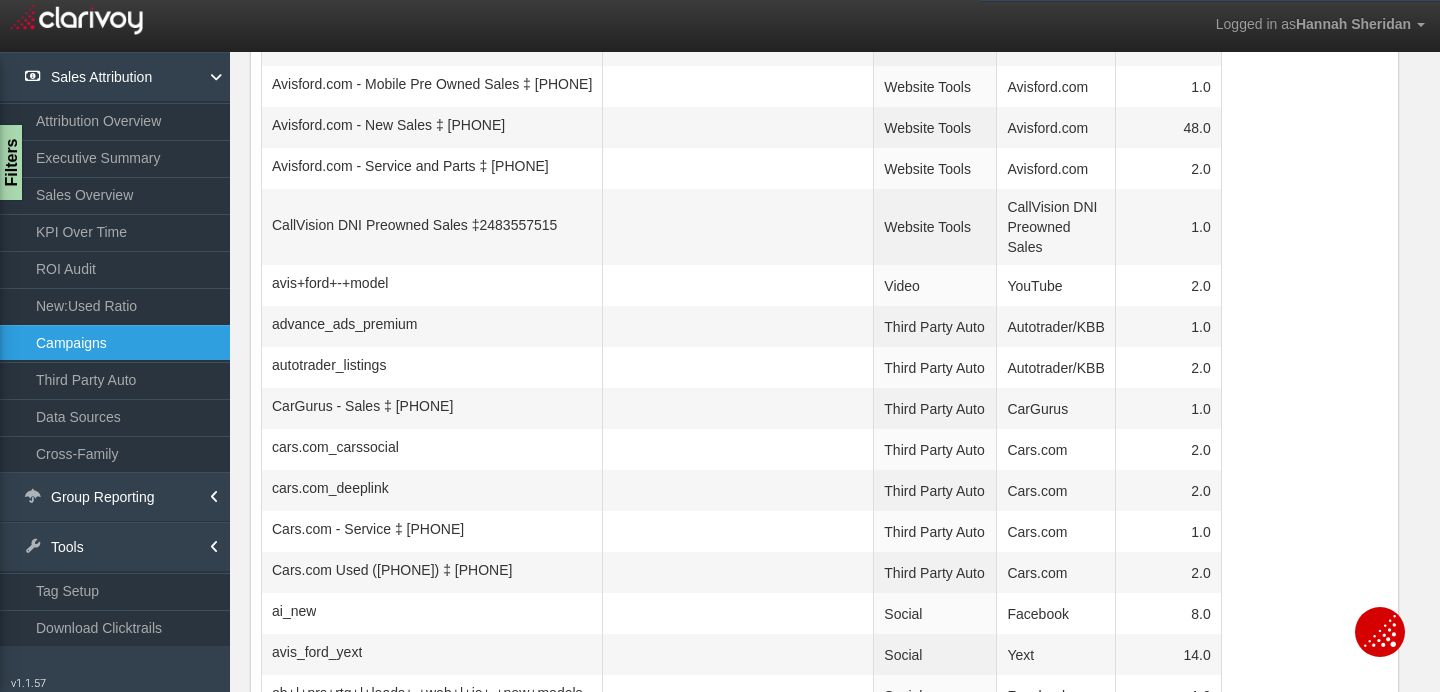 click on "Identified Campaign Campaign Name Dealer/Vendor Channel Source Sales
Avisford.com - Mobile New Sales ‡ [PHONE] Website Tools Avisford.com 34.0 Avisford.com - Mobile Pre Owned Sales ‡ [PHONE] Website Tools Avisford.com 1.0 Avisford.com - New Sales ‡ [PHONE] Website Tools Avisford.com 48.0 Avisford.com - Service and Parts ‡ [PHONE] Website Tools Avisford.com 2.0 CallVision DNI Preowned Sales ‡
[PHONE]
Website Tools CallVision DNI Preowned Sales 1.0 avis+ford+-+model Video YouTube 2.0 advance_ads_premium Third Party Auto Autotrader/KBB 1.0 autotrader_listings Third Party Auto Autotrader/KBB 2.0 1.0 1" at bounding box center (834, 567) 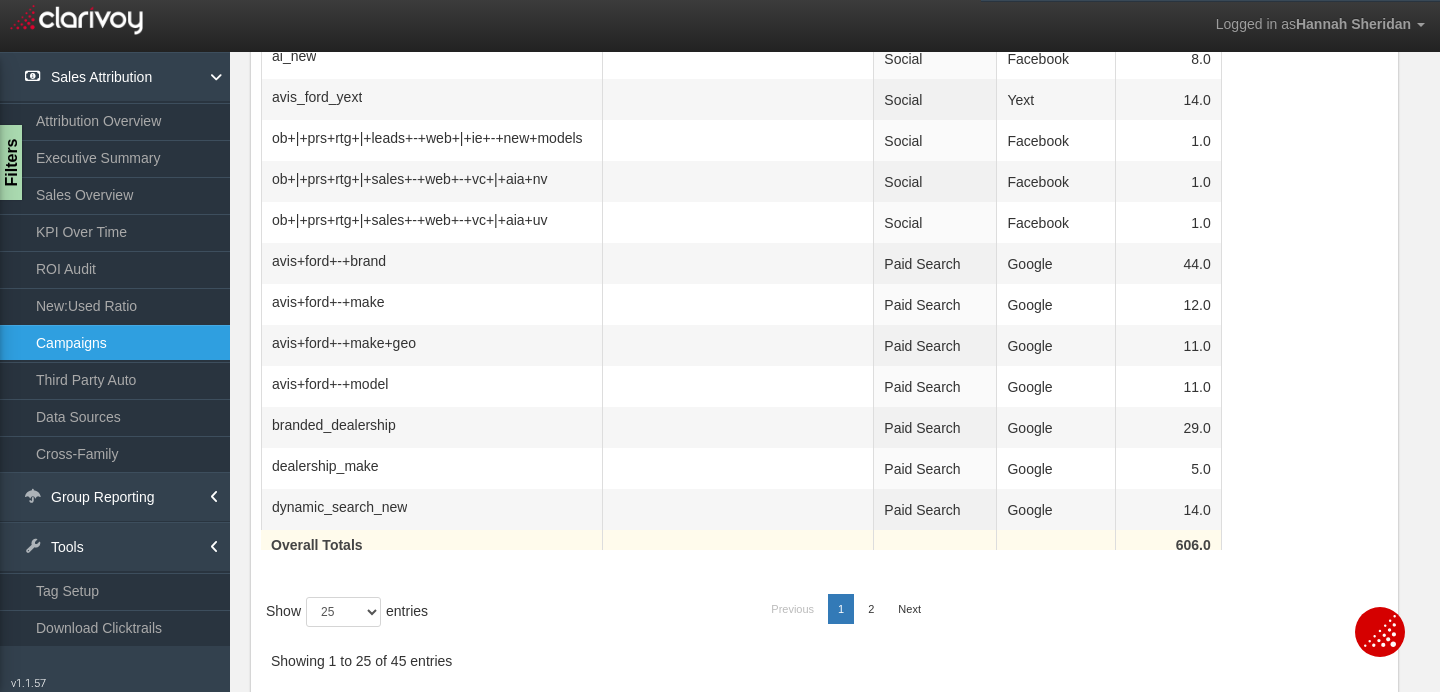 scroll, scrollTop: 1010, scrollLeft: 0, axis: vertical 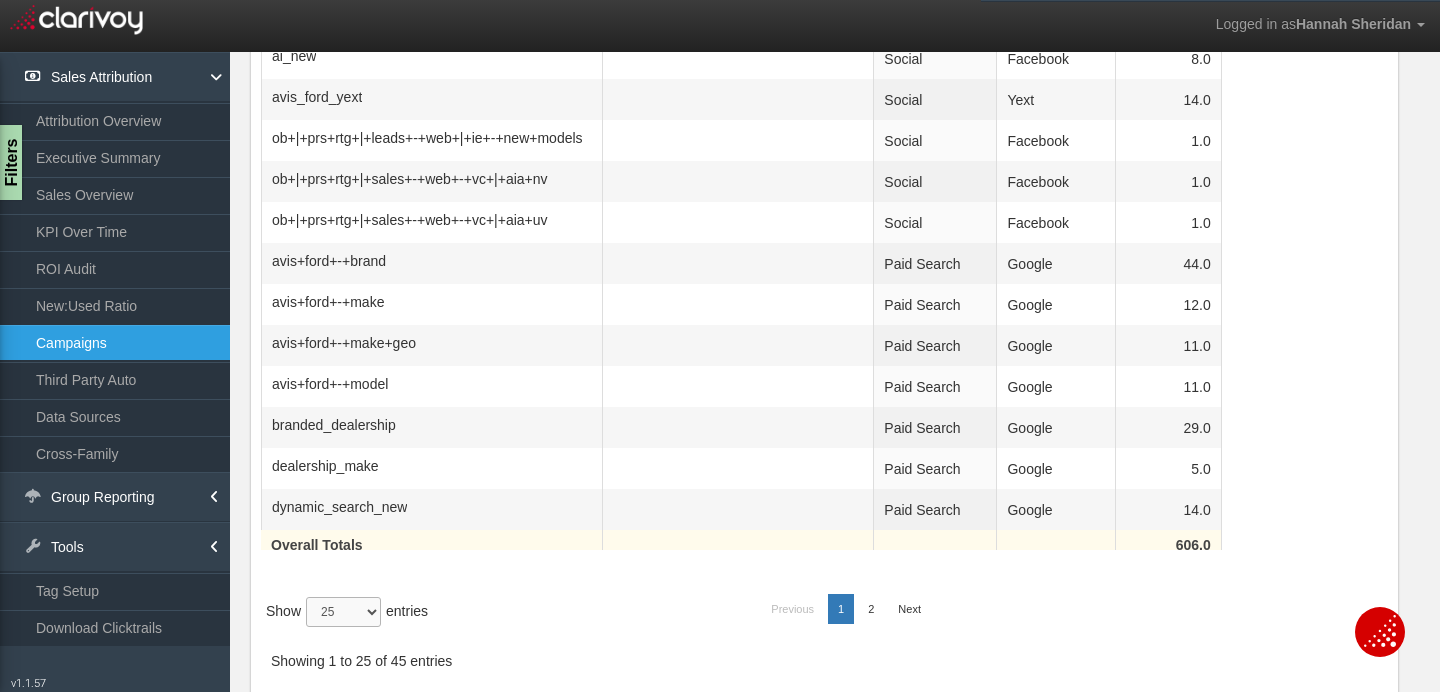 click on "10 25 50 100" at bounding box center [343, 612] 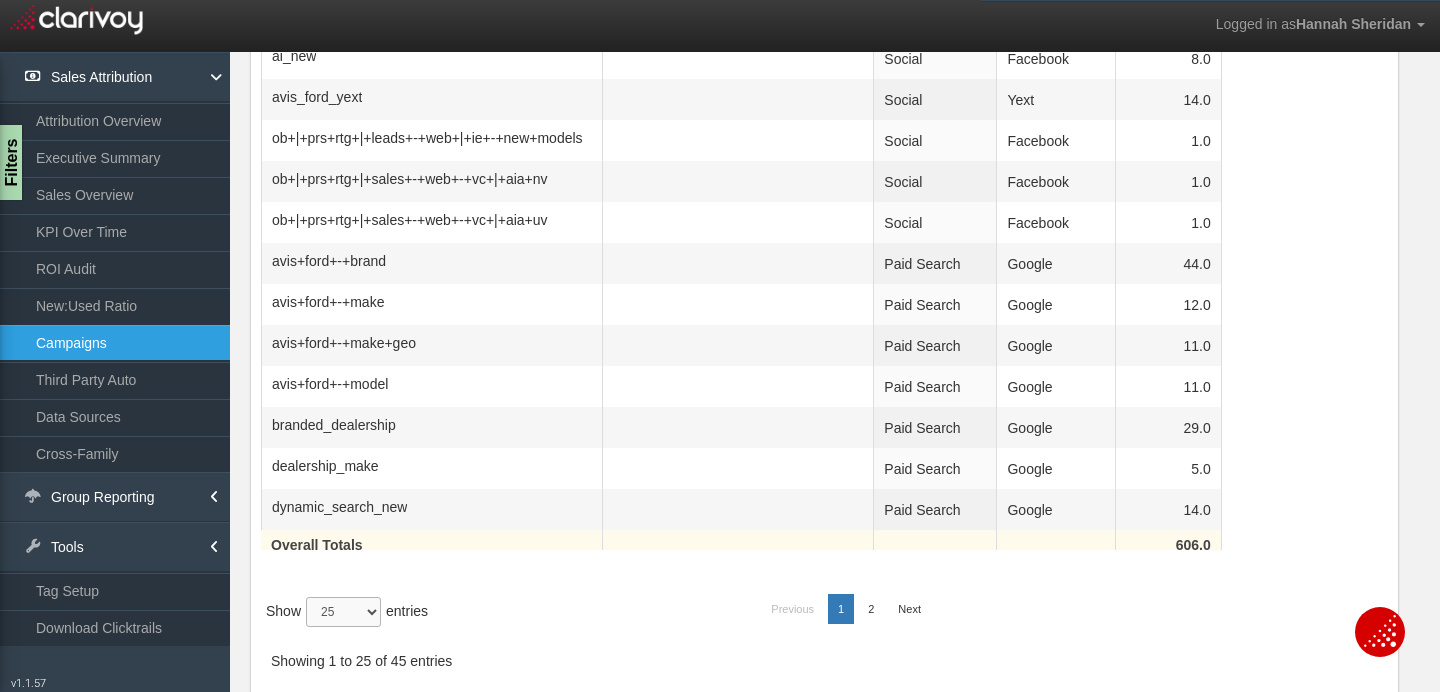 select on "50" 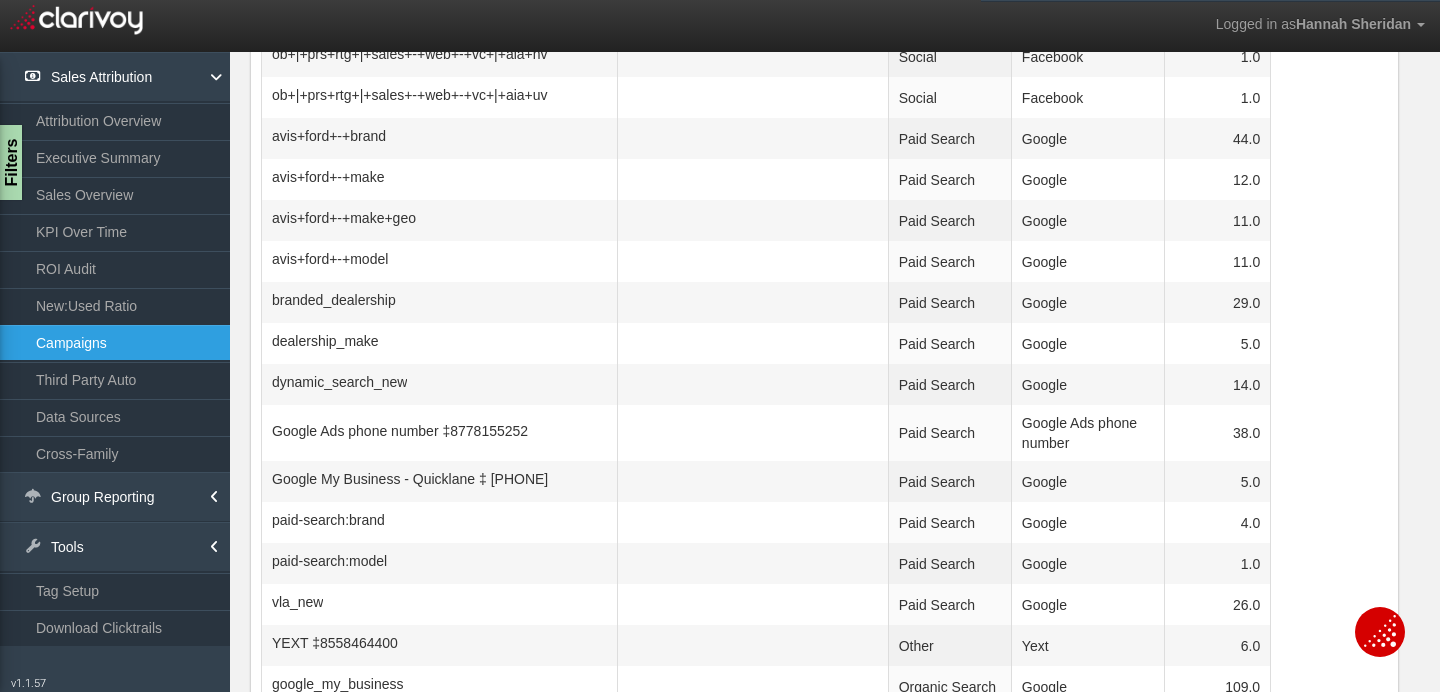click on "Identified Campaign Campaign Name Dealer/Vendor Channel Source Sales
Avisford.com - Mobile New Sales ‡ [PHONE] Website Tools Avisford.com 34.0 Avisford.com - Mobile Pre Owned Sales ‡ [PHONE] Website Tools Avisford.com 1.0 Avisford.com - New Sales ‡ [PHONE] Website Tools Avisford.com 48.0 Avisford.com - Service and Parts ‡ [PHONE] Website Tools Avisford.com 2.0 CallVision DNI Preowned Sales ‡
[PHONE]
Website Tools CallVision DNI Preowned Sales 1.0 avis+ford+-+model Video YouTube 2.0 advance_ads_premium Third Party Auto Autotrader/KBB 1.0 autotrader_listings Third Party Auto Autotrader/KBB 2.0 1.0 1" at bounding box center [834, 322] 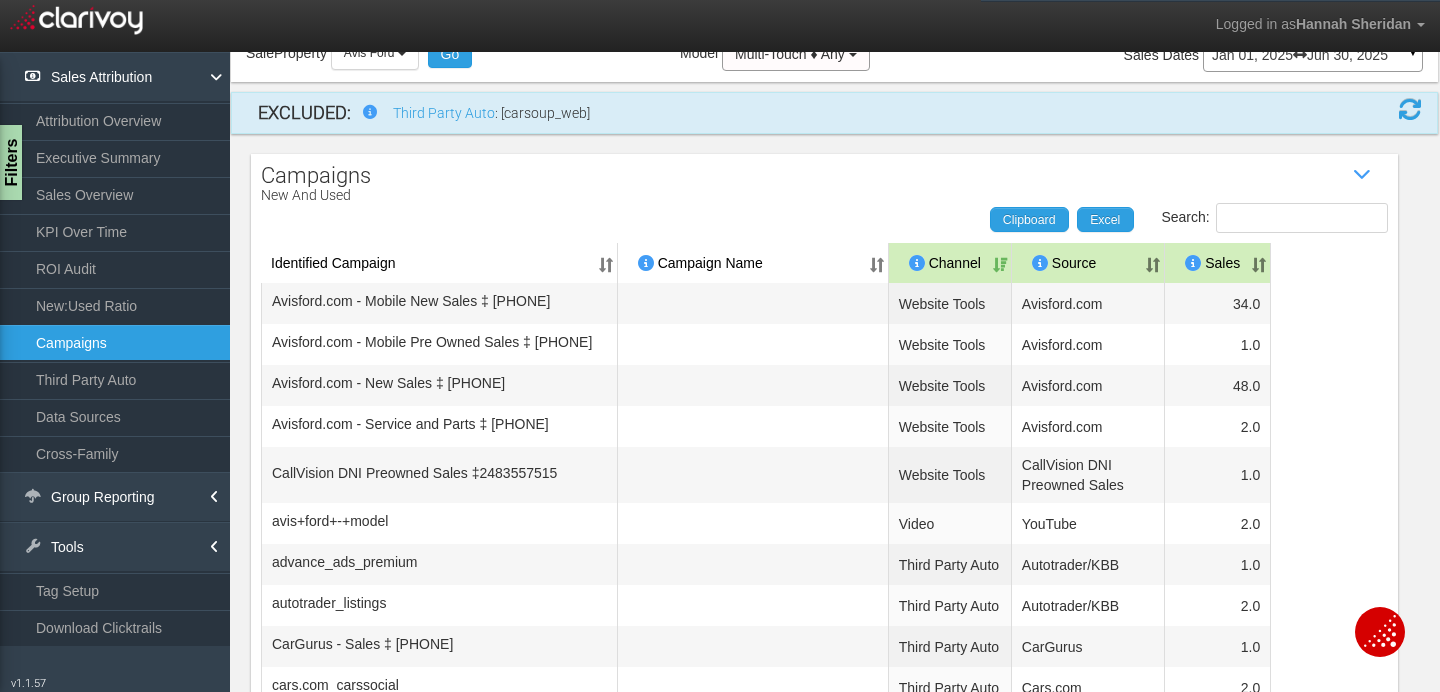 scroll, scrollTop: 90, scrollLeft: 0, axis: vertical 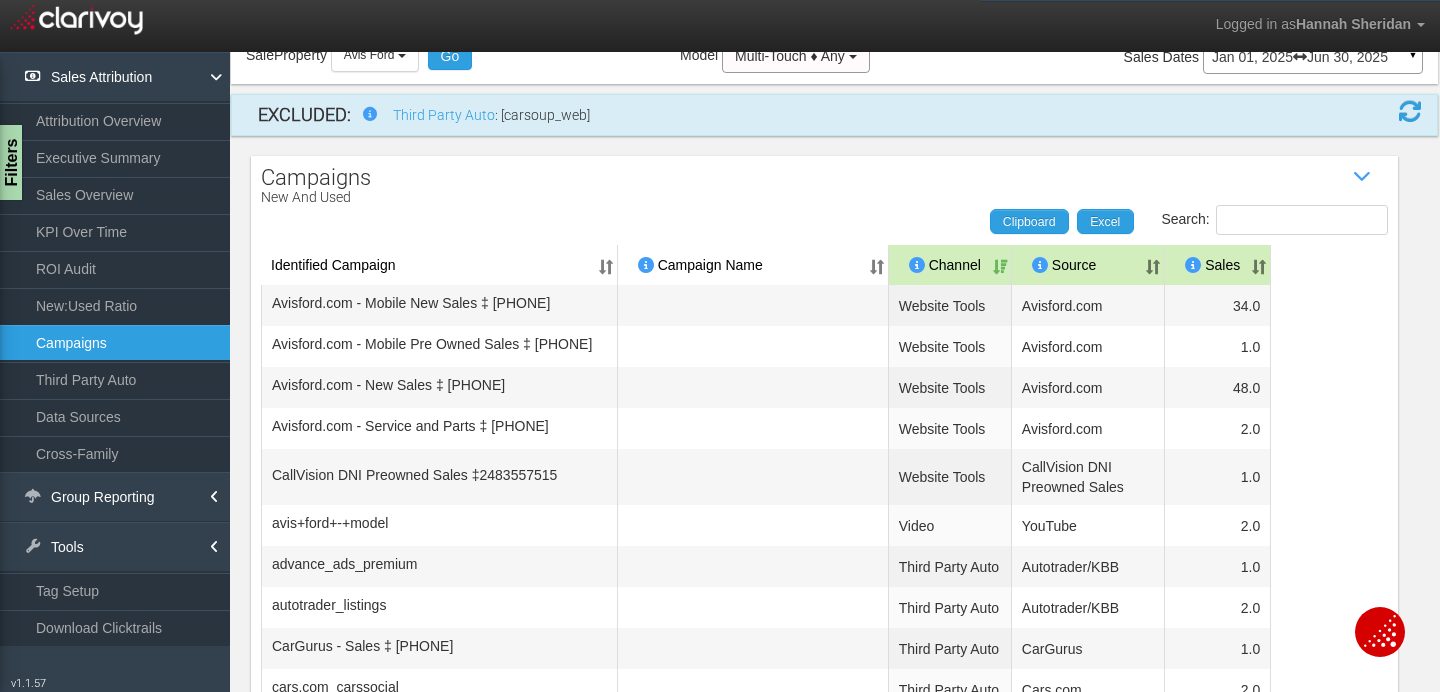 click on "Sales" at bounding box center (1218, 265) 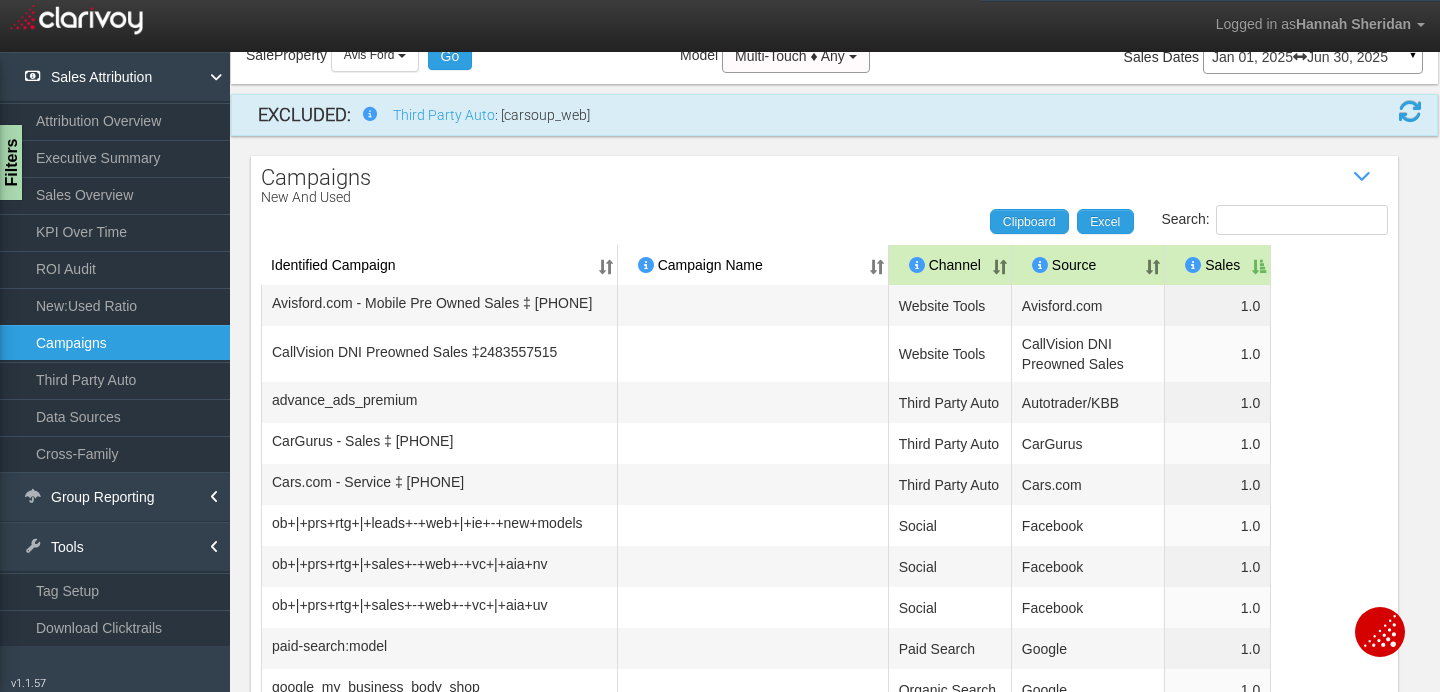 click on "Sales" at bounding box center [1218, 265] 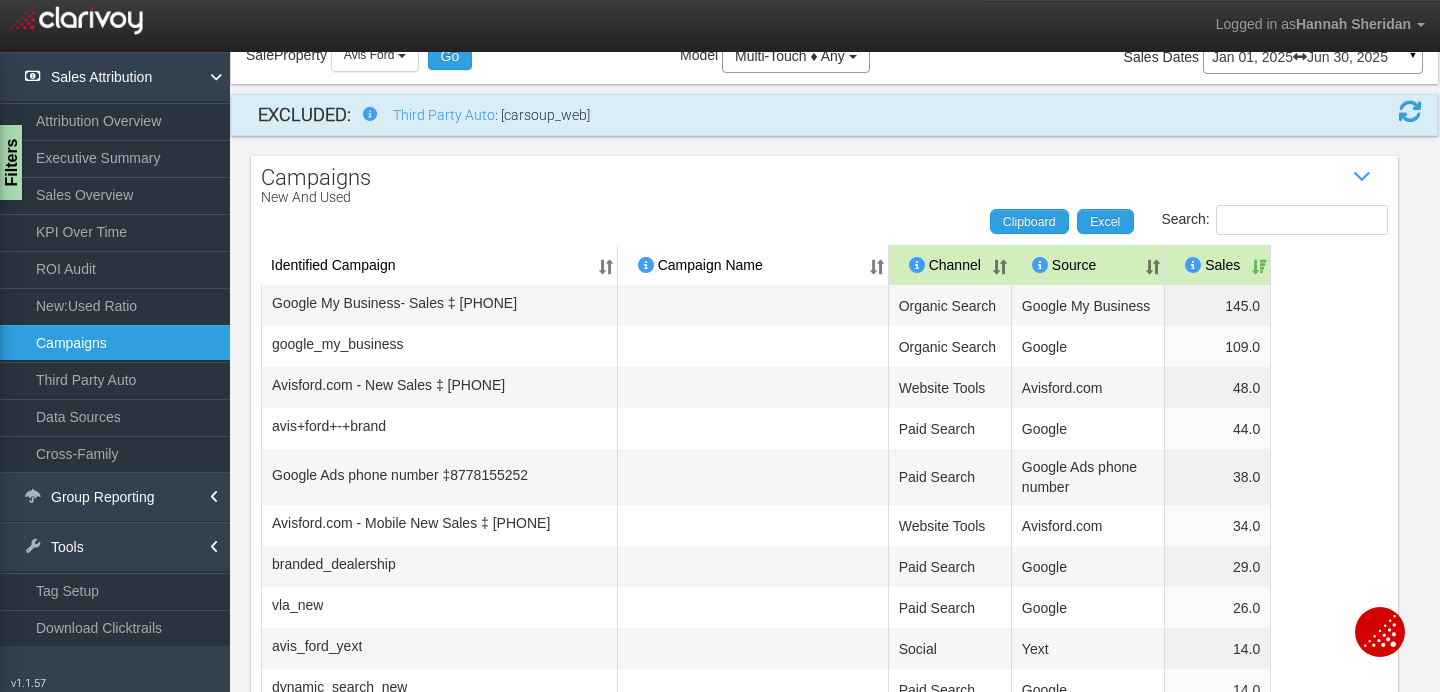 click on "Identified Campaign Campaign Name Dealer/Vendor Channel Source Sales
Google My Business- Sales ‡ [PHONE] Organic Search Google My Business 145.0 google_my_business Organic Search Google 109.0 Avisford.com - New Sales ‡ [PHONE] Website Tools Avisford.com 48.0 avis+ford+-+brand Paid Search Google 44.0 Google Ads phone number ‡
[PHONE]
Paid Search Google Ads phone number 38.0 Avisford.com - Mobile New Sales ‡ [PHONE] Website Tools Avisford.com 34.0 branded_dealership Paid Search Google 29.0 vla_new Paid Search Google 26.0 avis_ford_yext Social Yext 14.0 dynamic_search_new Paid Search Google 14.0 avis+ford+-+make Paid Search Google 12.0 avis+ford+-+make+geo Paid Search Google 11.0 avis+ford+-+model 1" at bounding box center [834, 1242] 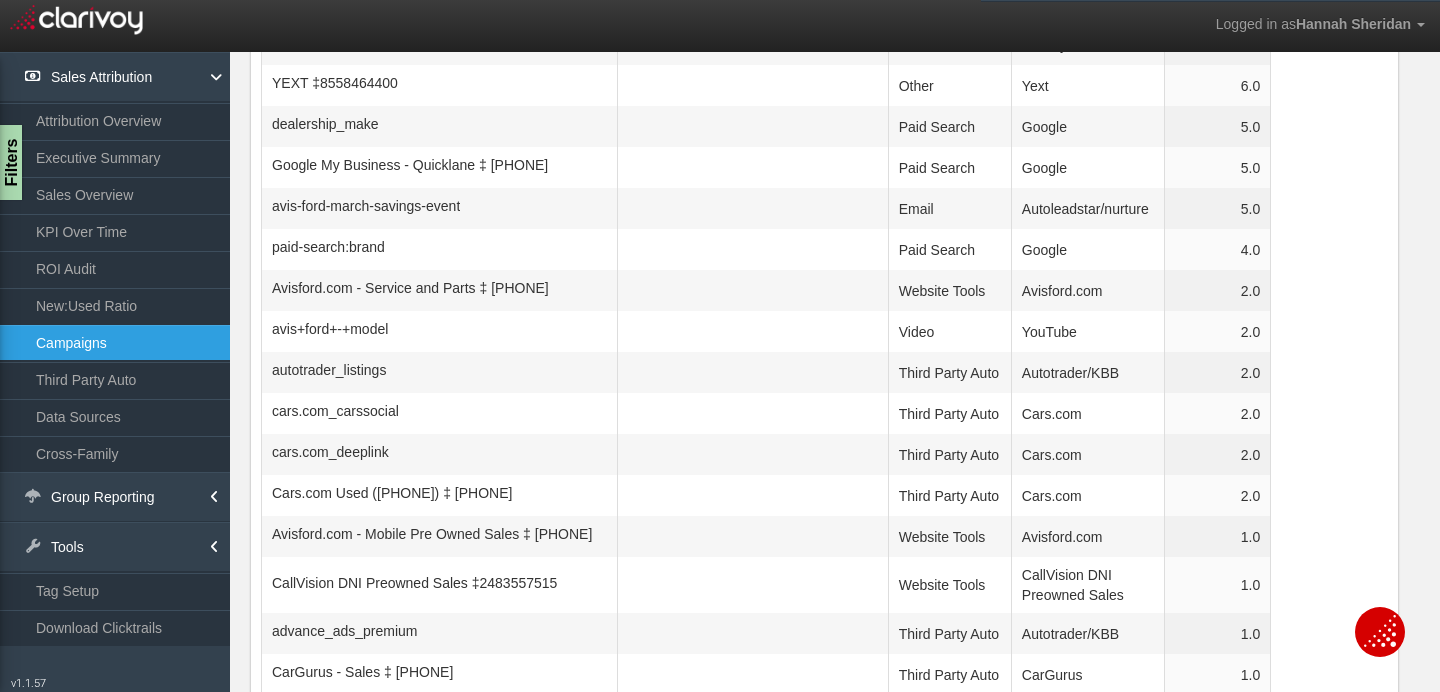 scroll, scrollTop: 970, scrollLeft: 0, axis: vertical 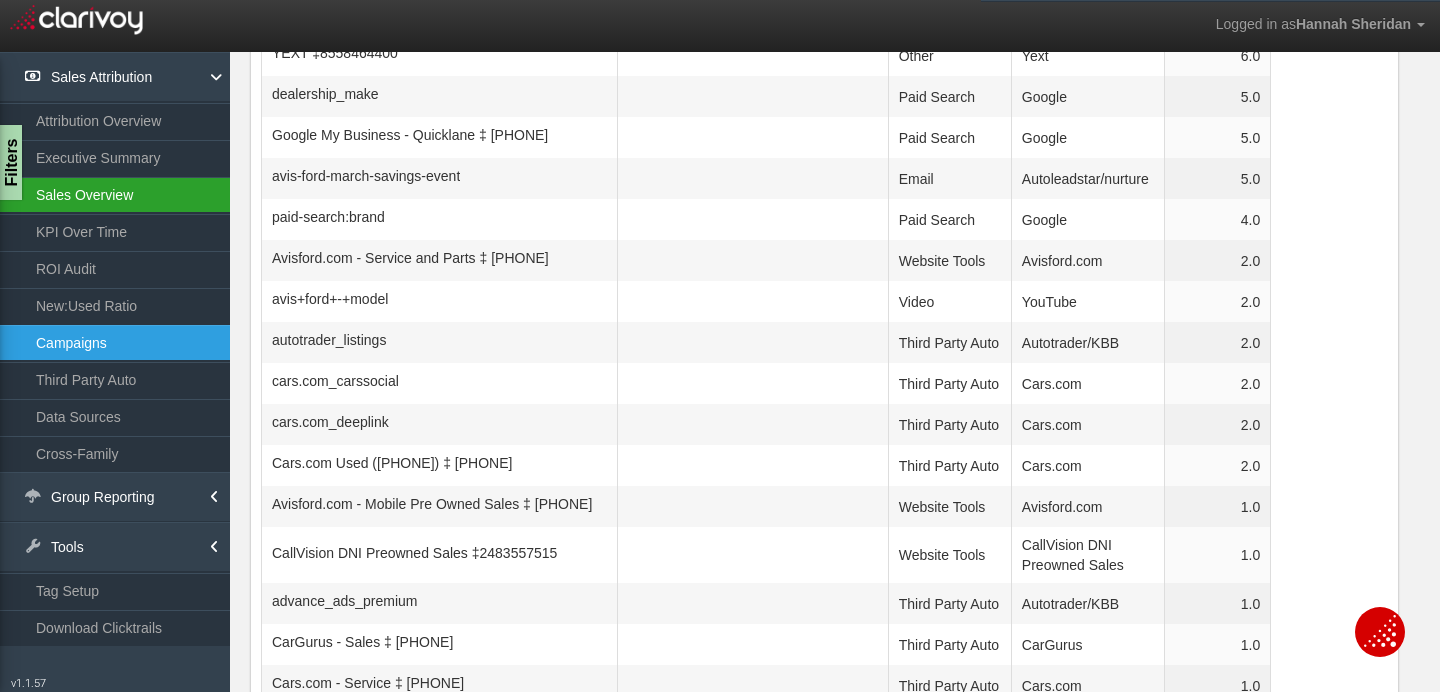 click on "Sales Overview" at bounding box center (115, 195) 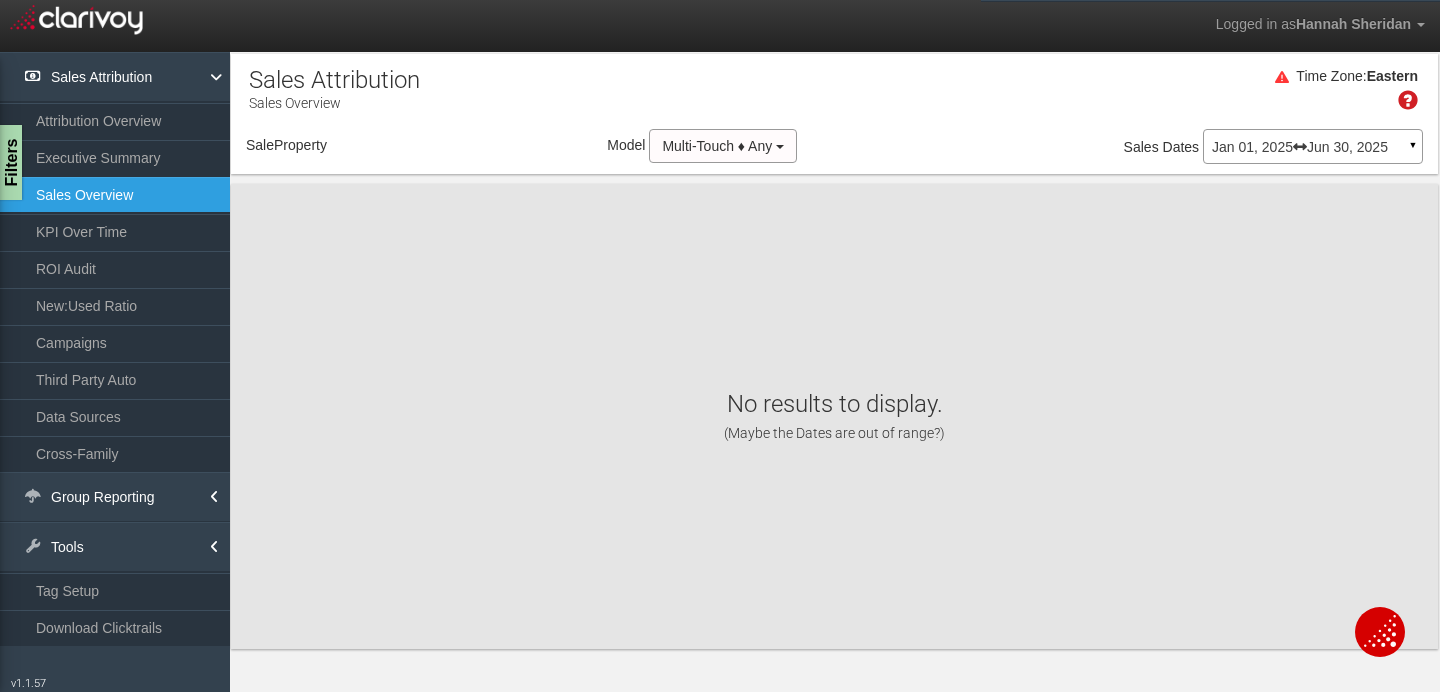 scroll, scrollTop: 0, scrollLeft: 0, axis: both 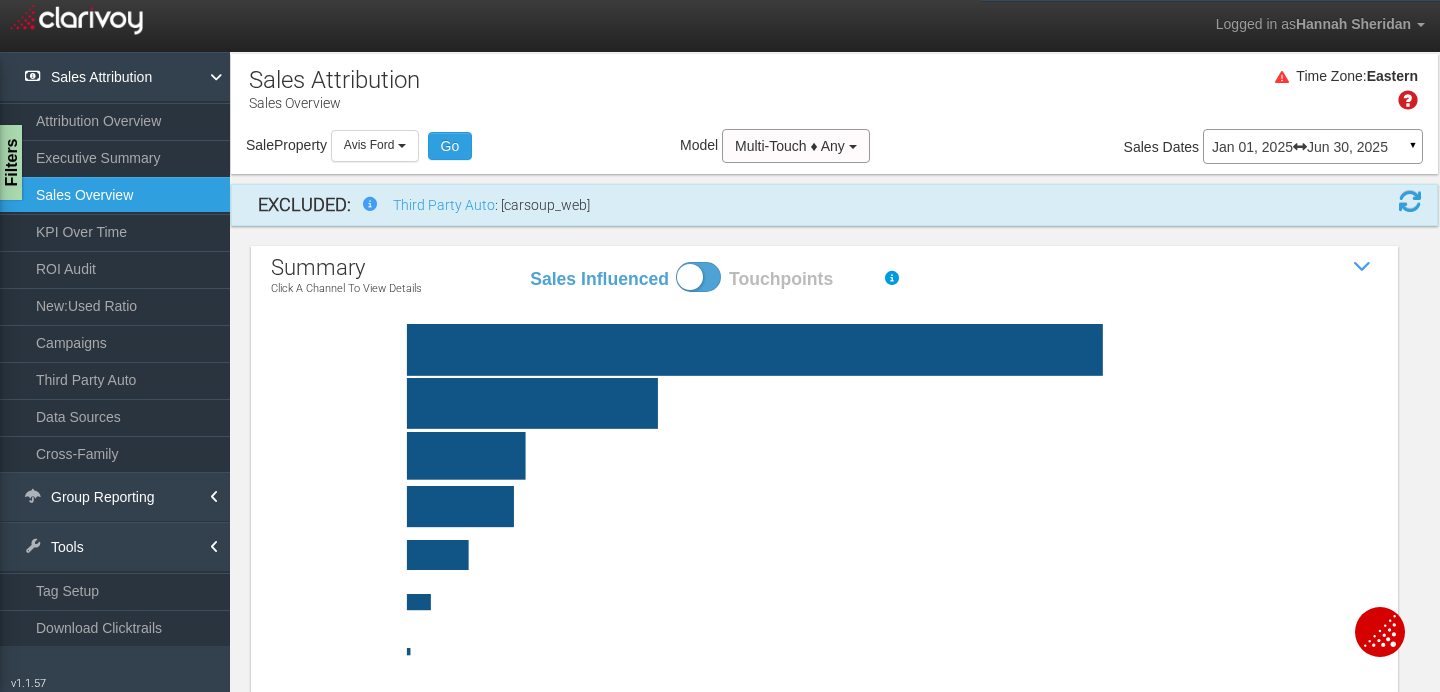 click on "Sales" at bounding box center [1141, 147] 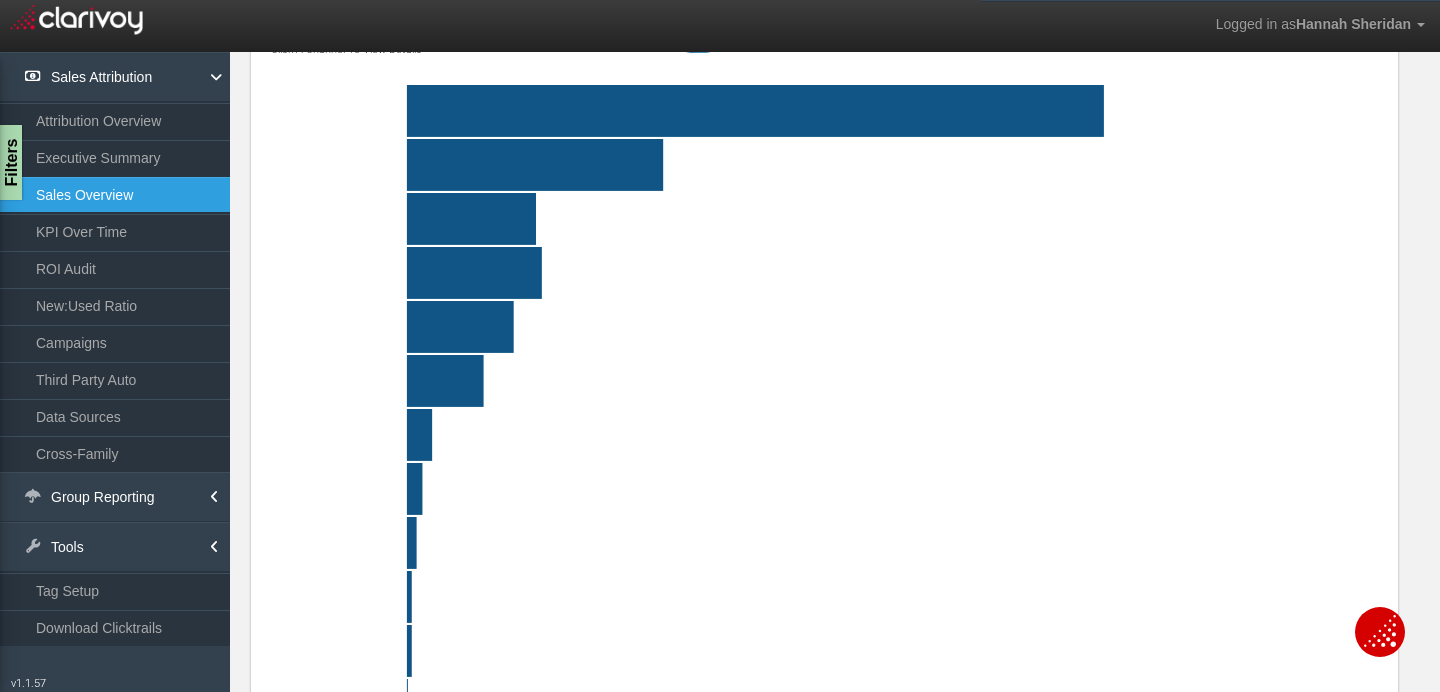 scroll, scrollTop: 240, scrollLeft: 0, axis: vertical 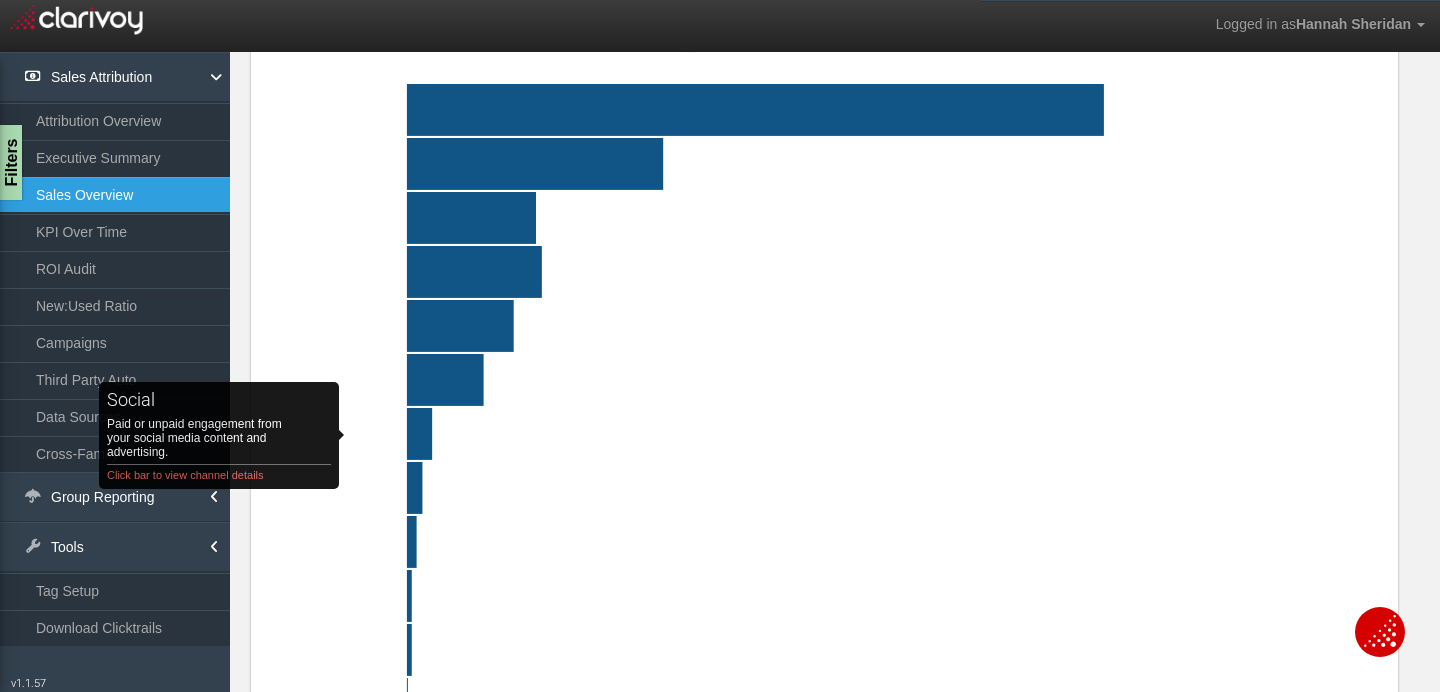click on "social   Paid or unpaid engagement from your social media content and advertising.  Click bar to view channel details" 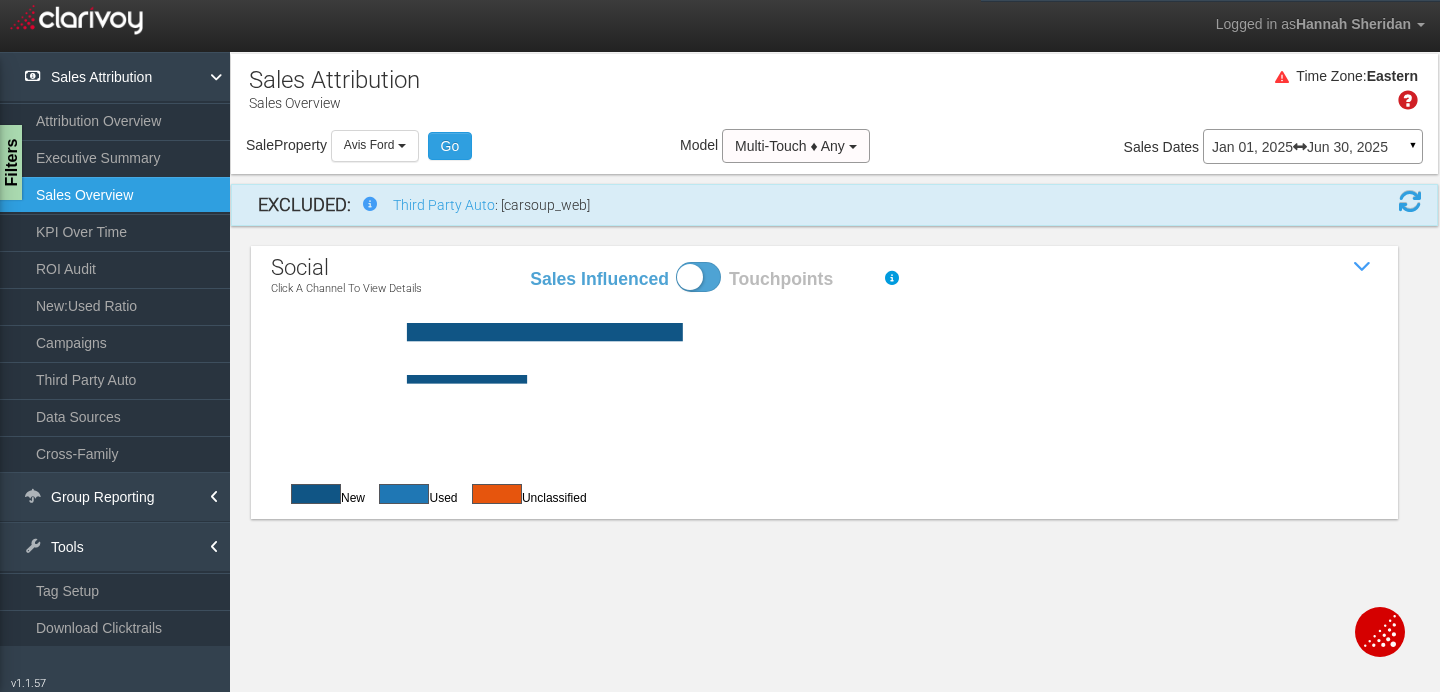 scroll, scrollTop: 0, scrollLeft: 0, axis: both 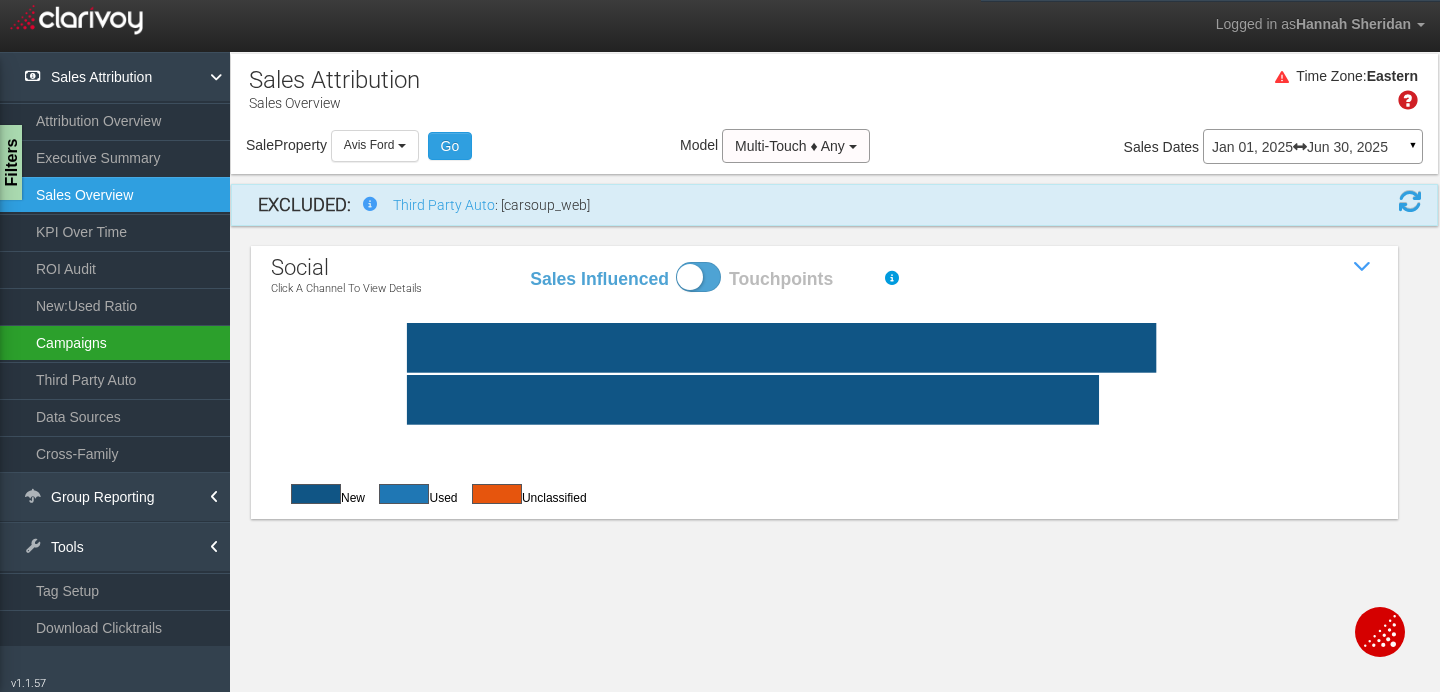 click on "Campaigns" at bounding box center (115, 343) 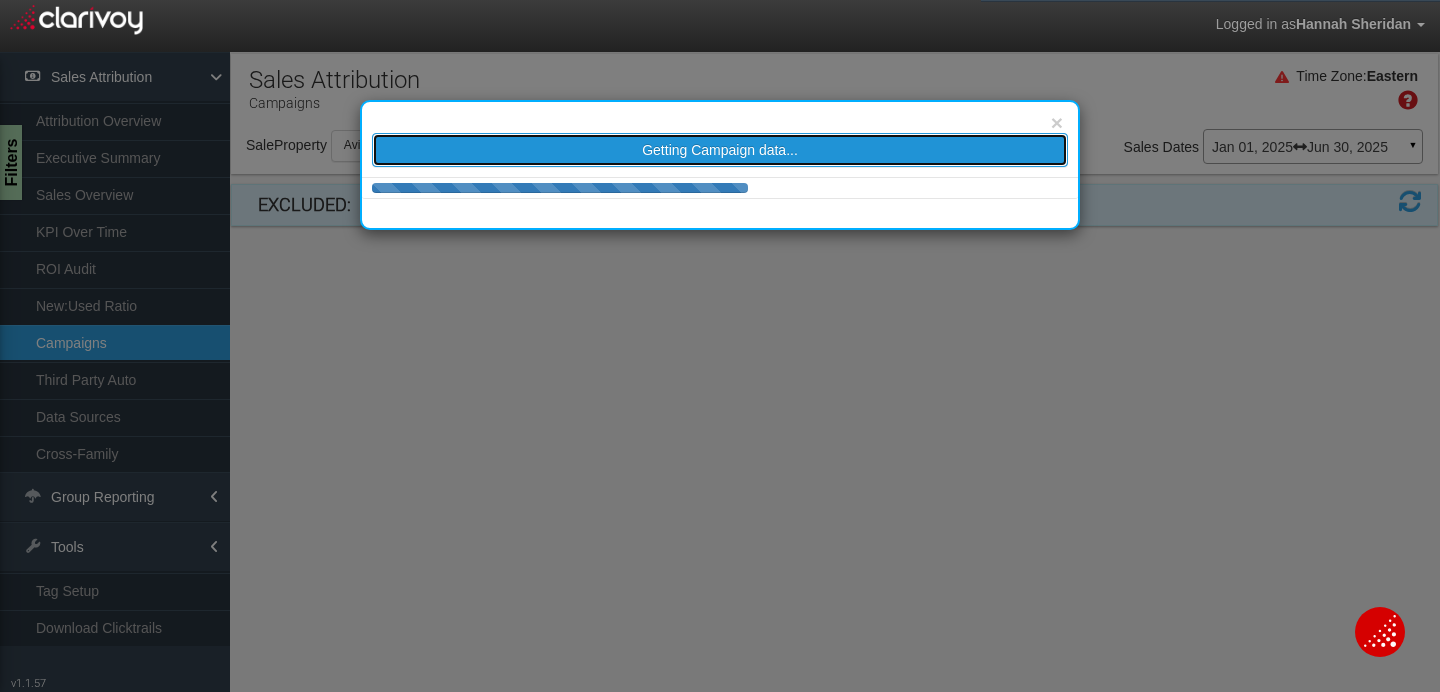click on "Getting Campaign data..." at bounding box center [720, 150] 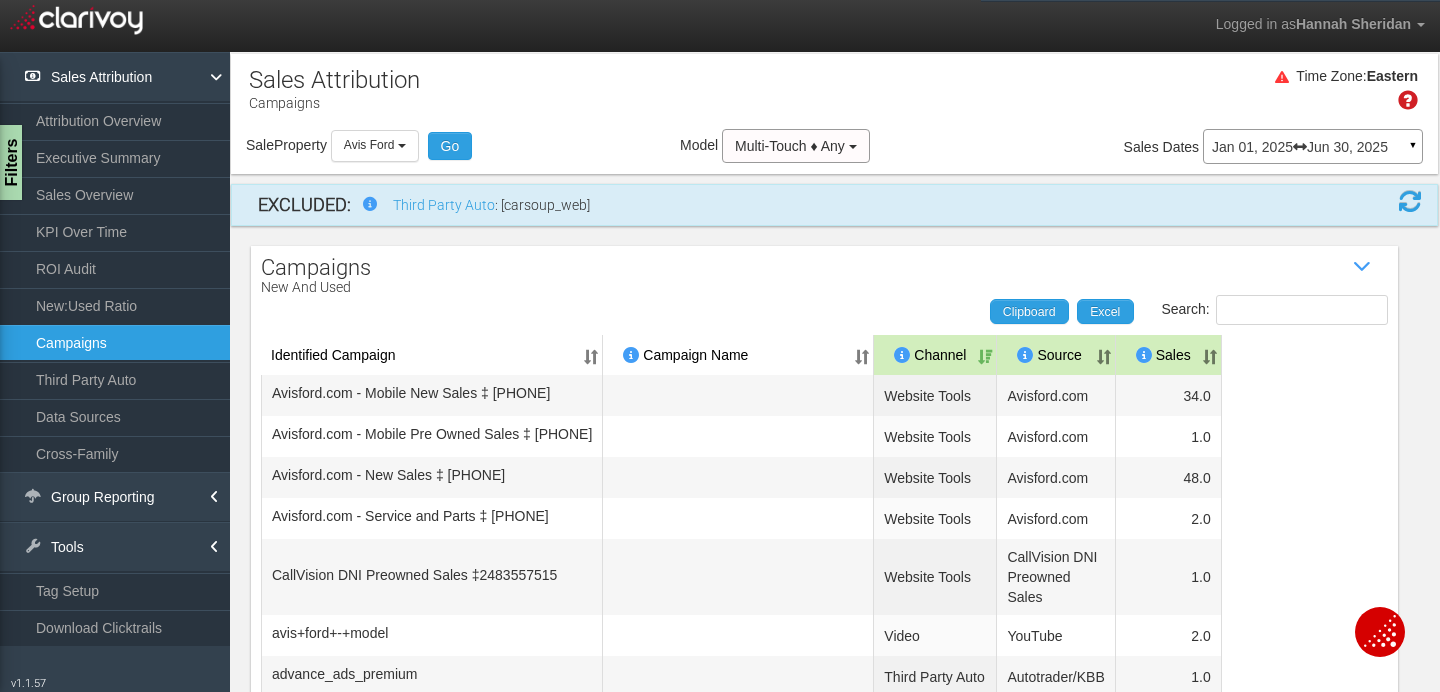 click on "Identified Campaign Campaign Name Dealer/Vendor Channel Source Sales
Avisford.com - Mobile New Sales ‡ [PHONE] Website Tools Avisford.com 34.0 Avisford.com - Mobile Pre Owned Sales ‡ [PHONE] Website Tools Avisford.com 1.0 Avisford.com - New Sales ‡ [PHONE] Website Tools Avisford.com 48.0 Avisford.com - Service and Parts ‡ [PHONE] Website Tools Avisford.com 2.0 CallVision DNI Preowned Sales ‡
[PHONE]
Website Tools CallVision DNI Preowned Sales 1.0 avis+ford+-+model Video YouTube 2.0 advance_ads_premium Third Party Auto Autotrader/KBB 1.0 autotrader_listings Third Party Auto Autotrader/KBB 2.0 1.0 1" at bounding box center (834, 609) 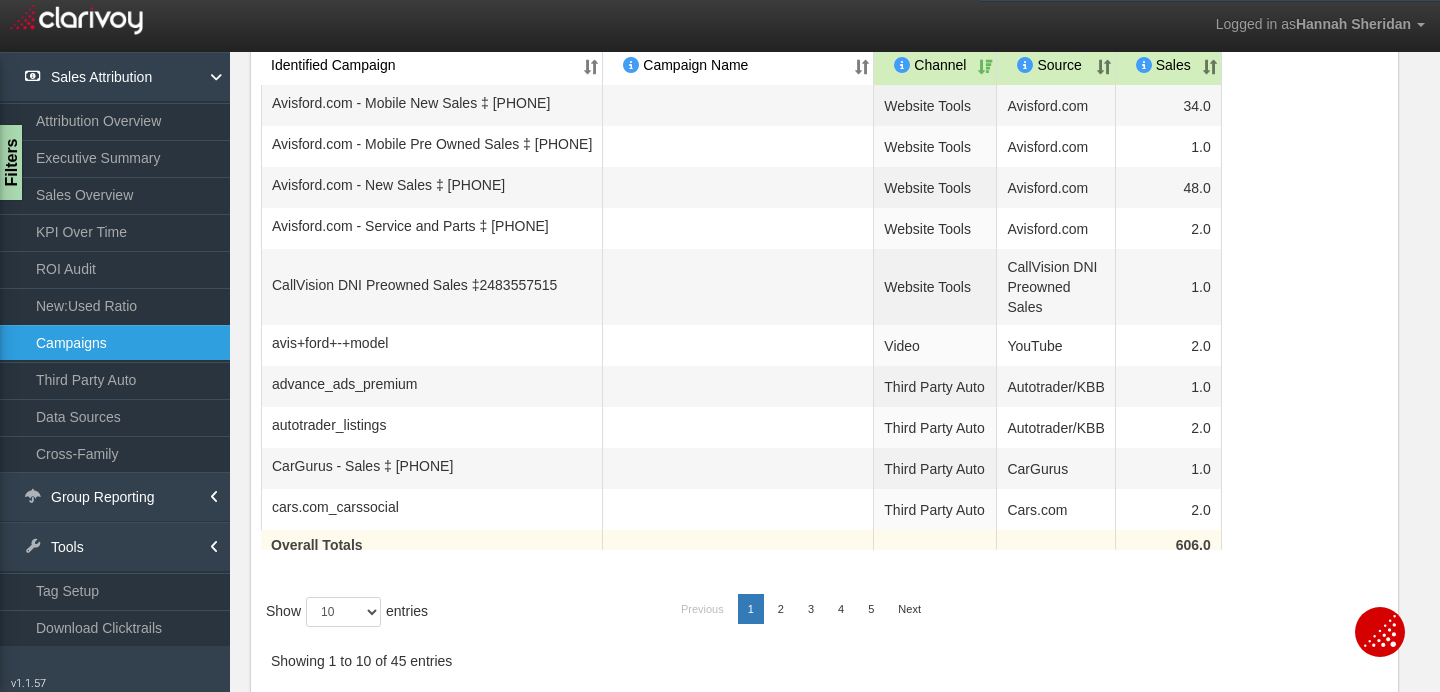 scroll, scrollTop: 350, scrollLeft: 0, axis: vertical 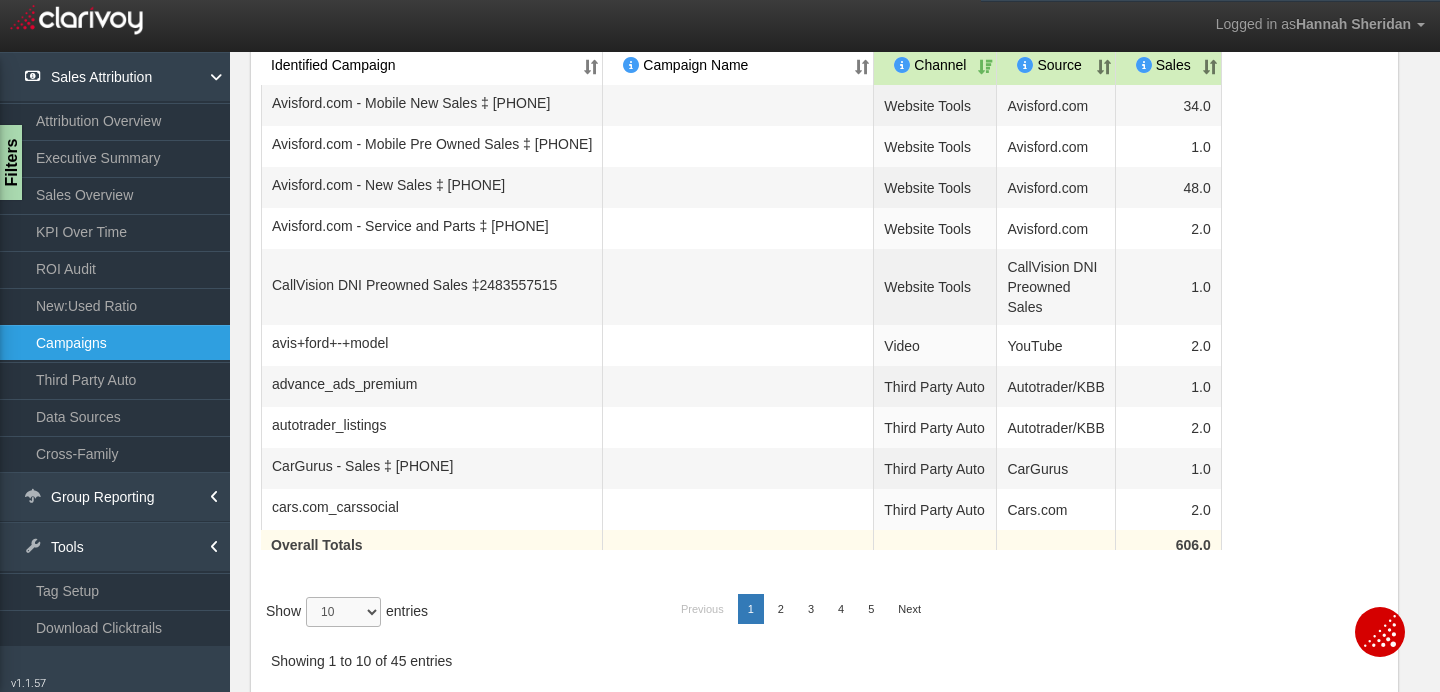click on "10 25 50 100" at bounding box center (343, 612) 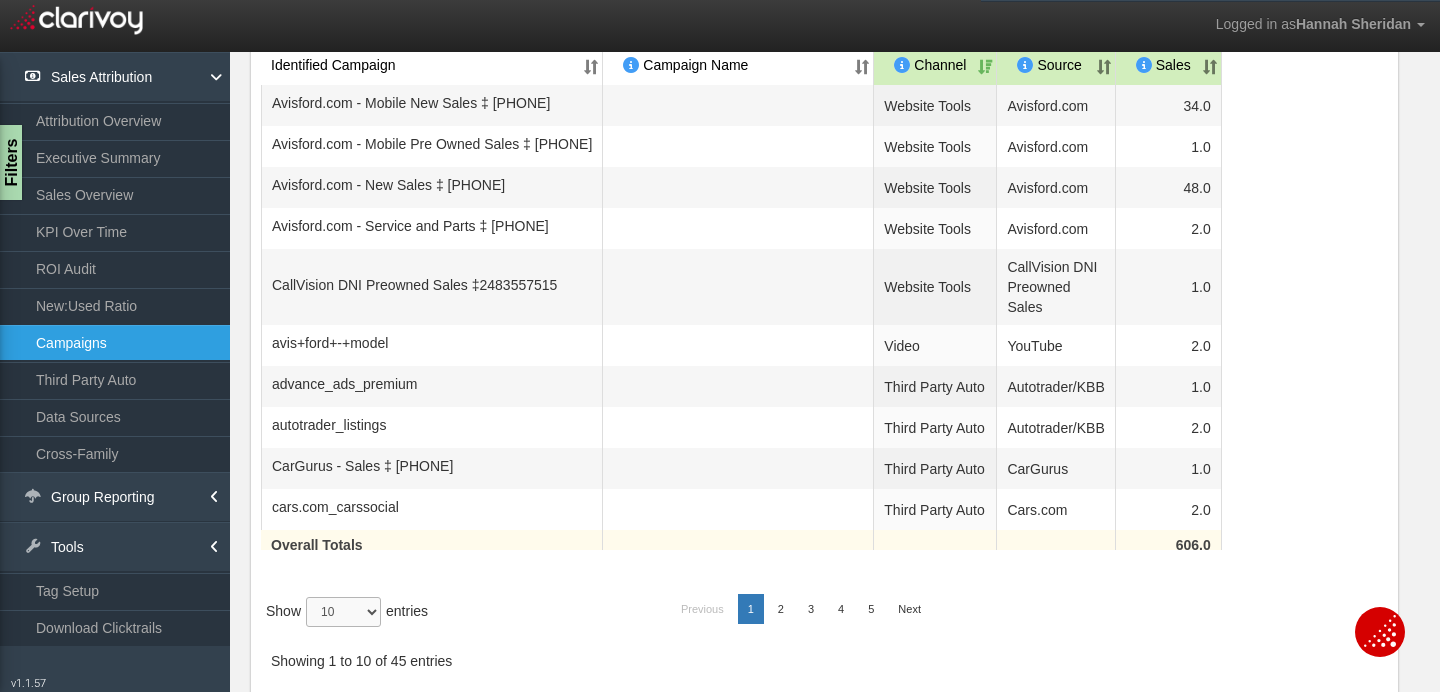 select on "50" 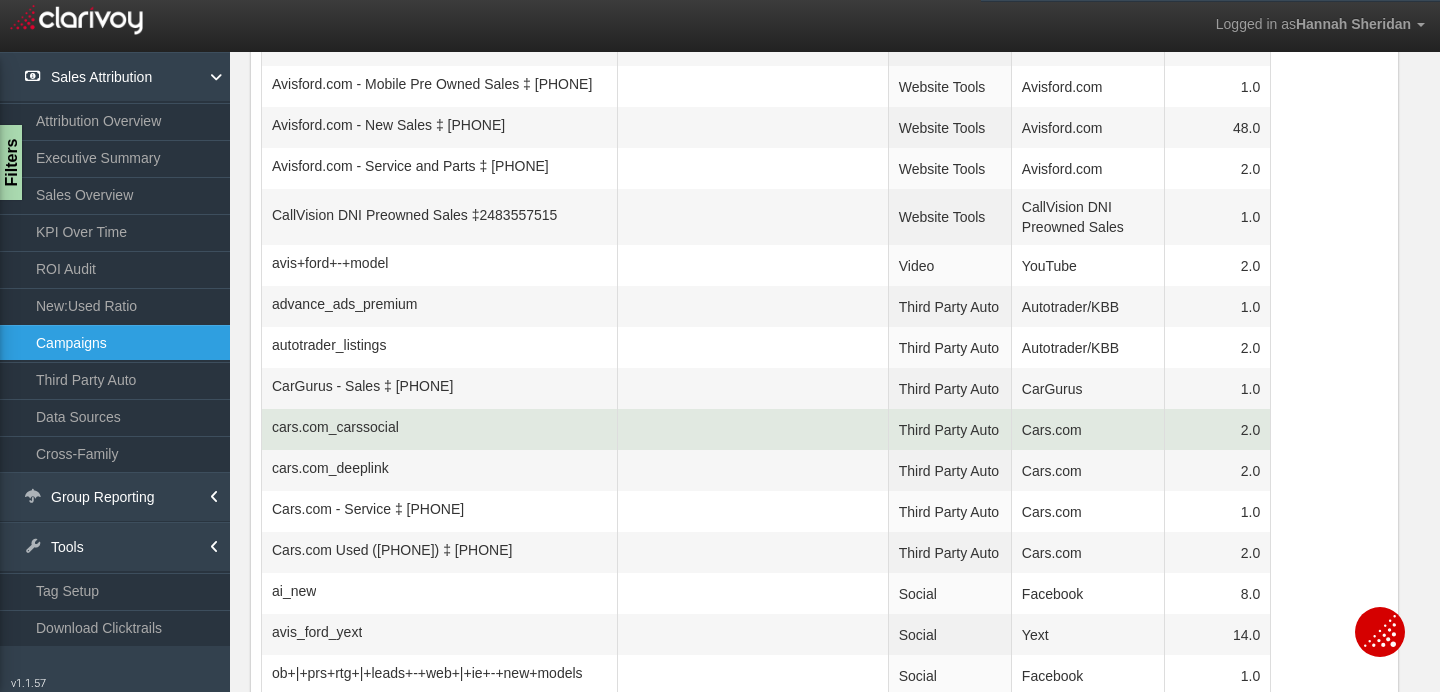 click at bounding box center [753, 429] 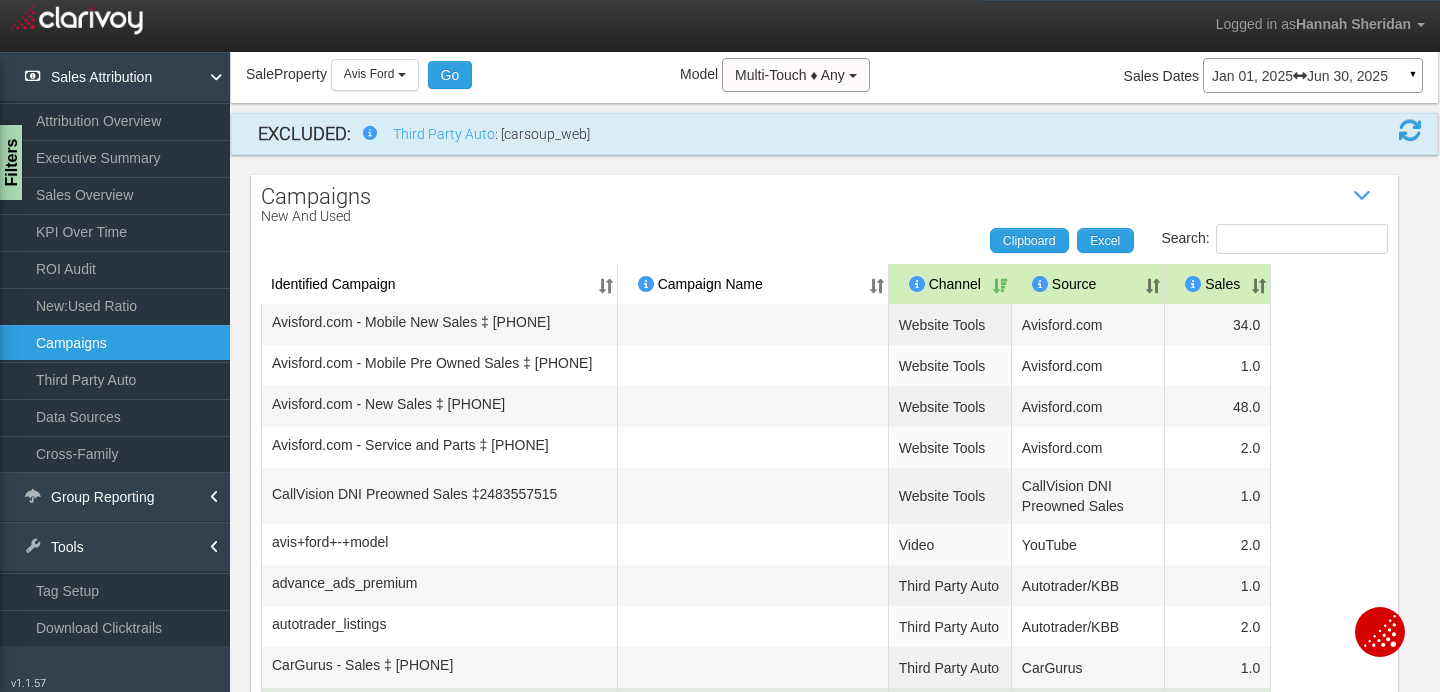 scroll, scrollTop: 70, scrollLeft: 0, axis: vertical 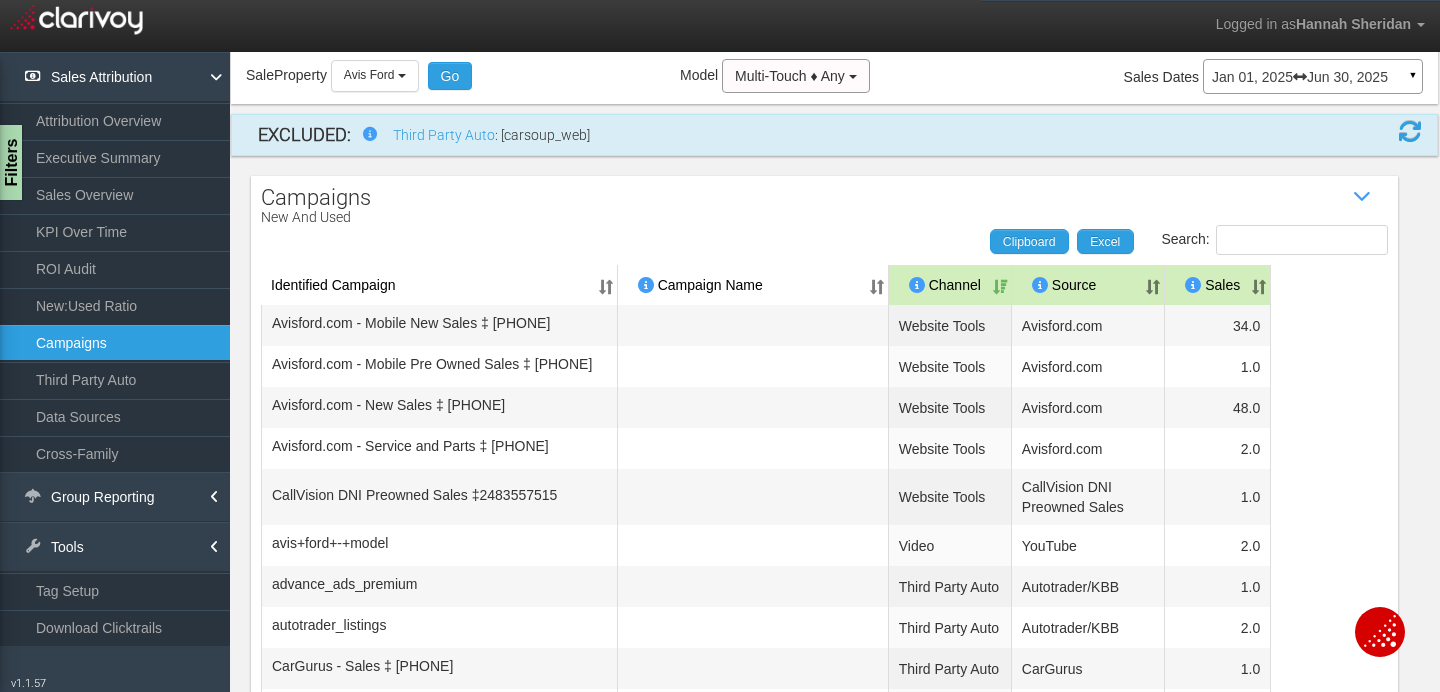 click on "Sales" at bounding box center [1218, 285] 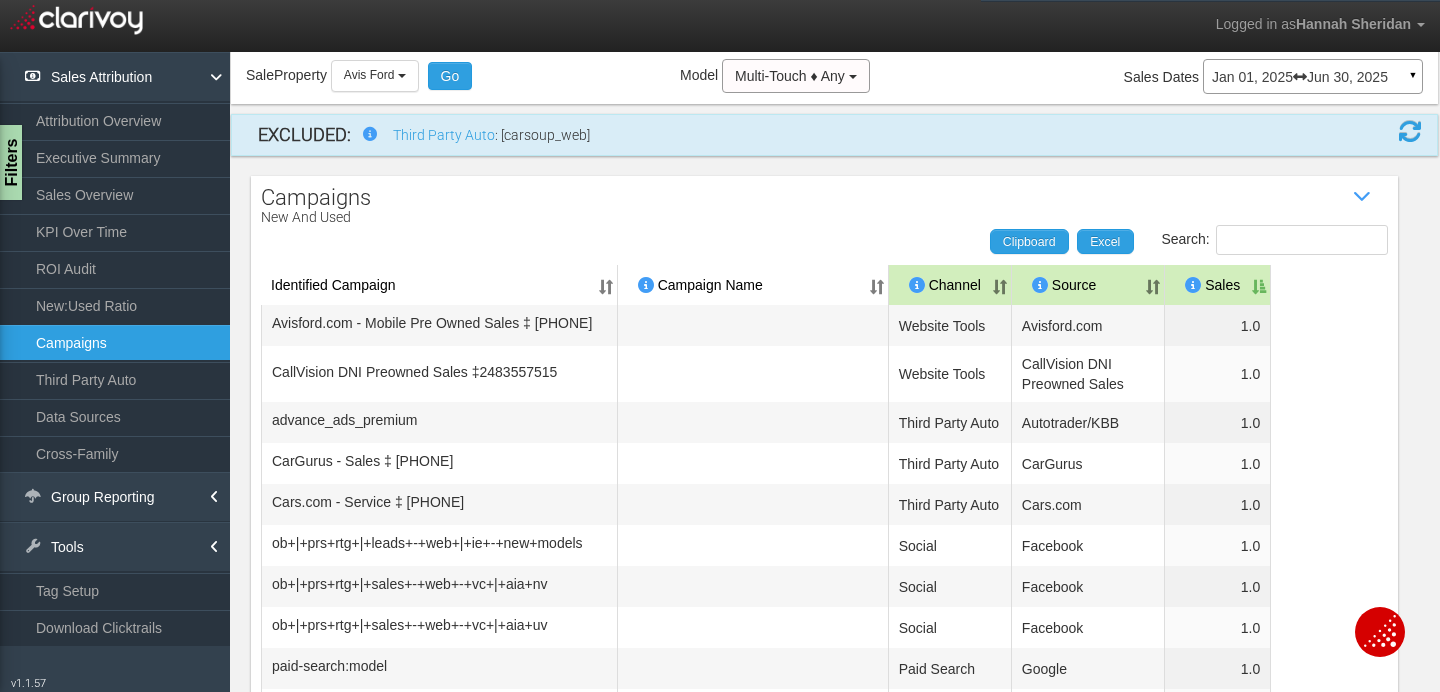 click on "Sales" at bounding box center [1218, 285] 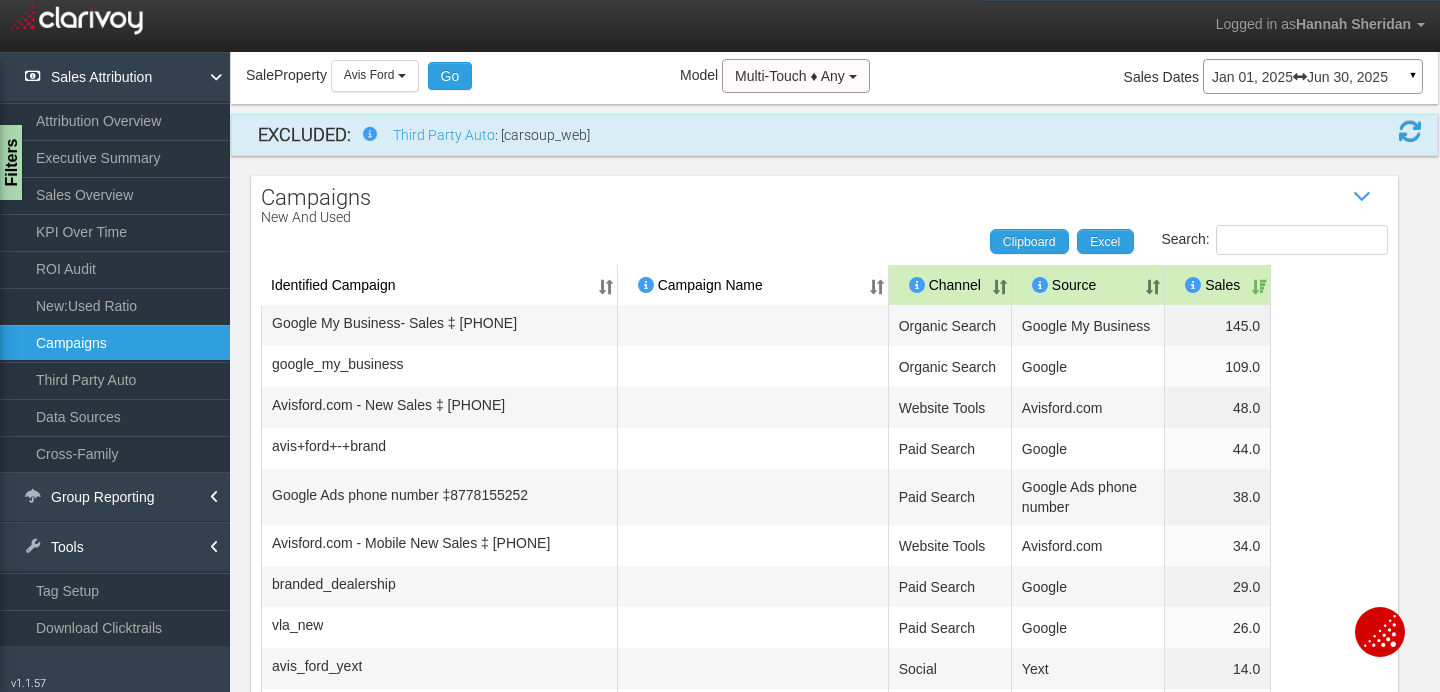 click on "Identified Campaign Campaign Name Dealer/Vendor Channel Source Sales
Google My Business- Sales ‡ [PHONE] Organic Search Google My Business 145.0 google_my_business Organic Search Google 109.0 Avisford.com - New Sales ‡ [PHONE] Website Tools Avisford.com 48.0 avis+ford+-+brand Paid Search Google 44.0 Google Ads phone number ‡
[PHONE]
Paid Search Google Ads phone number 38.0 Avisford.com - Mobile New Sales ‡ [PHONE] Website Tools Avisford.com 34.0 branded_dealership Paid Search Google 29.0 vla_new Paid Search Google 26.0 avis_ford_yext Social Yext 14.0 dynamic_search_new Paid Search Google 14.0 avis+ford+-+make Paid Search Google 12.0 avis+ford+-+make+geo Paid Search Google 11.0 avis+ford+-+model 1" at bounding box center [824, 1296] 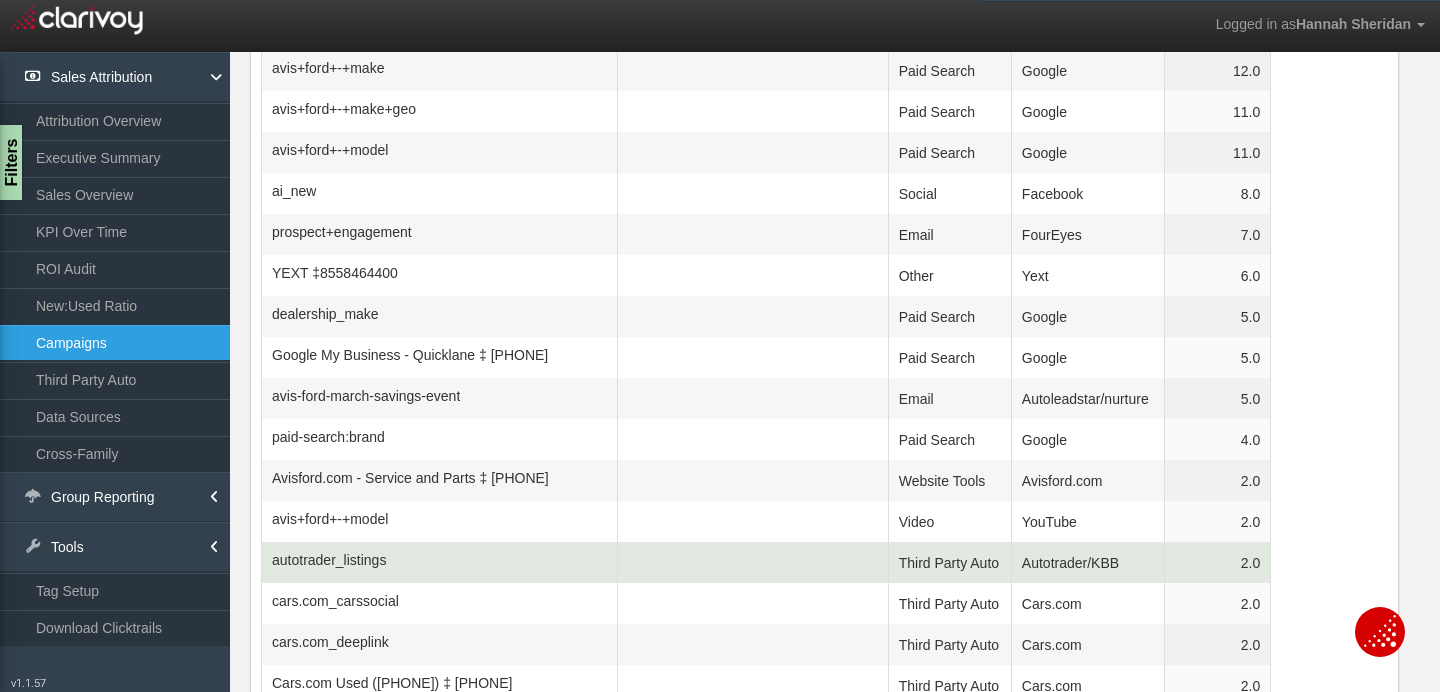 scroll, scrollTop: 710, scrollLeft: 0, axis: vertical 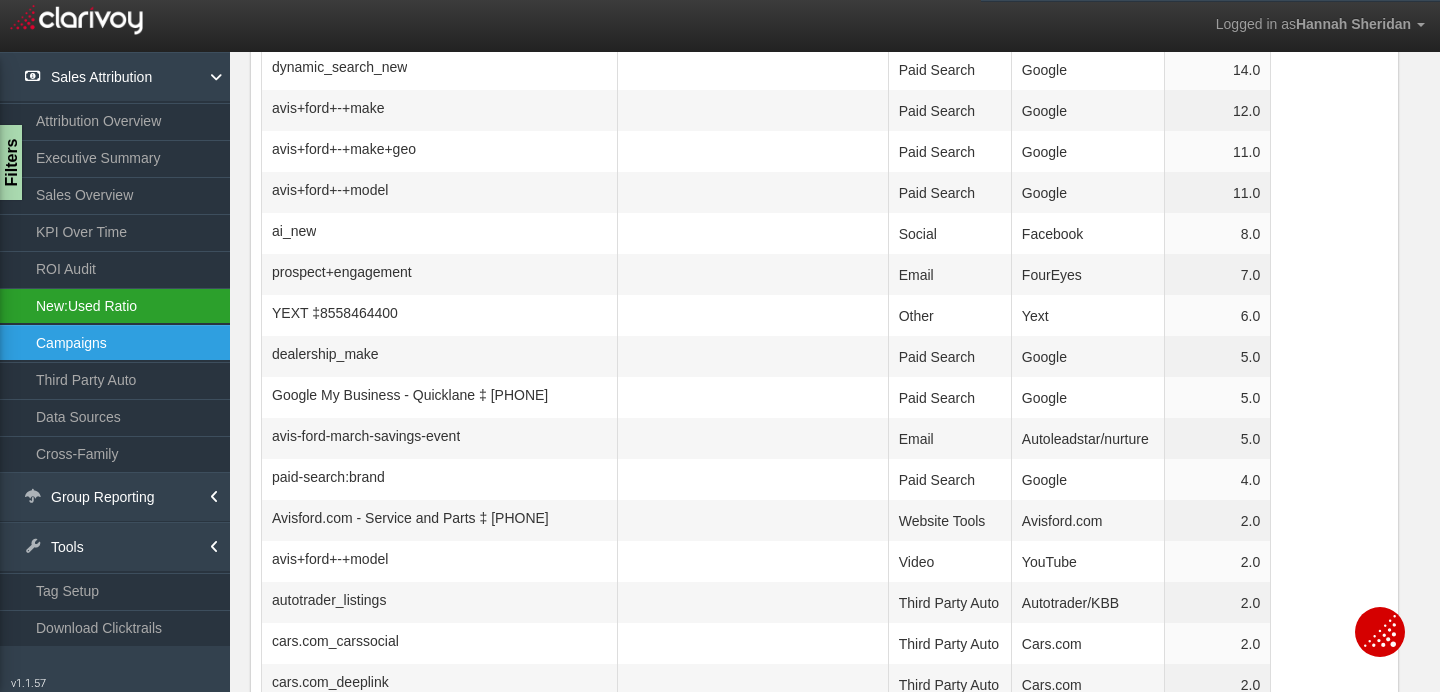 click on "New:Used Ratio" at bounding box center (115, 306) 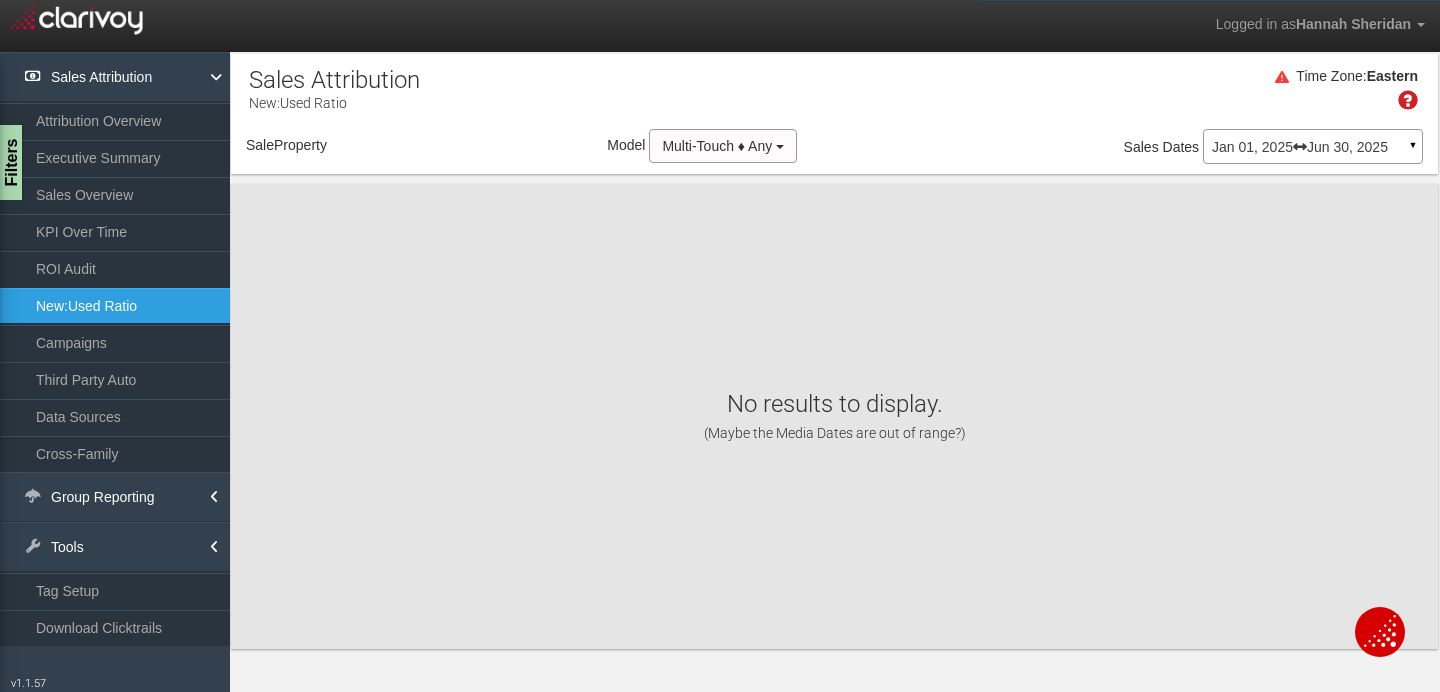 scroll, scrollTop: 0, scrollLeft: 0, axis: both 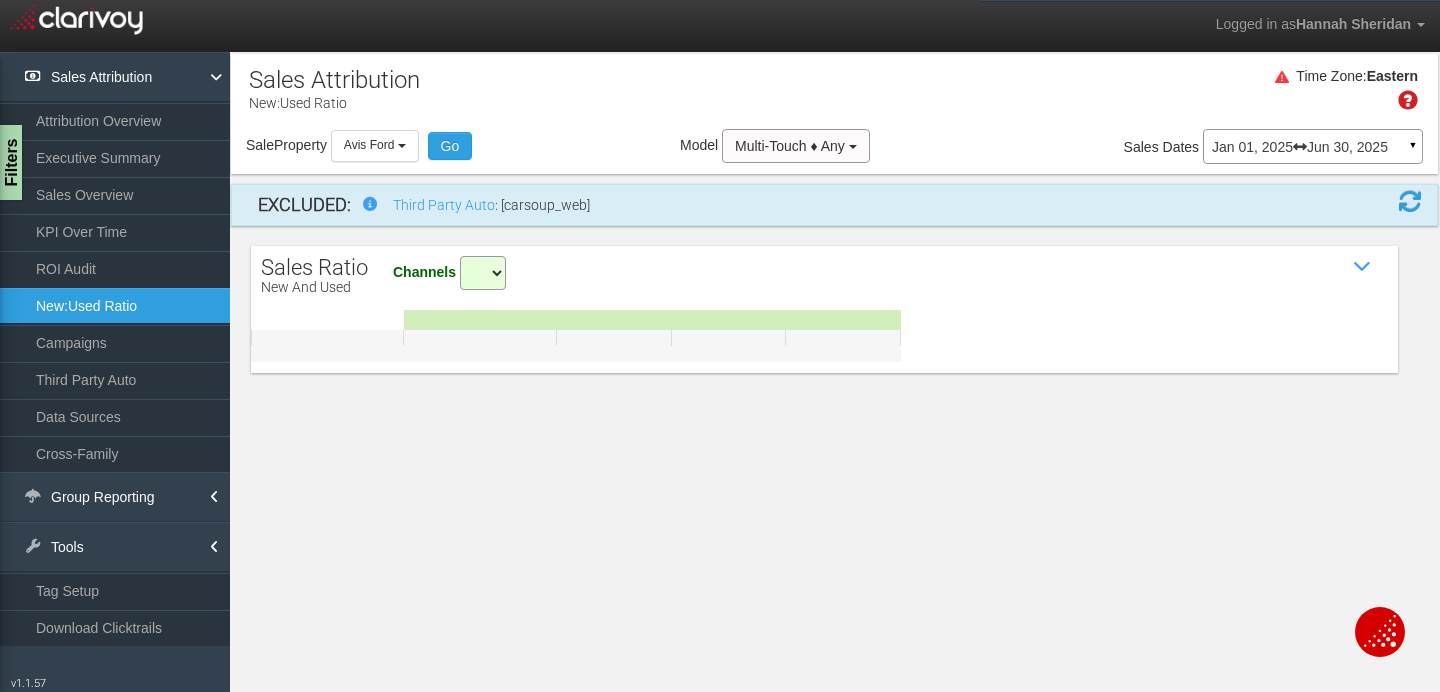 select on "all" 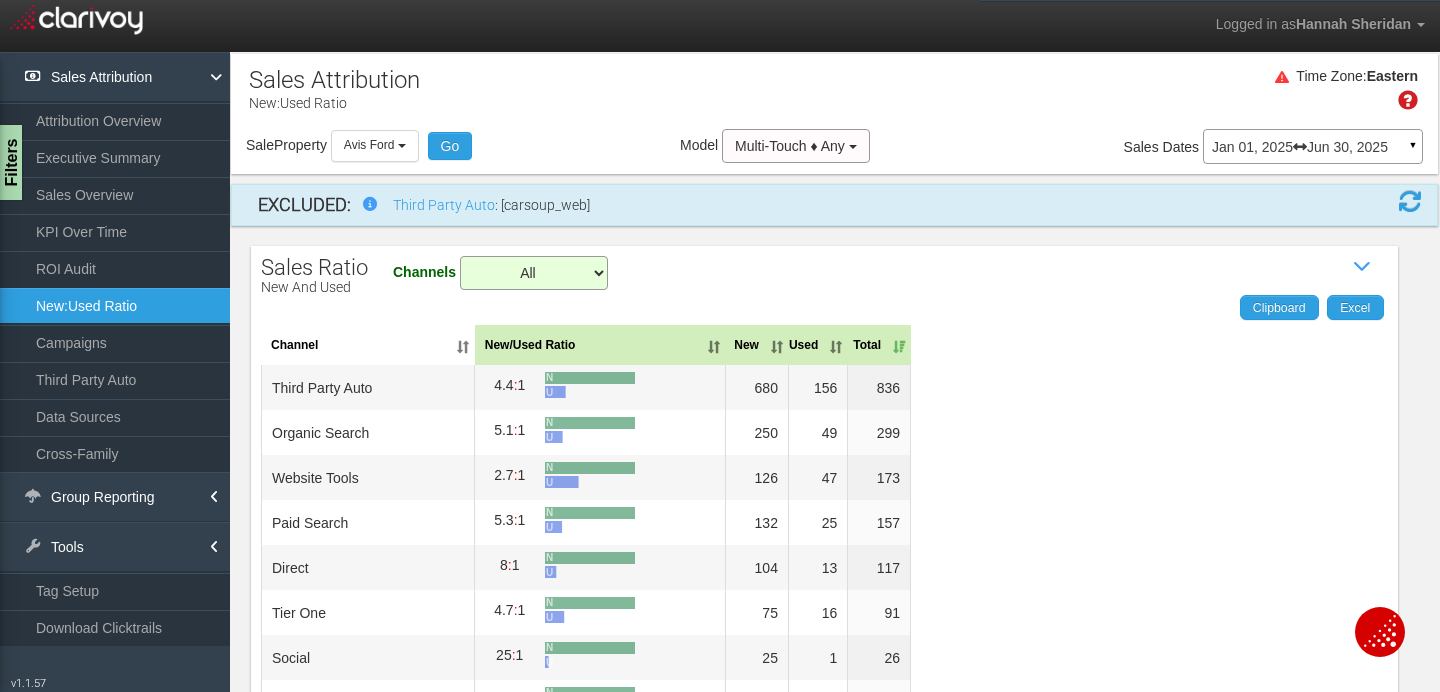 click on "Clipboard   Excel
Channel New/Used Ratio New Used Total
third party auto 4.4 : 1 N U 680 156 836 organic search 5.1 : 1 N U 250 49 299 website tools 2.7 : 1 N U 126 47 173 paid search 5.3 : 1 N U 132 25 157 direct 8 : 1 N U 104 13 117 tier one 4.7 : 1 N U 75 16 91 social 25 : 1 N U 25 1 26 email 5 : 1 N U 15 3 18 other 1 : 1 N U 9 9 18 equity mining 2.5 : 1 N U 5 2 7
1,429.00 322.00 1,751.00
Show  10 25 50 100  entries Previous 1 2 Next Showing 1 to 10 of 13 entries" at bounding box center [824, 641] 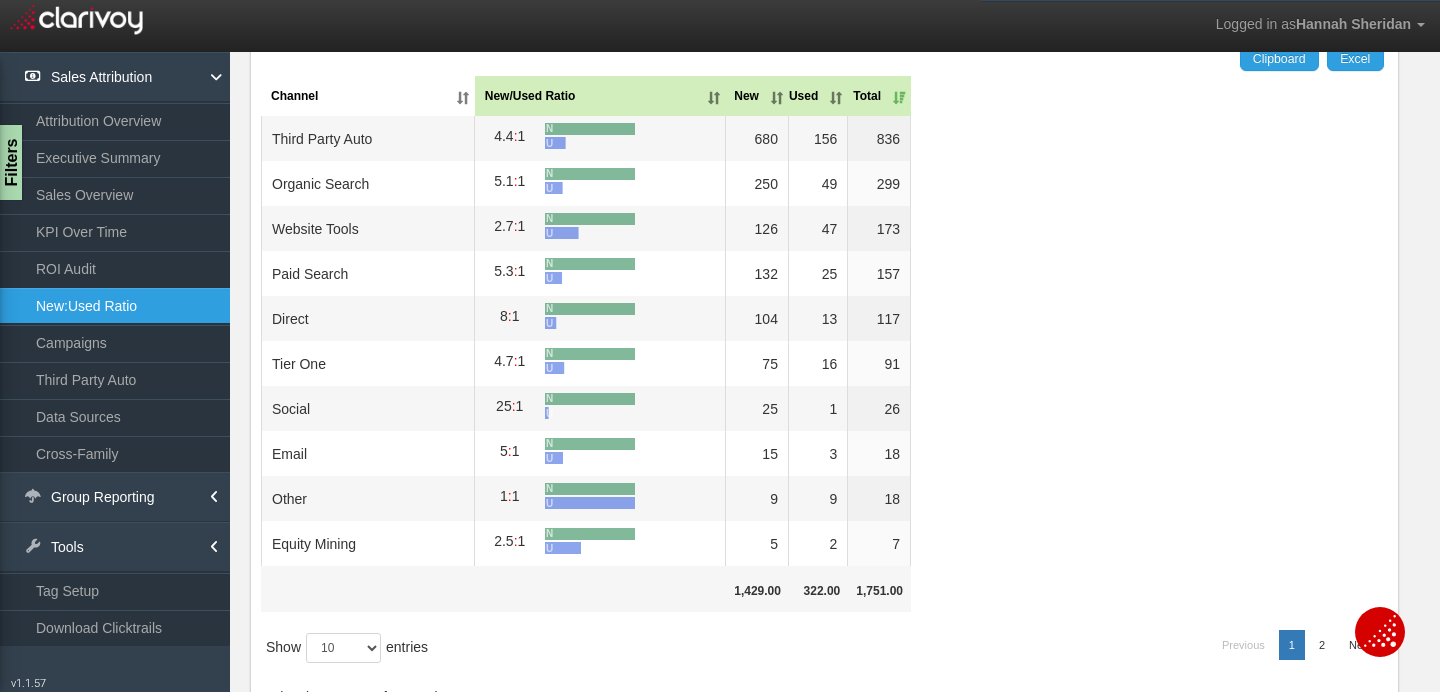 scroll, scrollTop: 285, scrollLeft: 0, axis: vertical 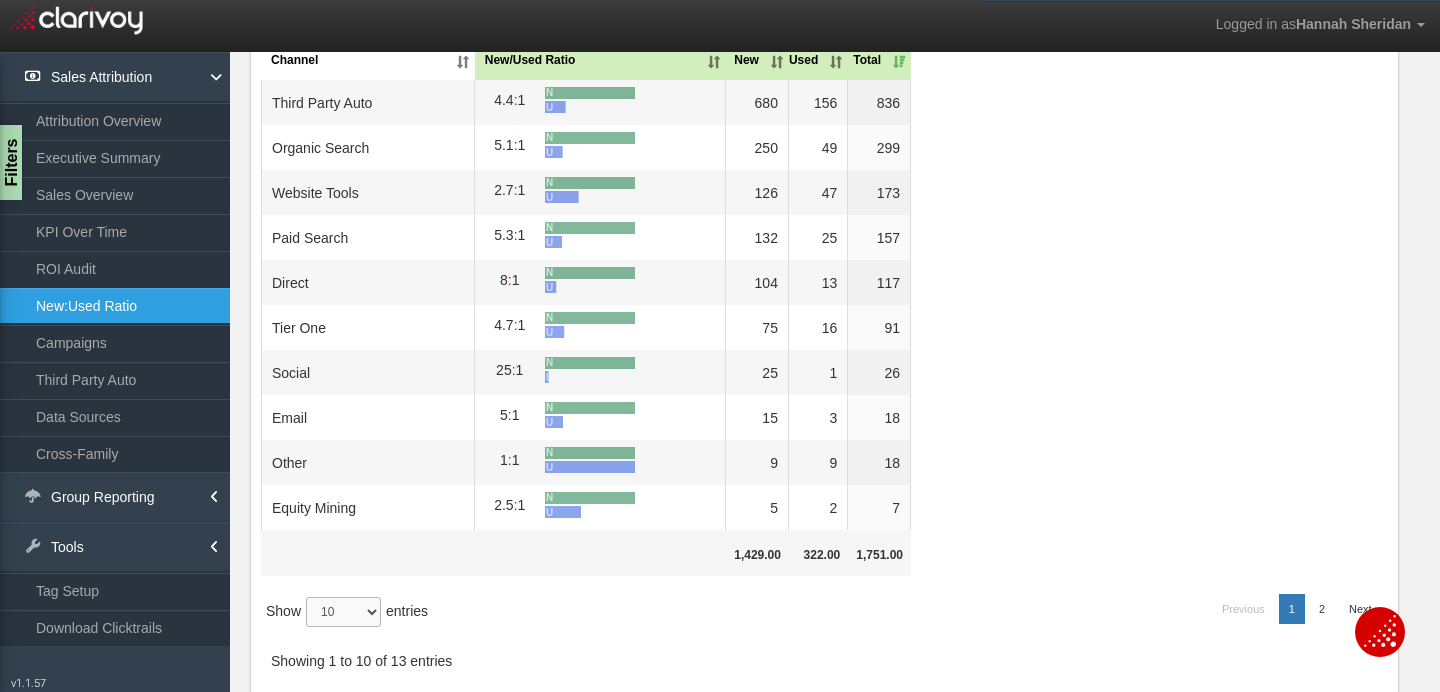 click on "10 25 50 100" at bounding box center (343, 612) 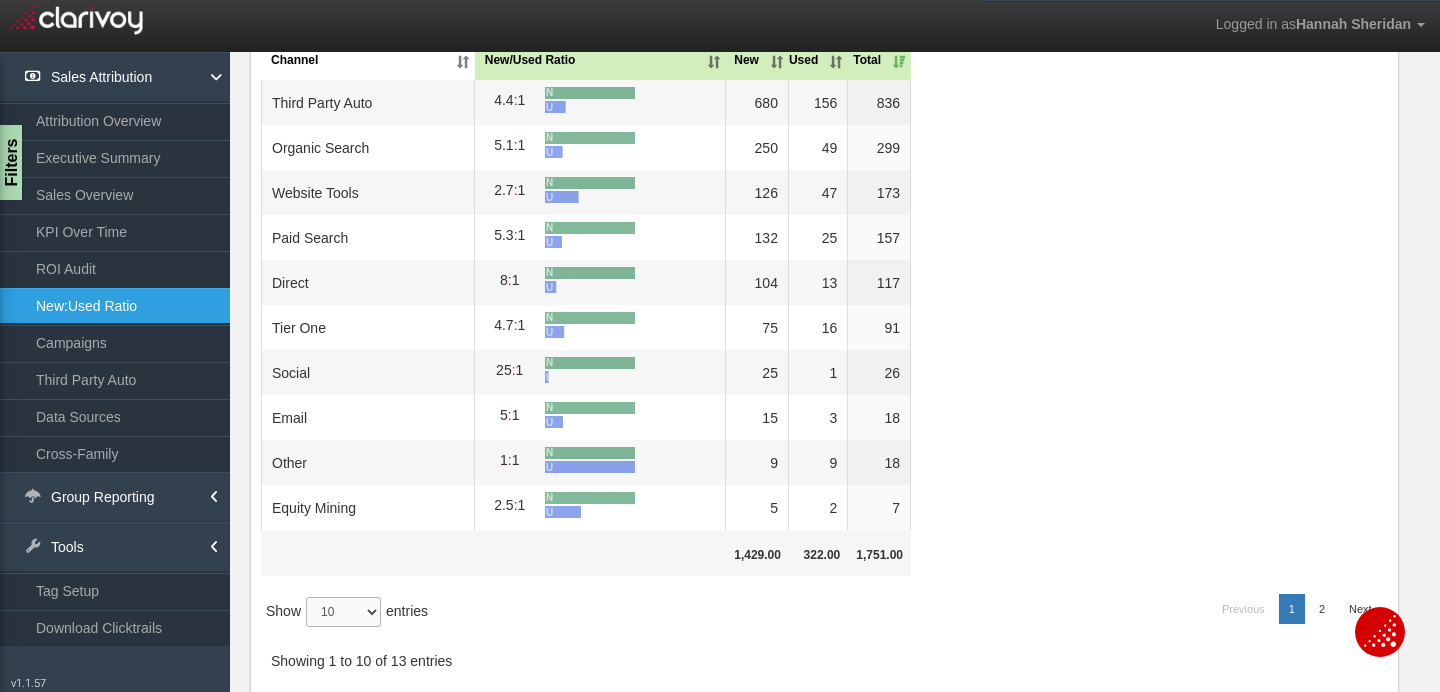 select on "25" 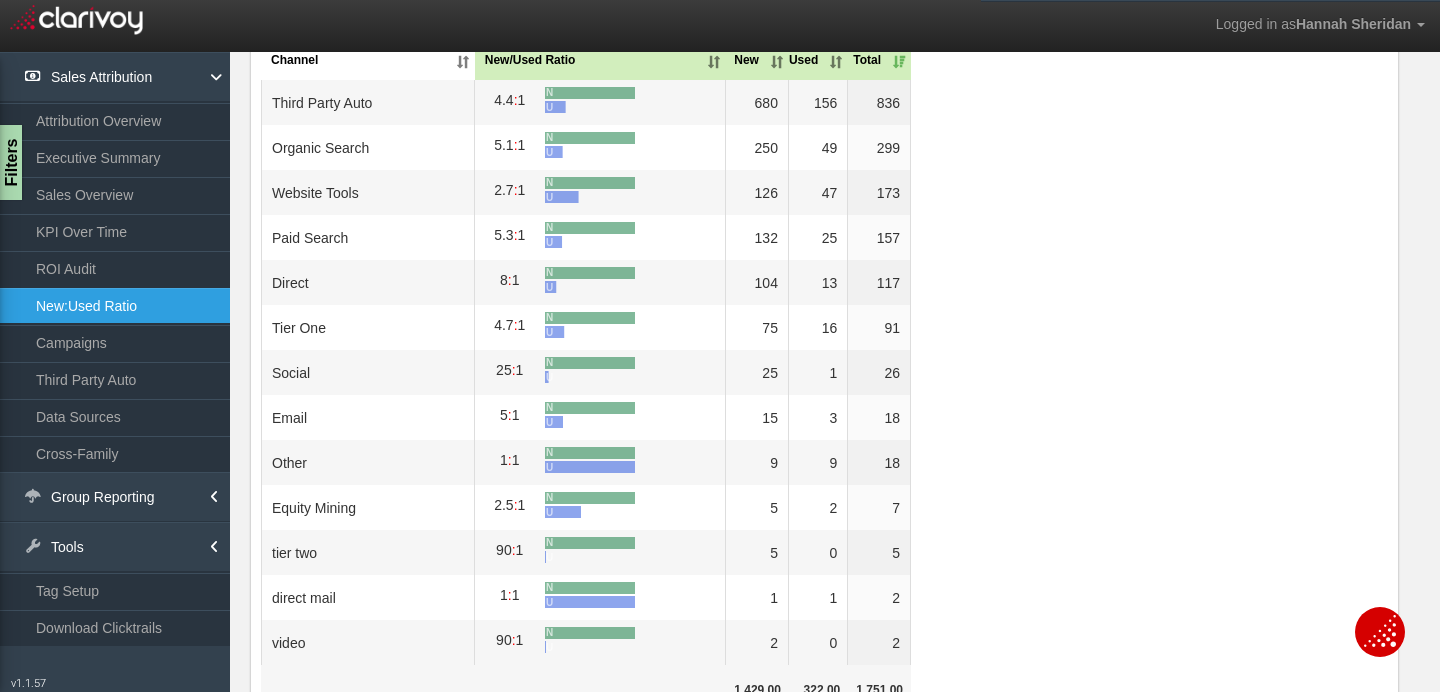 click on "third party auto 4.4 : 1 N U 680 156 836 organic search 5.1 : 1 N U 250 49 299 website tools 2.7 : 1 N U 126 47 173 paid search 5.3 : 1 N U 132 25 157 direct 8 : 1 N U 104 13 117 tier one 4.7 : 1 N U 75 16 91 social 25 : 1 N U 25 1 26 email 5 : 1 N U 15 3 18 other 1 : 1 N U 9 9 18 equity mining 2.5 : 1 N U 5 2 7 tier two 90 : 1 N U 5 0 5 direct mail 1 : 1 N U 1 1 2 video 90 : 1 N U 2 0 2
1,429.00 322.00 1,751.00
Show  10 25 50 100  entries Previous 1 Next Showing 1 to 13 of 13 entries" at bounding box center (824, 423) 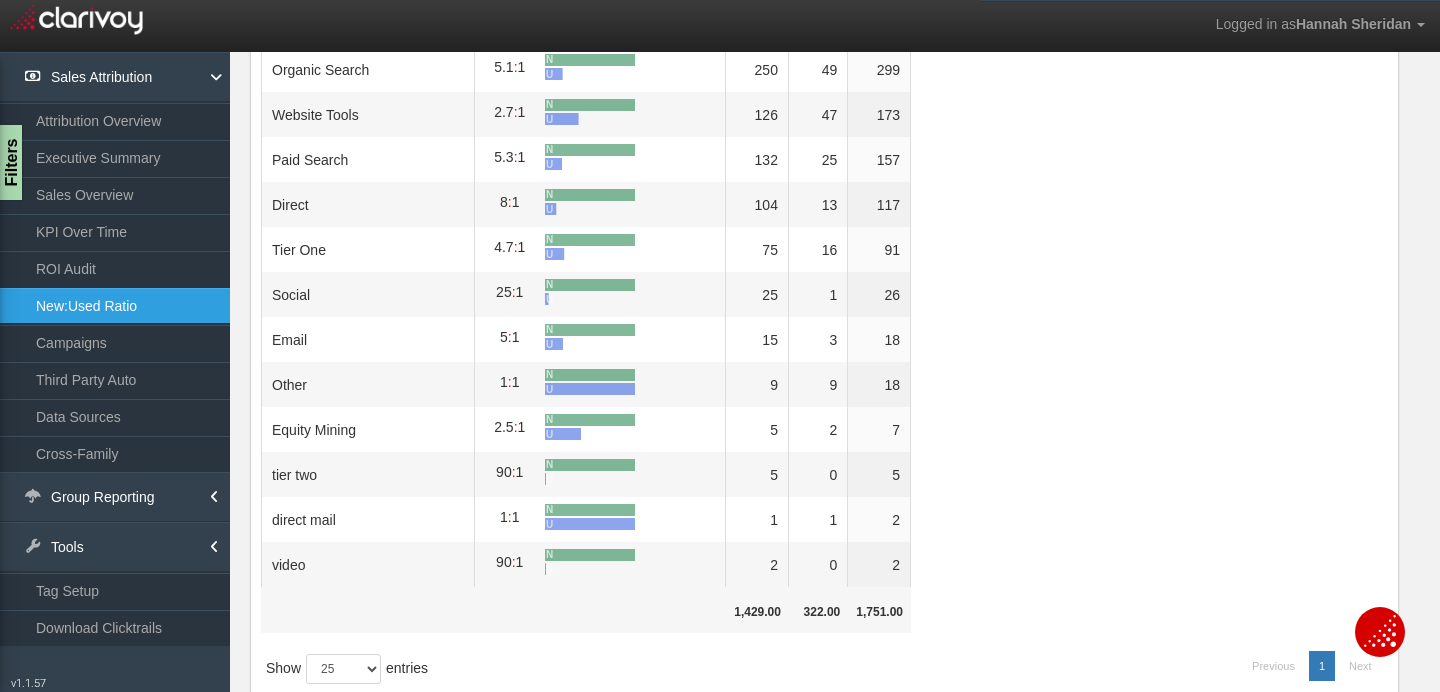 scroll, scrollTop: 365, scrollLeft: 0, axis: vertical 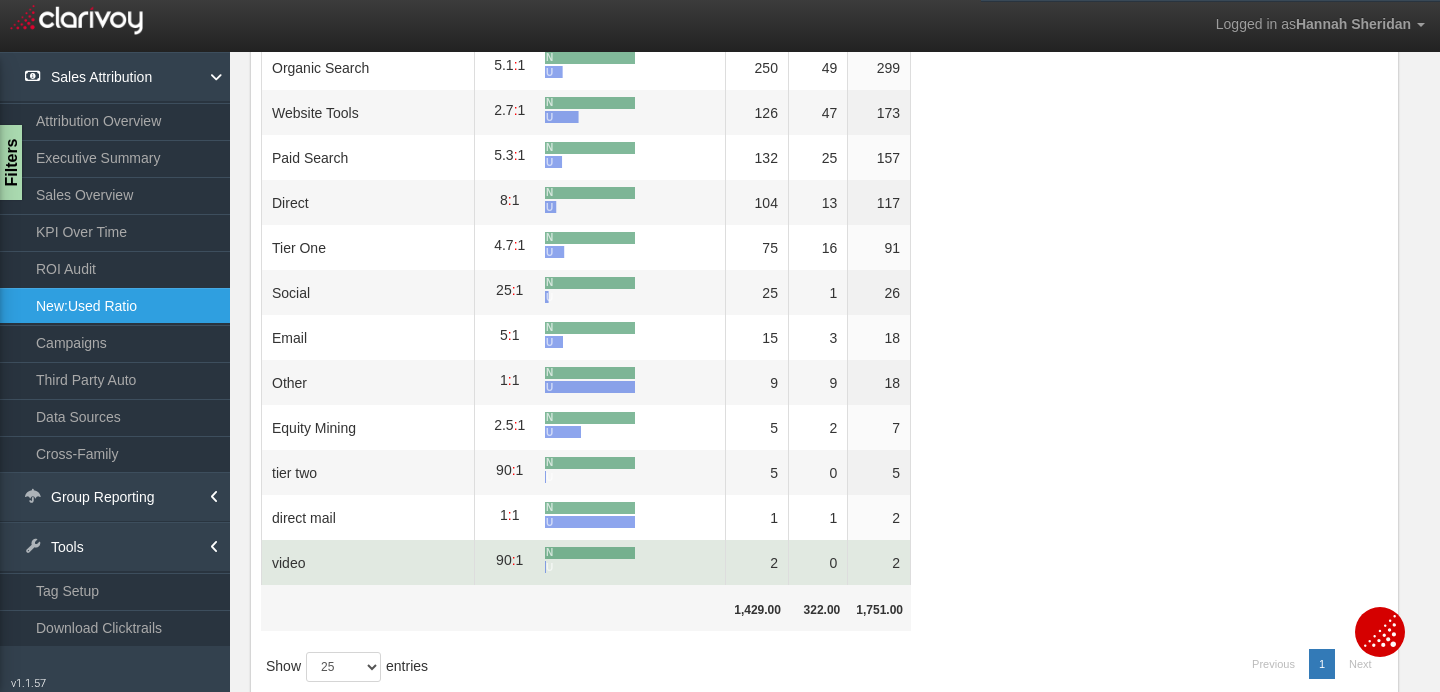click on "video 90 : 1 N U 2 0 2" at bounding box center [586, 562] 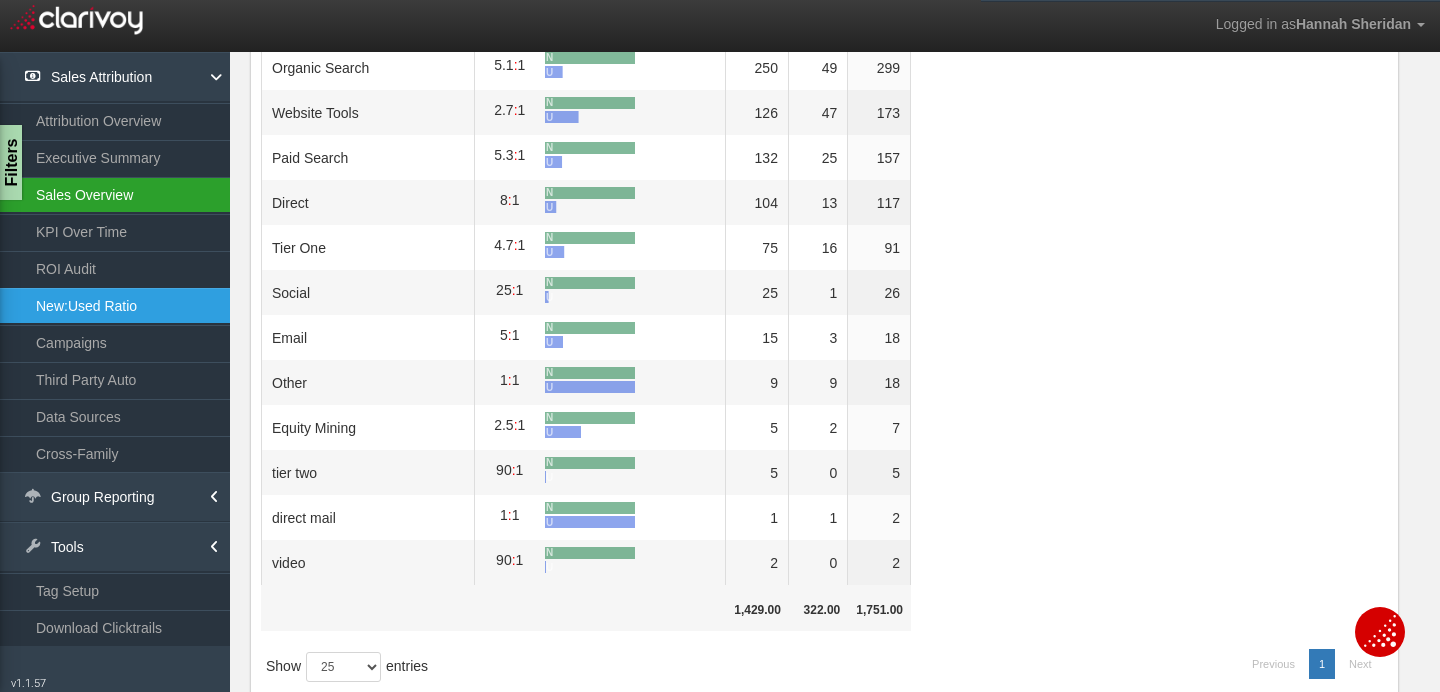 click on "Sales Overview" at bounding box center [115, 195] 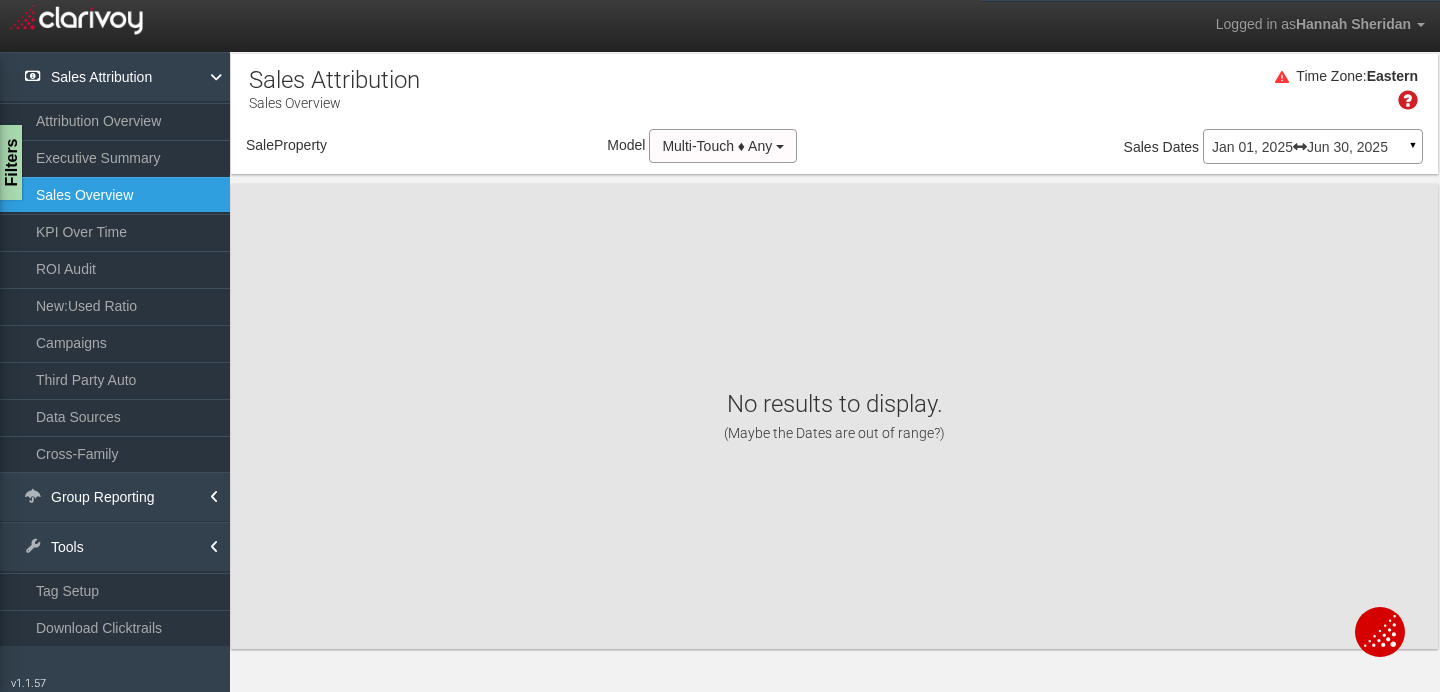 scroll, scrollTop: 0, scrollLeft: 0, axis: both 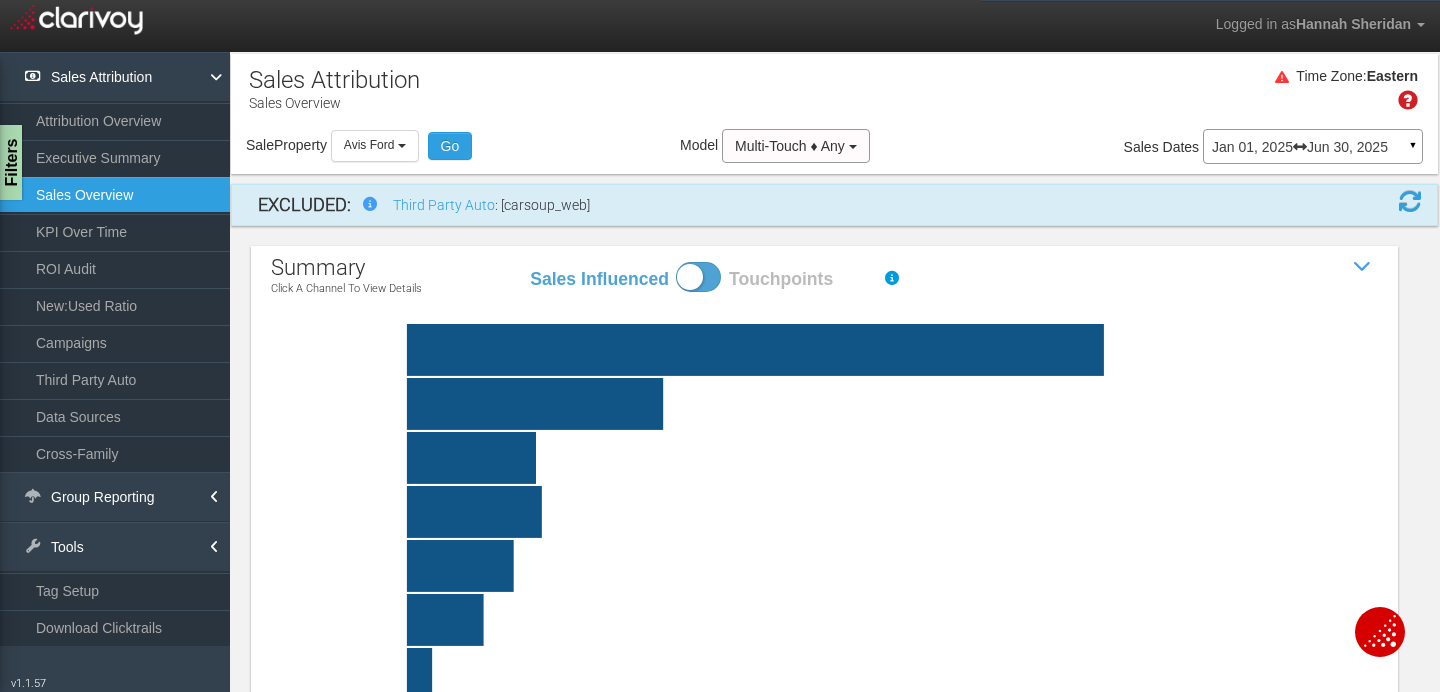 click on "summary
Click a channel to view details
Sales Influenced 			 Touchpoints
Show / Hide Sales Attribution Chart
third party auto   Engagement with (leads, VDP views, clicks or phone calls from) vehicle merchandising sites or from to your partenership with a vehicle merchandising plarform. Click bar to view channel details organic search   Unpaid digital sources - business listings & SEO content. Click bar to view channel details website tools   Interaction (form fills, calls to action, chats, etc.) on the dealer website before the time of purchase. Click bar to view channel details paid search   Paid advertising engagement via search engine marketing (SEM) campaigns. Click bar to view channel details direct   URL was entered in the browser directly. Click bar to view channel details tier one   OEM-level marketing (websites, offers, etc.). social   email   other     9" at bounding box center [824, 685] 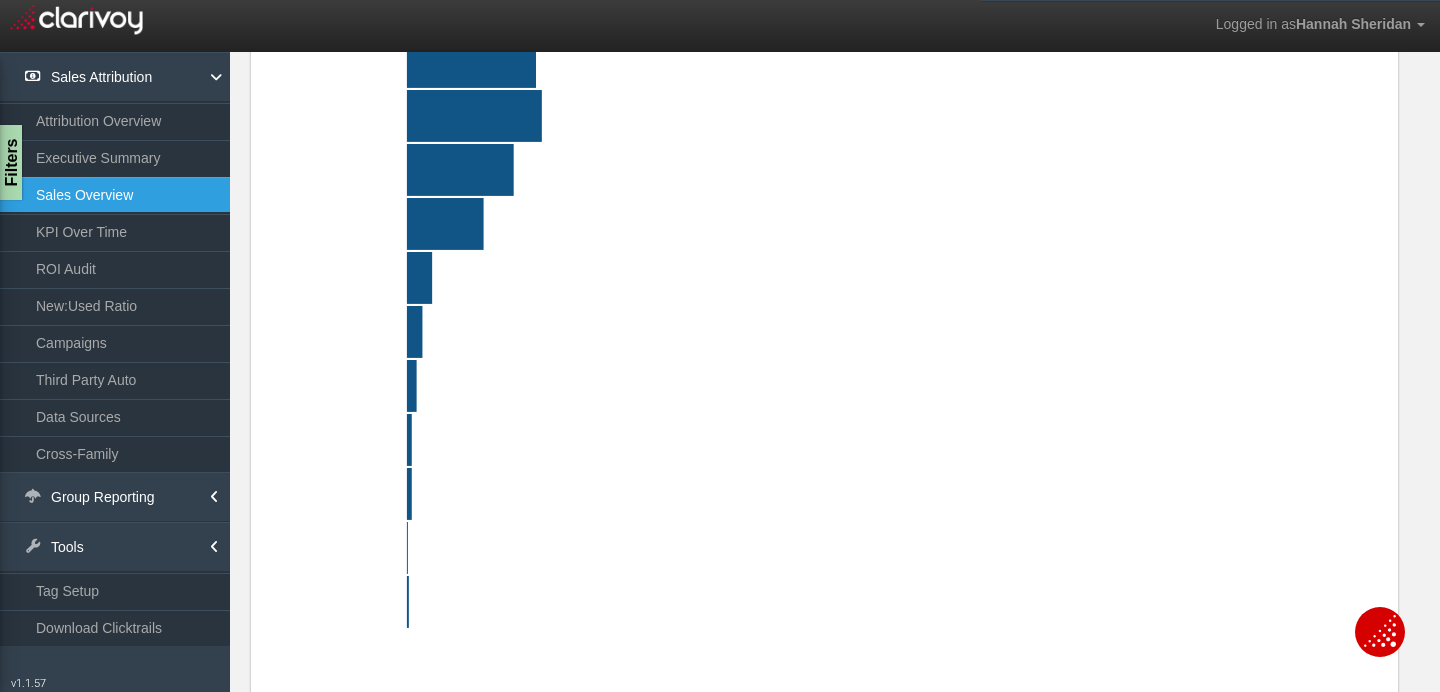 scroll, scrollTop: 400, scrollLeft: 0, axis: vertical 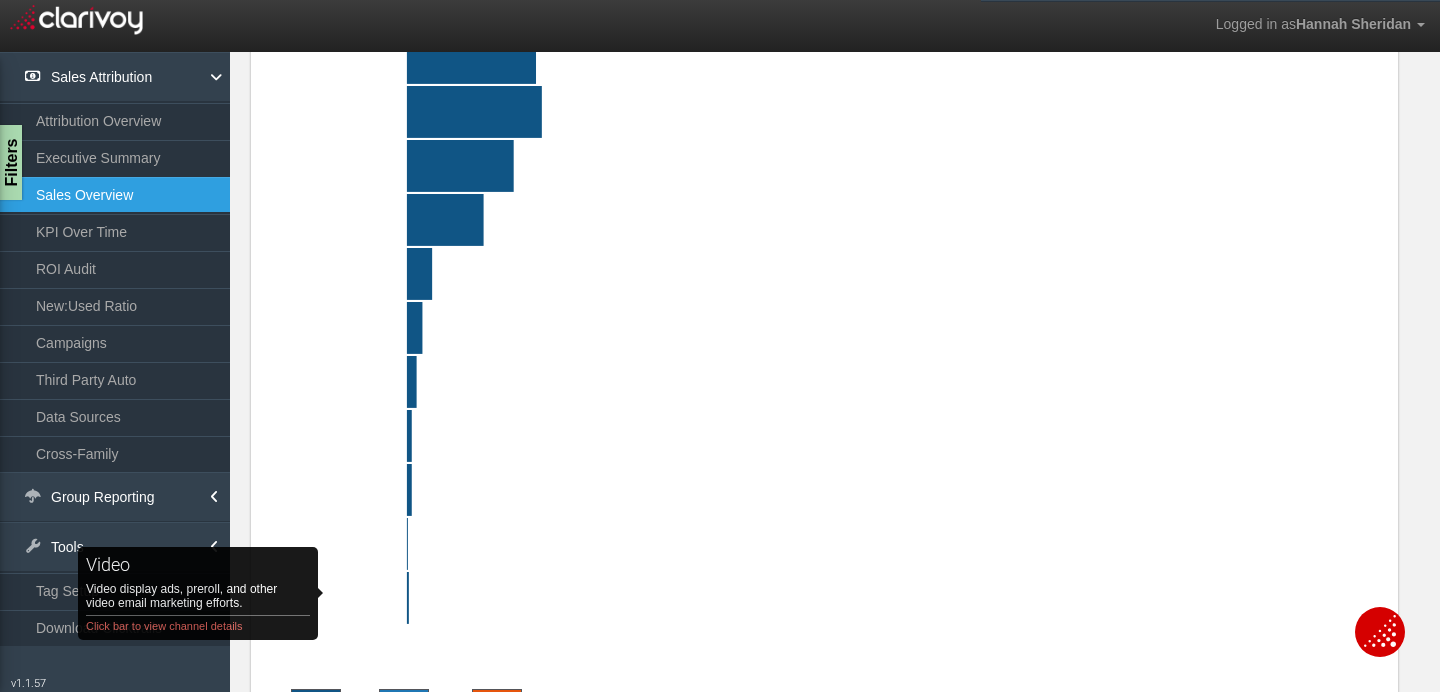 click on "video   Video display ads, preroll, and other video email marketing efforts. Click bar to view channel details" 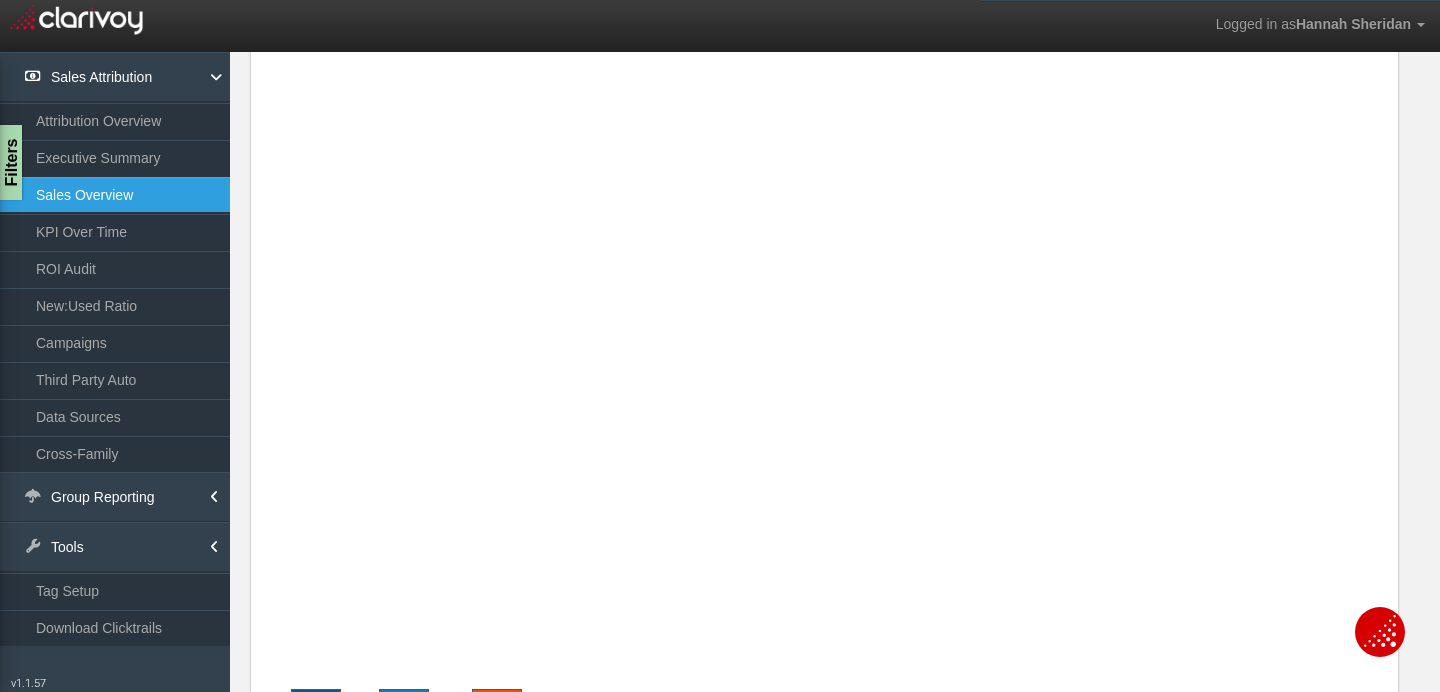 scroll, scrollTop: 0, scrollLeft: 0, axis: both 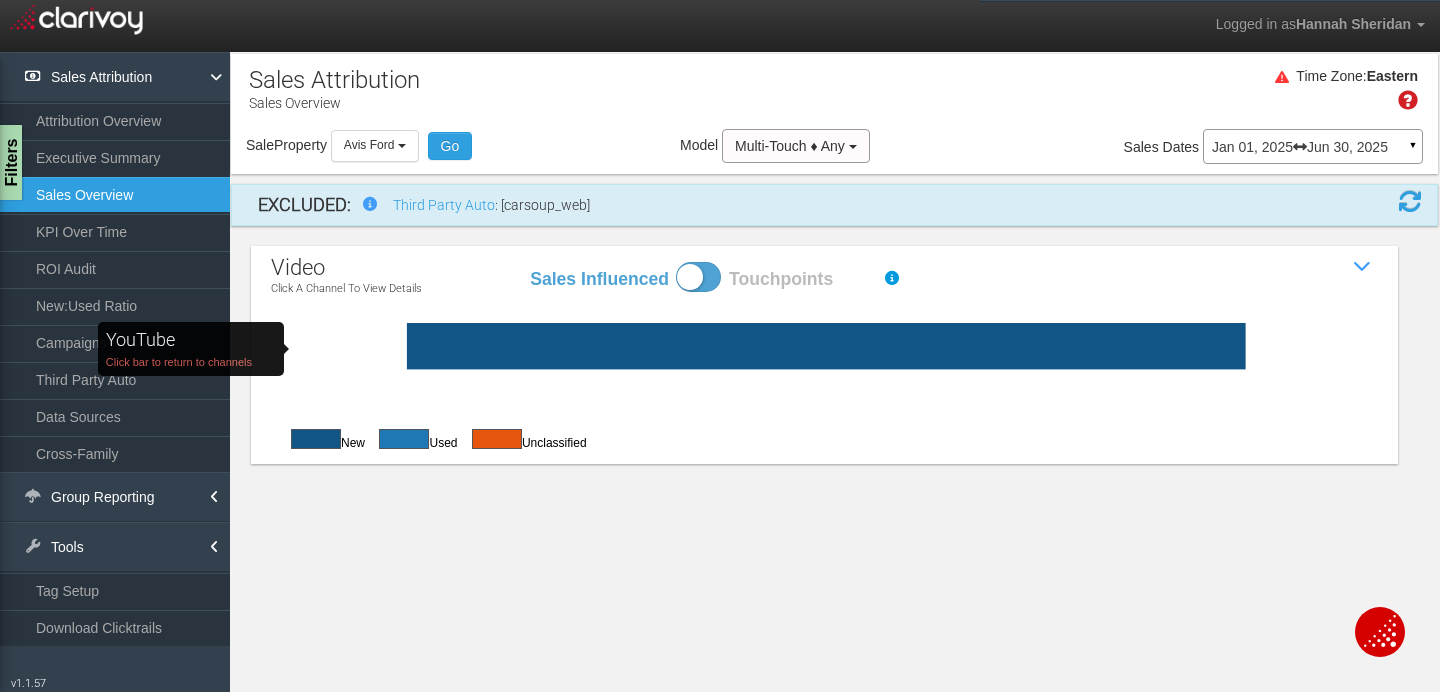 click on "YouTube   Click bar to return to channels" 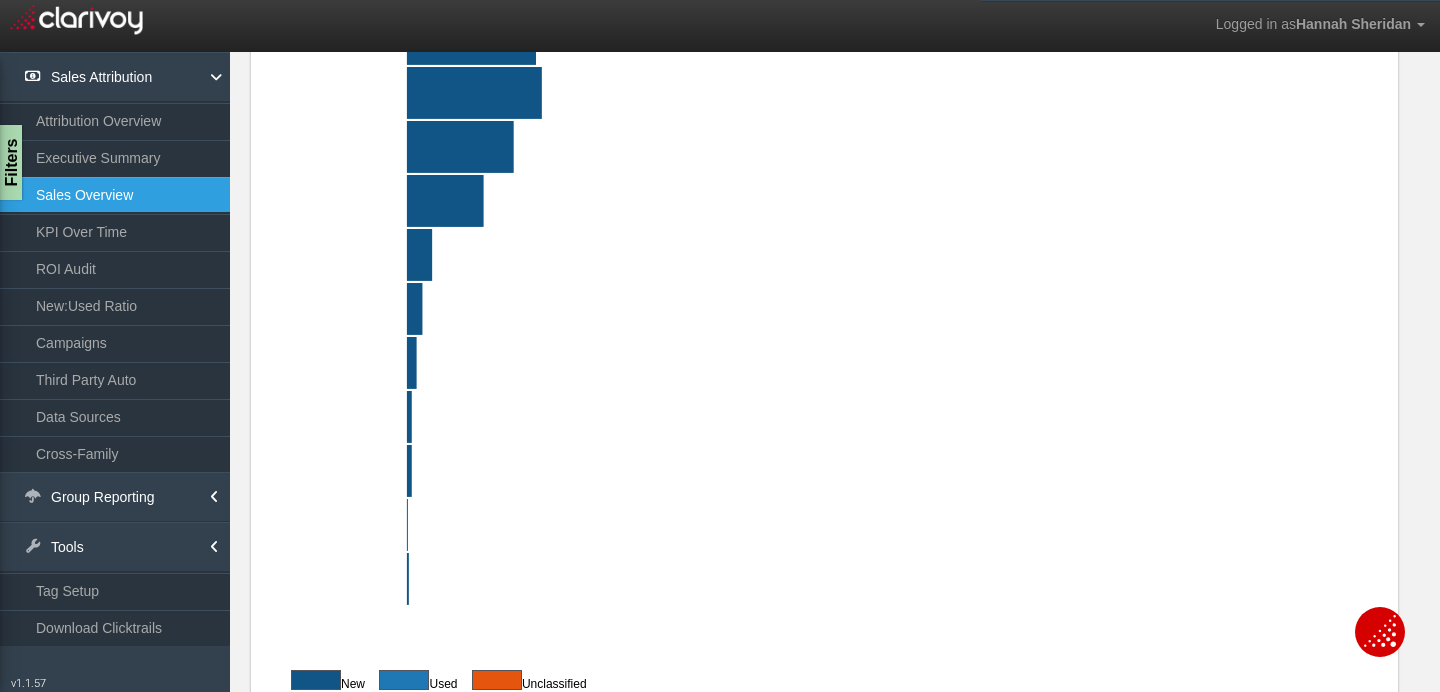 scroll, scrollTop: 381, scrollLeft: 0, axis: vertical 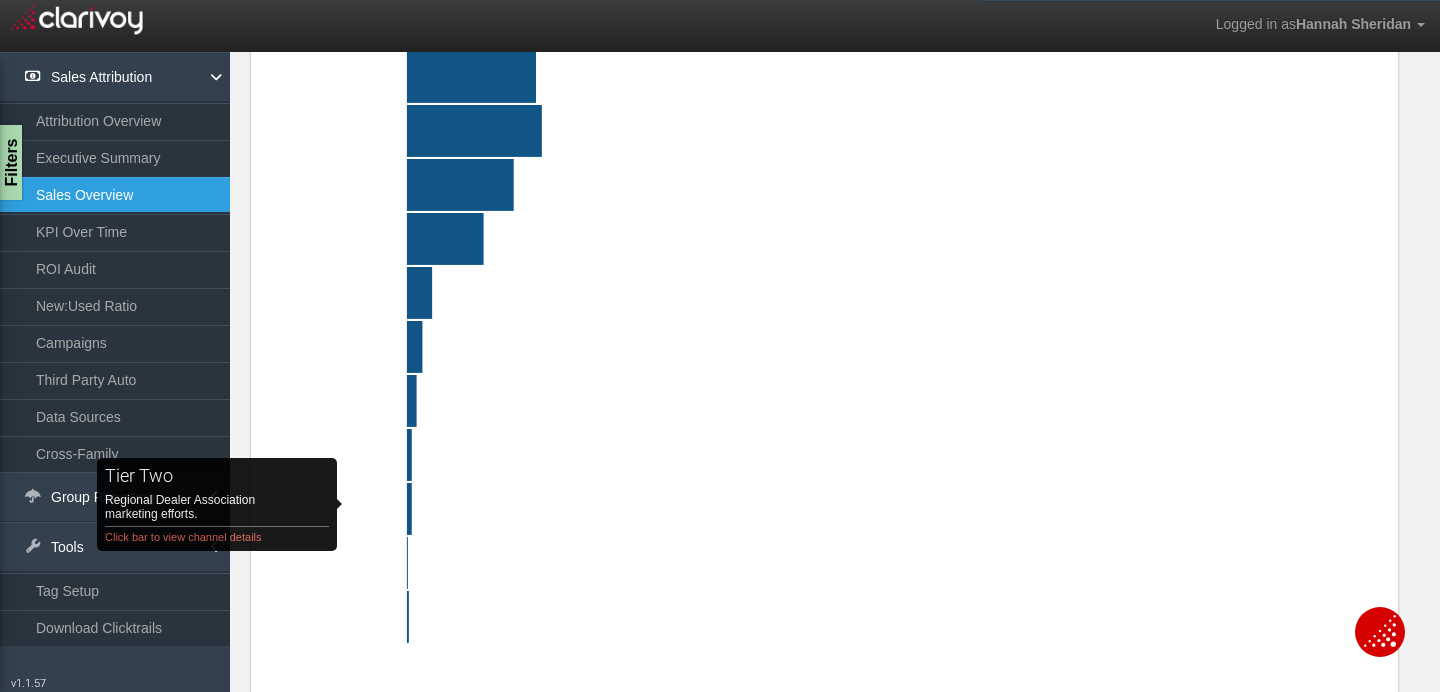 click on "tier two   Regional Dealer Association marketing efforts. Click bar to view channel details" 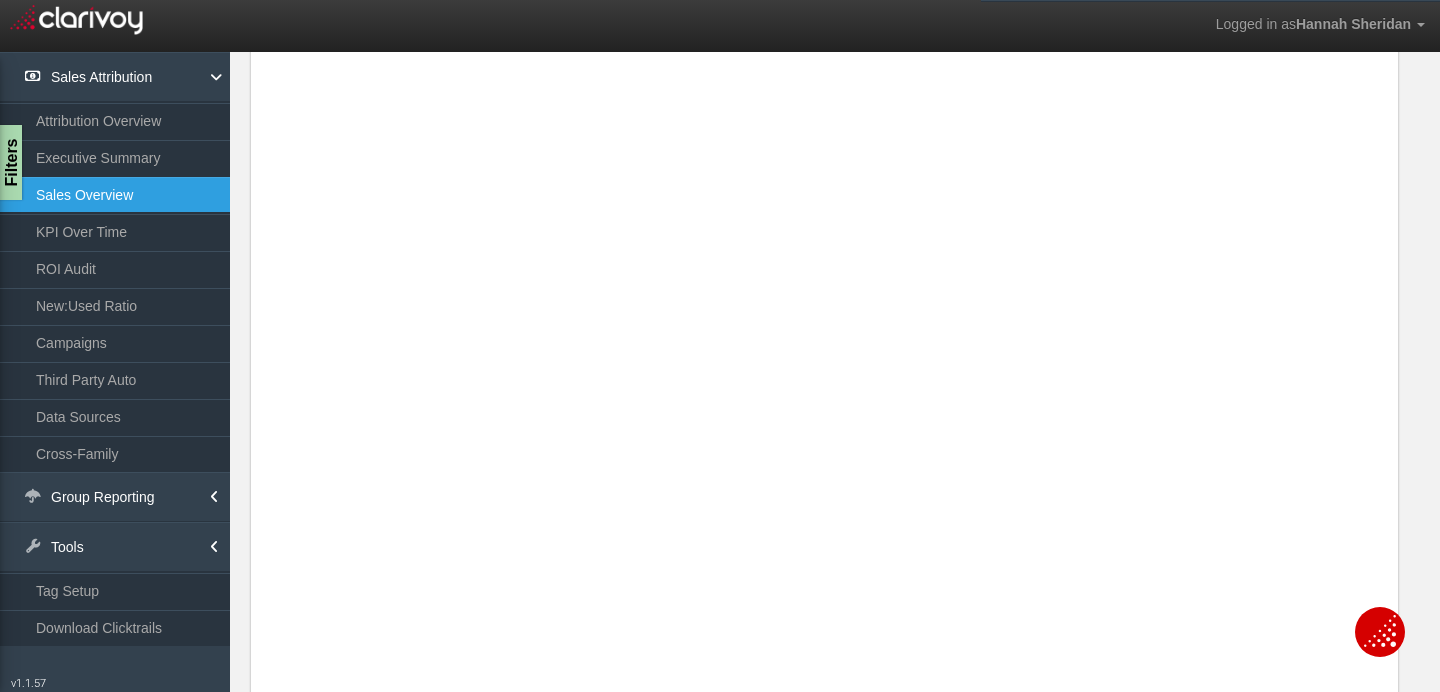 scroll, scrollTop: 0, scrollLeft: 0, axis: both 